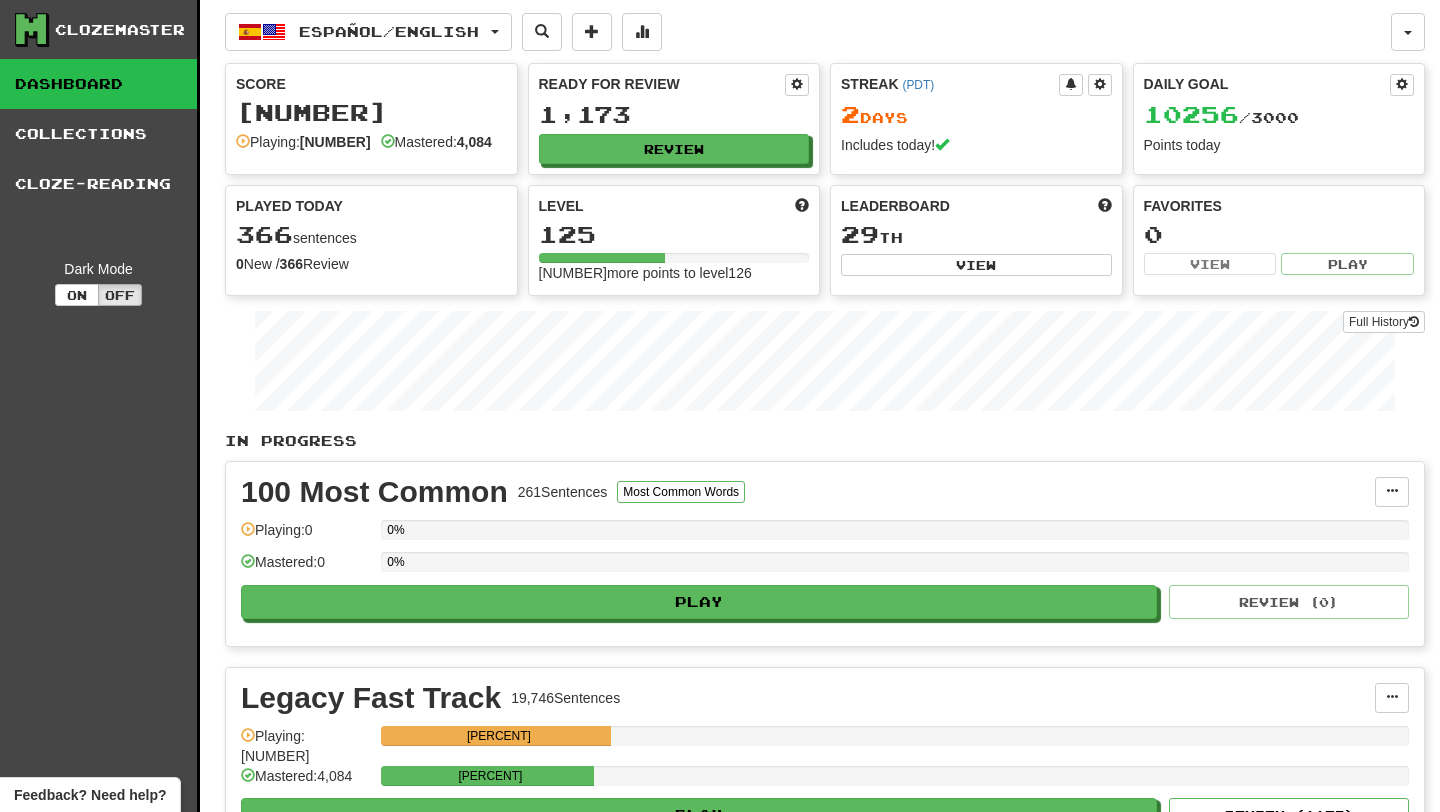 scroll, scrollTop: 0, scrollLeft: 0, axis: both 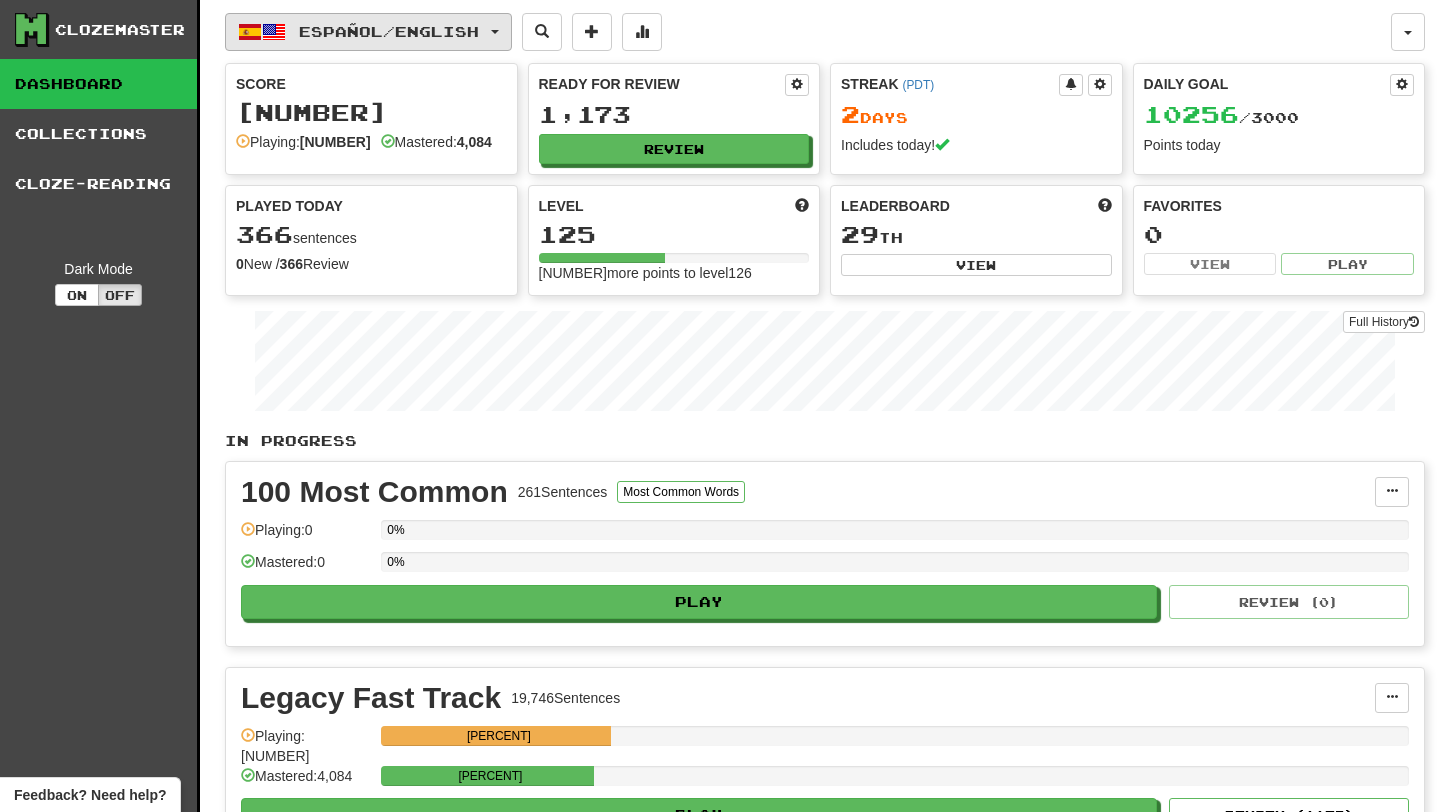 click on "Español  /  English" at bounding box center (389, 31) 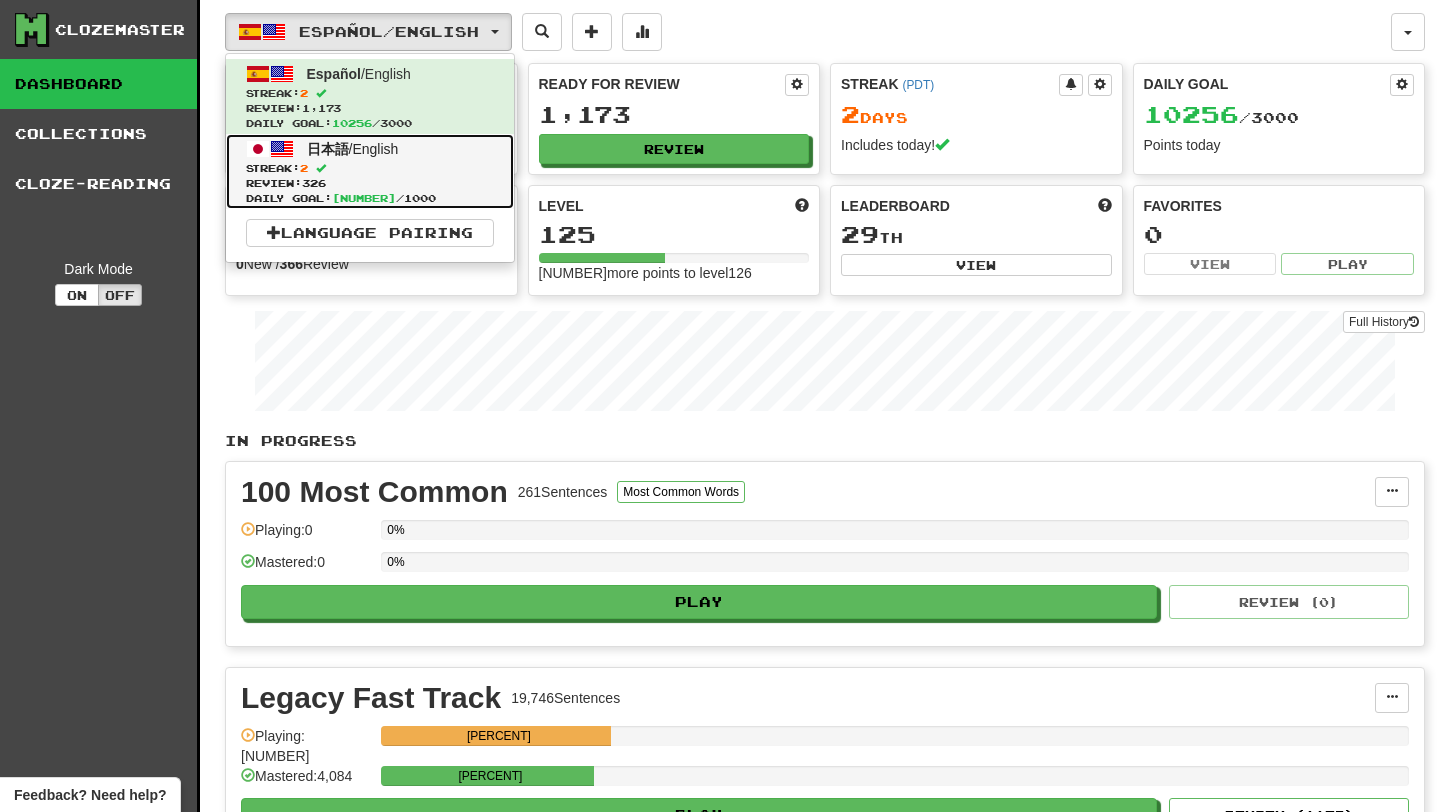 click on "Review:  326" at bounding box center (370, 183) 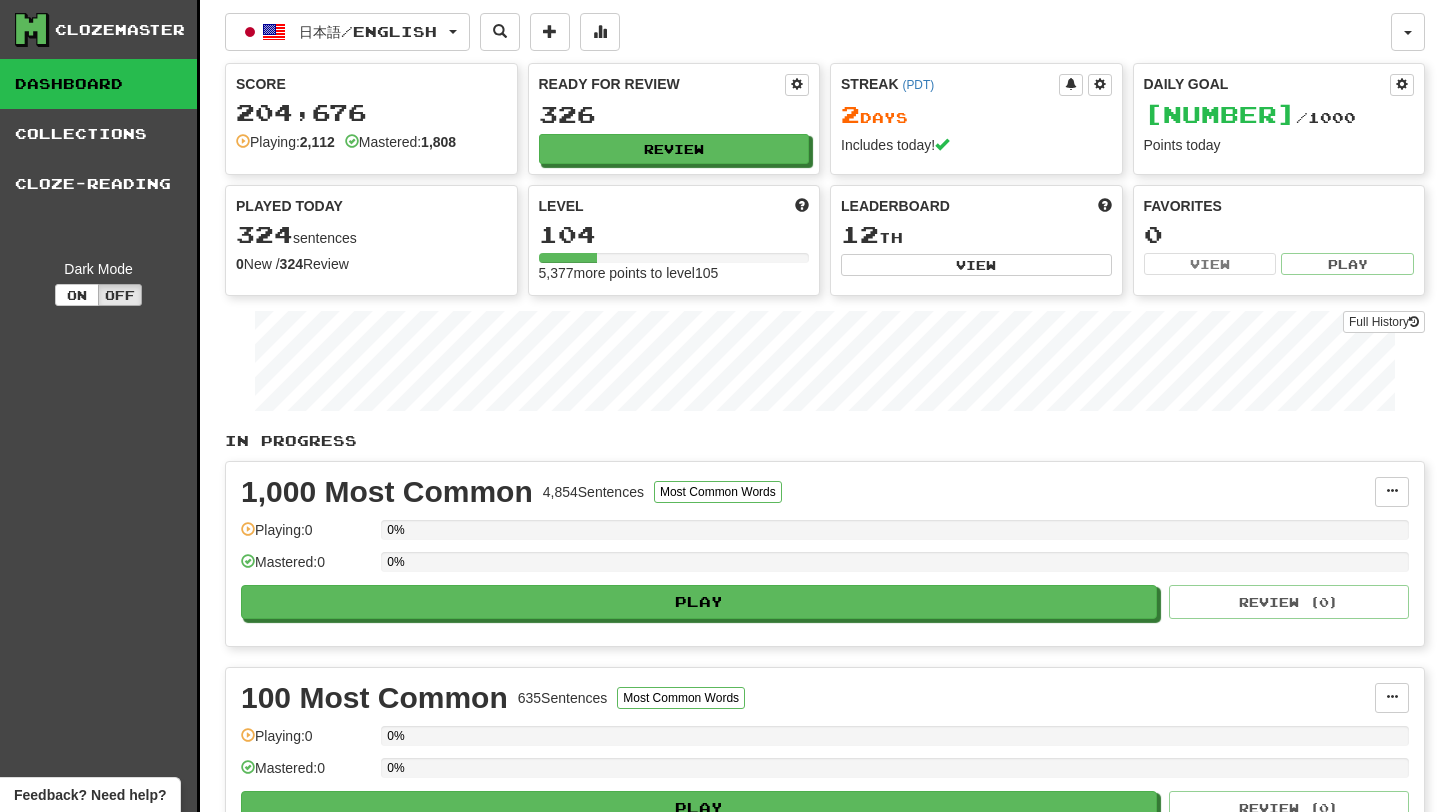 scroll, scrollTop: 0, scrollLeft: 0, axis: both 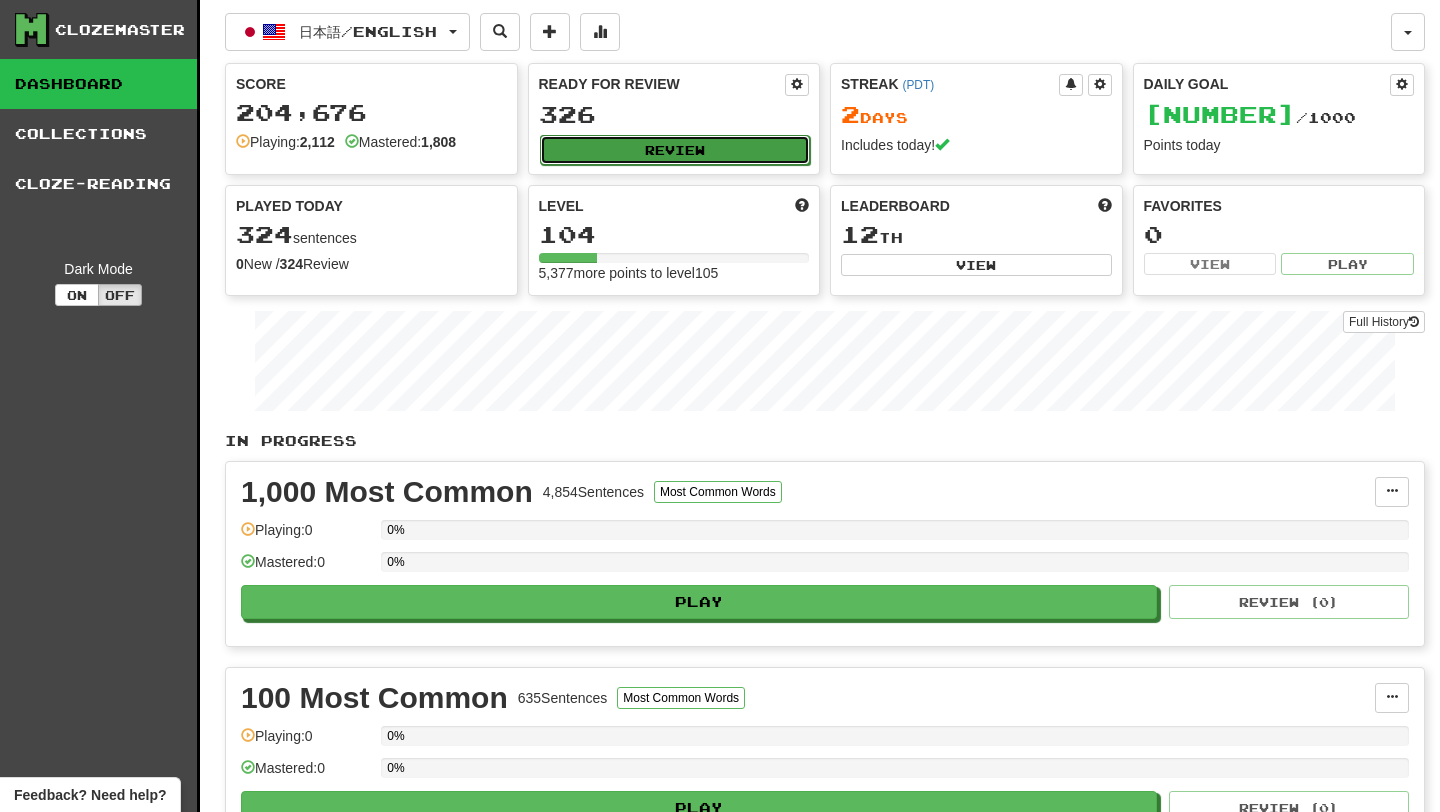 click on "Review" at bounding box center [675, 150] 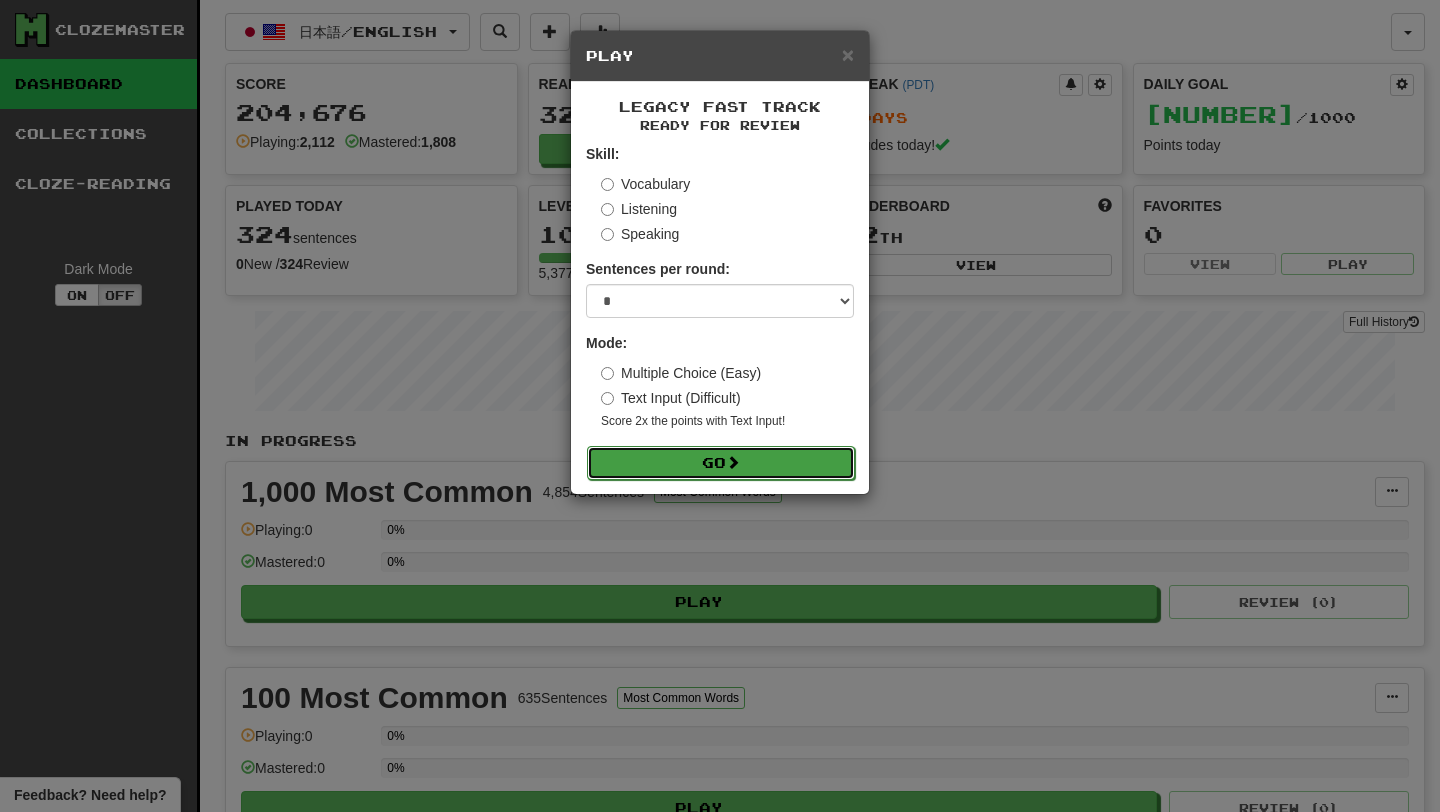 click on "Go" at bounding box center (721, 463) 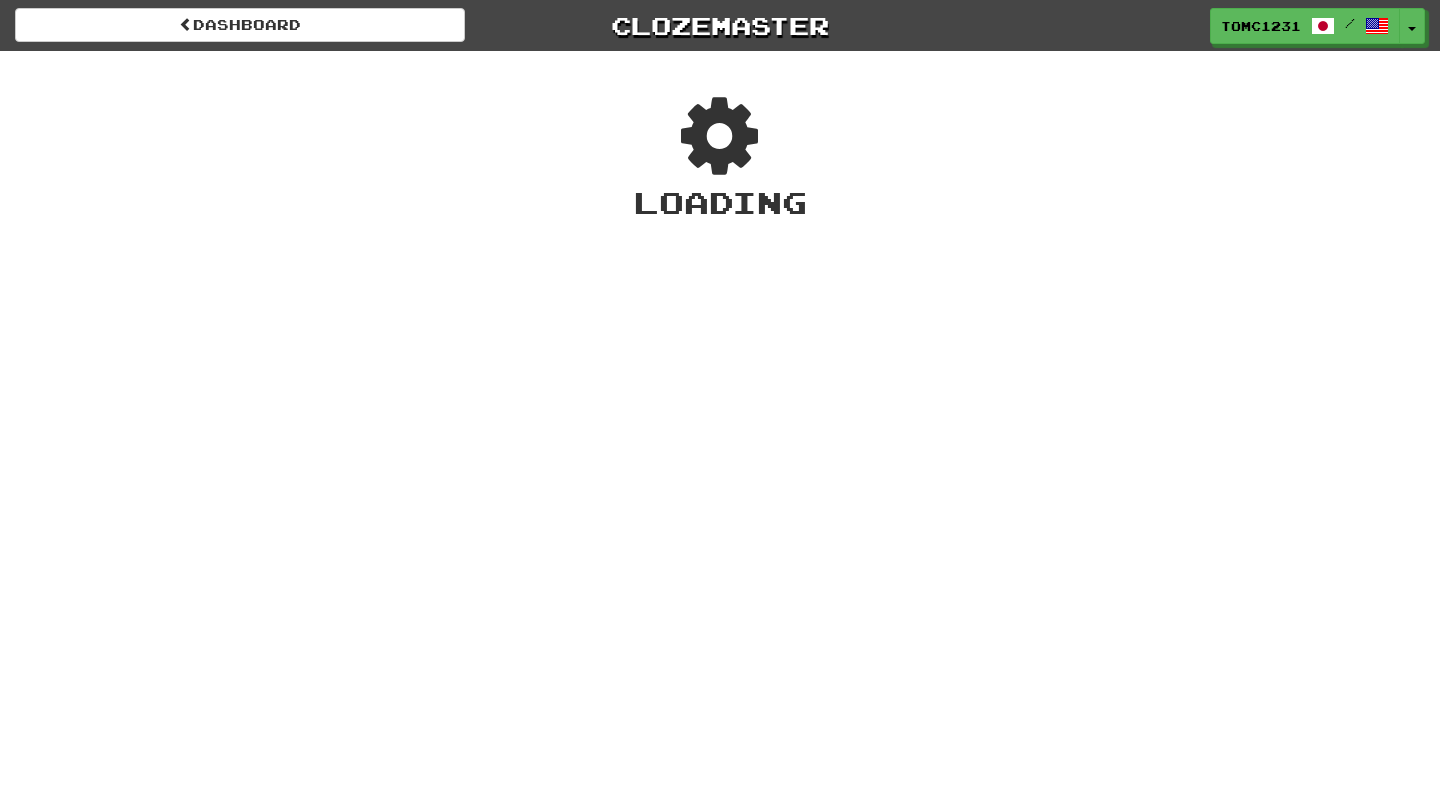 scroll, scrollTop: 0, scrollLeft: 0, axis: both 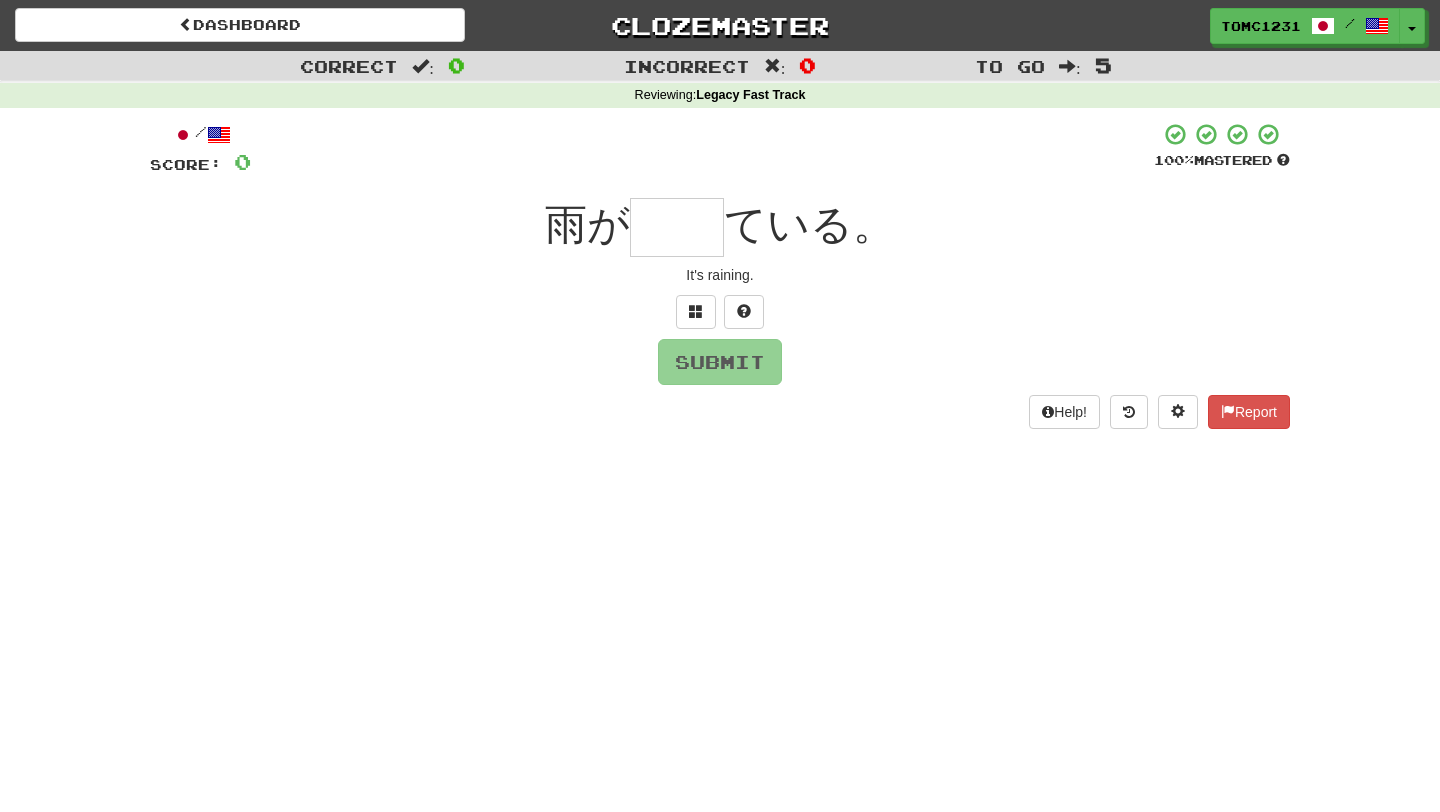 click at bounding box center (677, 227) 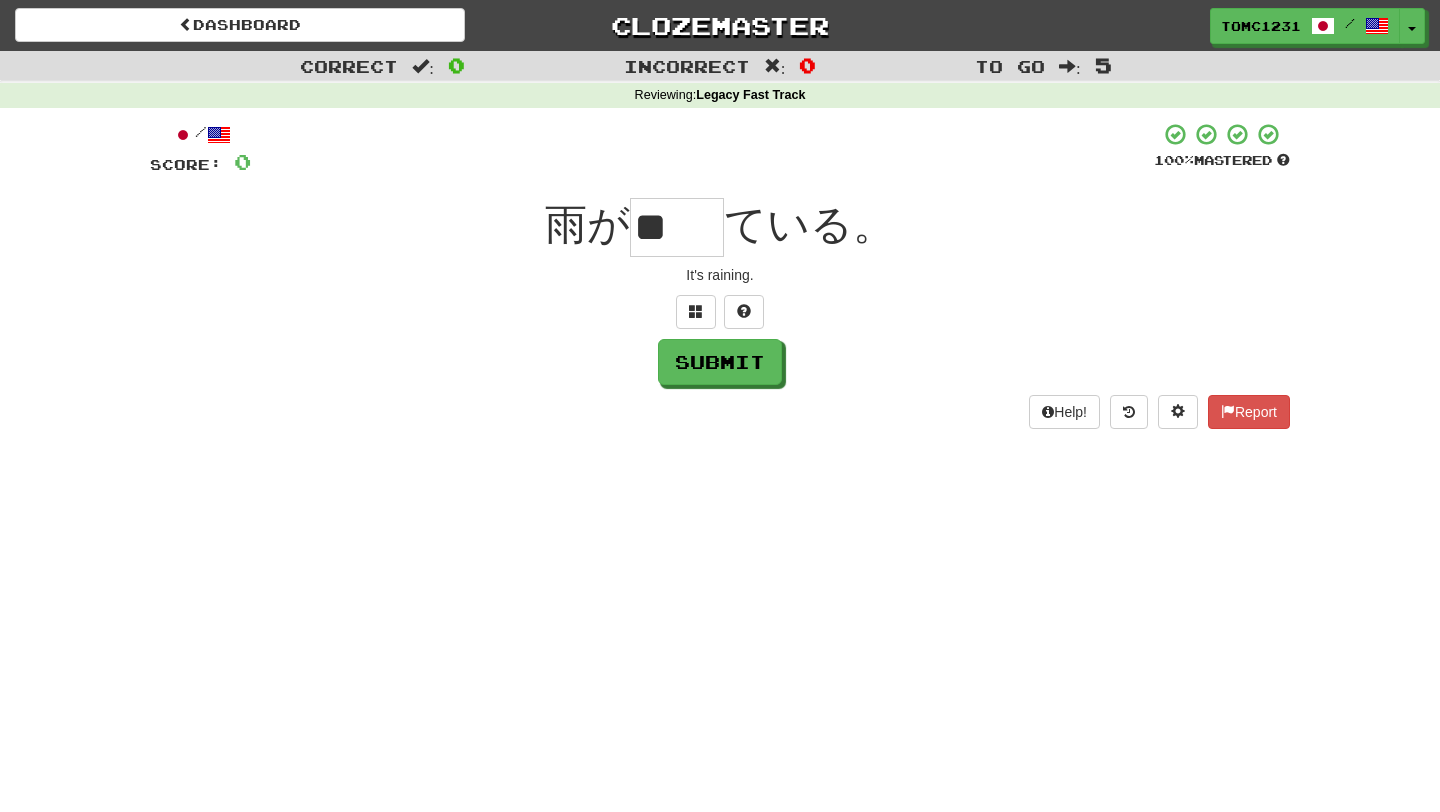 scroll, scrollTop: 0, scrollLeft: 0, axis: both 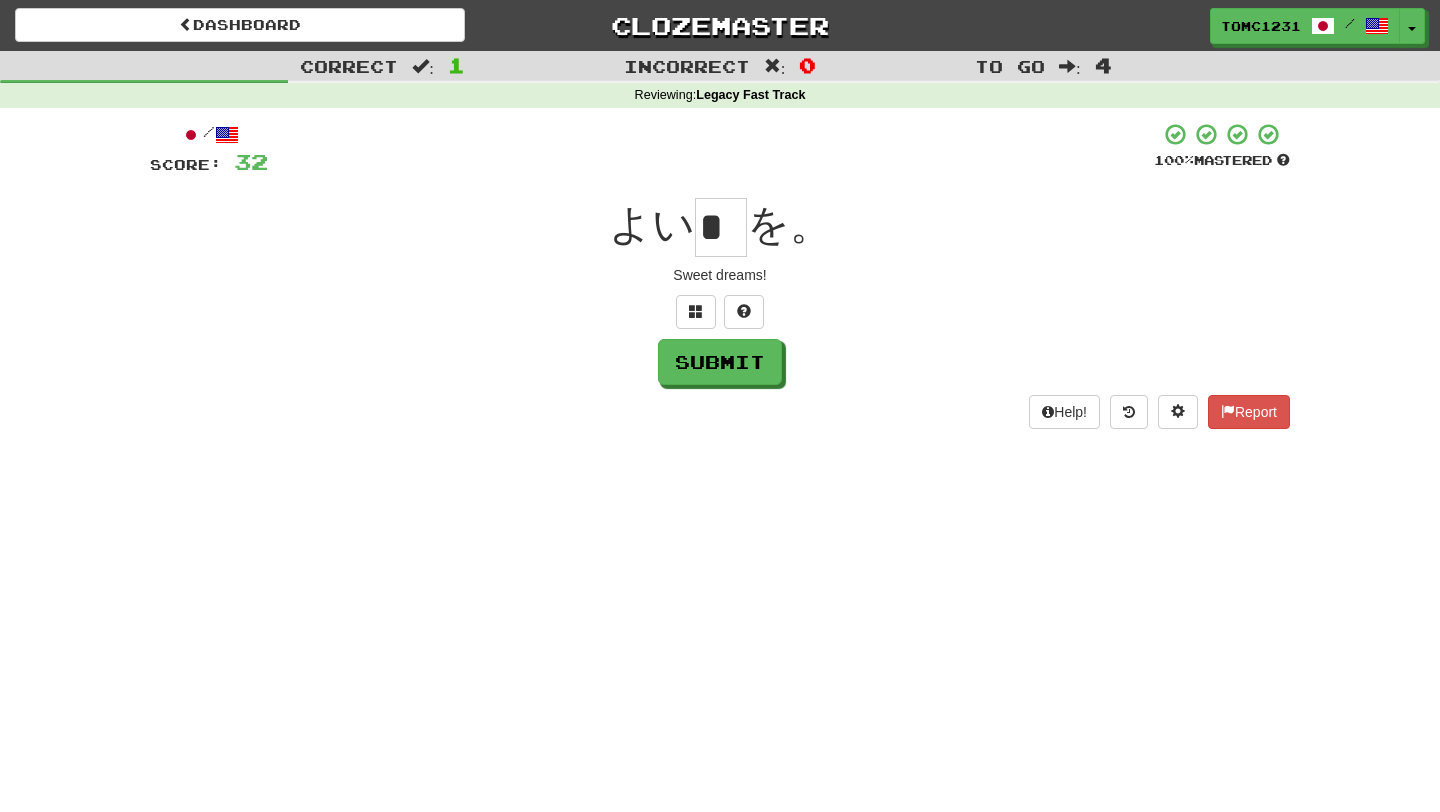 type on "*" 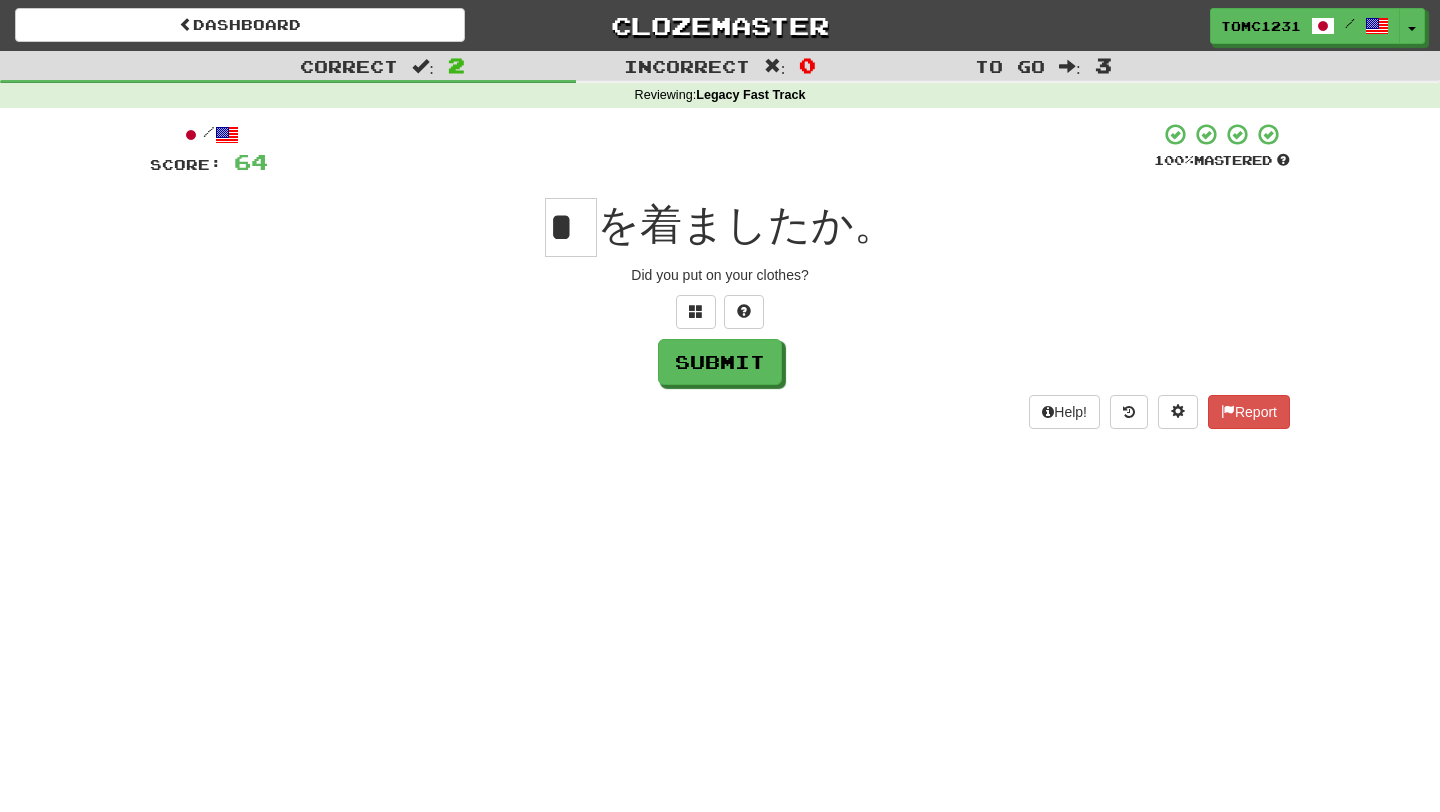 scroll, scrollTop: 0, scrollLeft: 0, axis: both 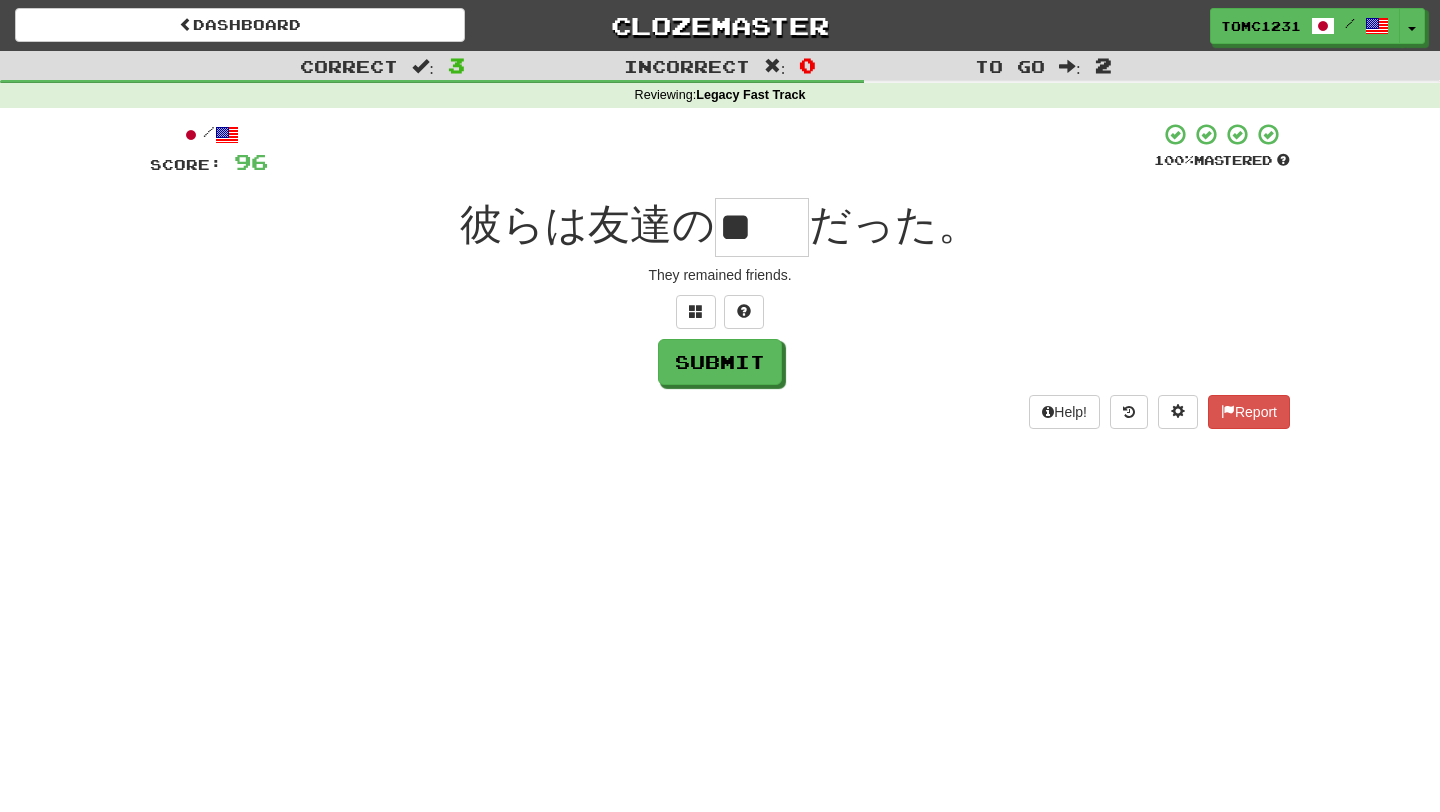 type on "**" 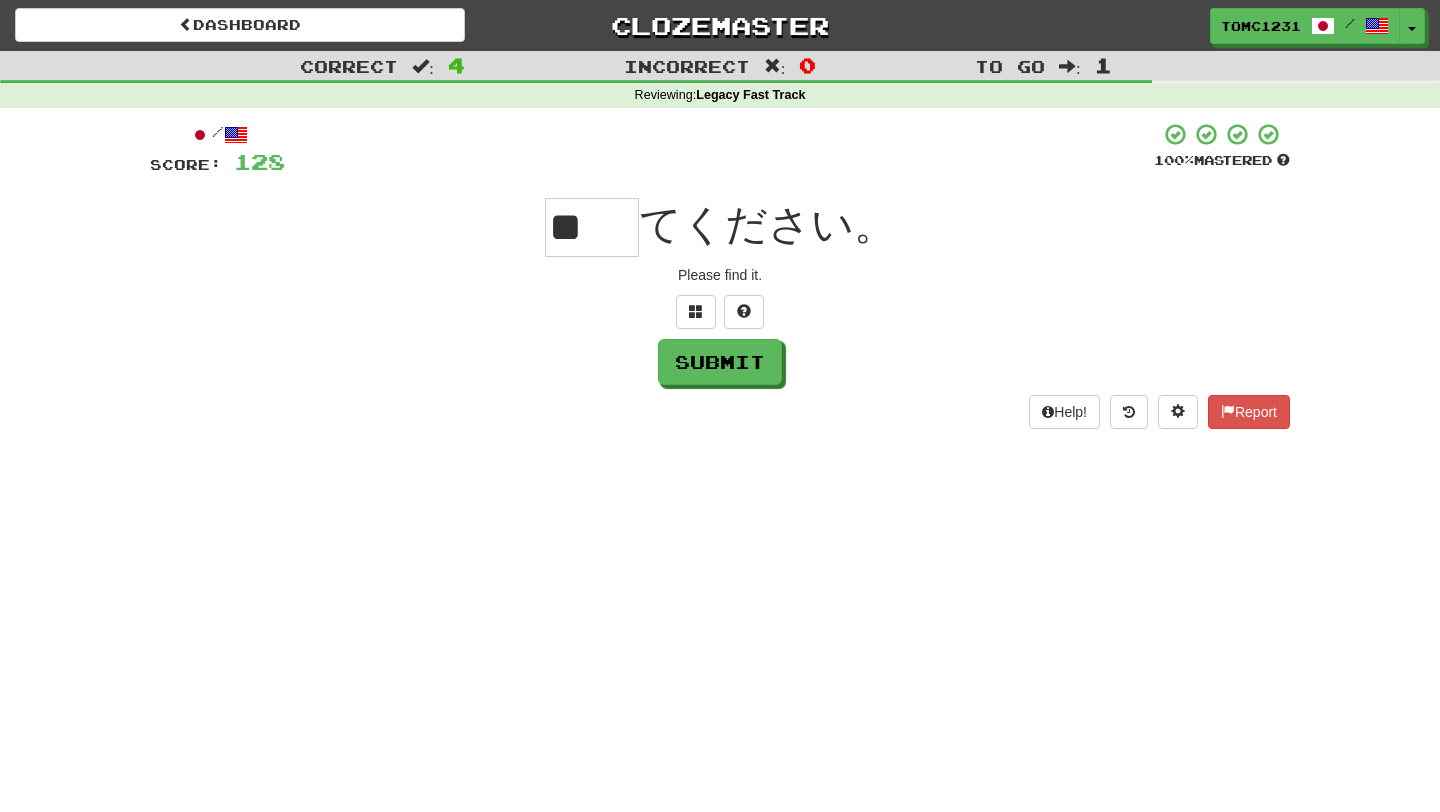 scroll, scrollTop: 0, scrollLeft: 0, axis: both 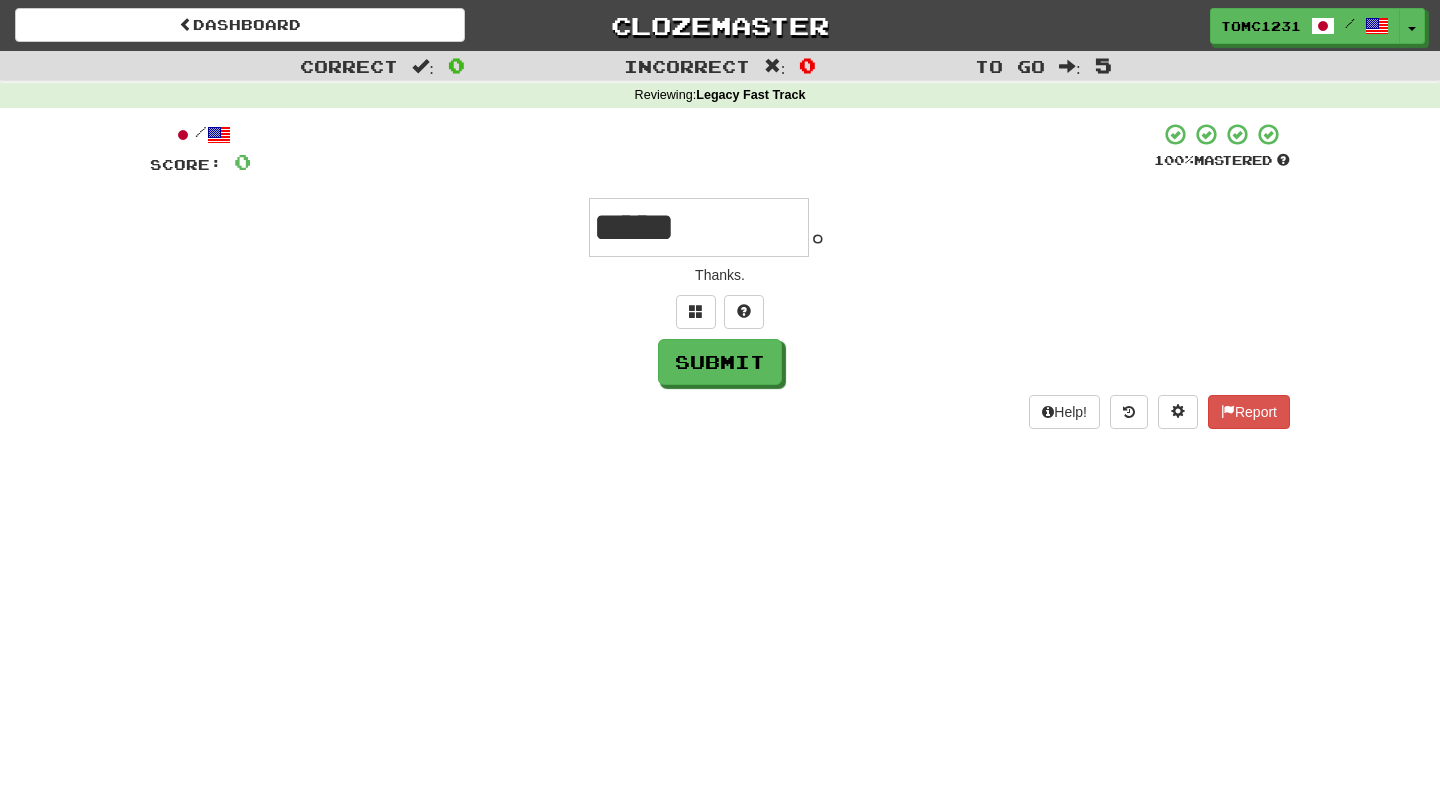 type on "*****" 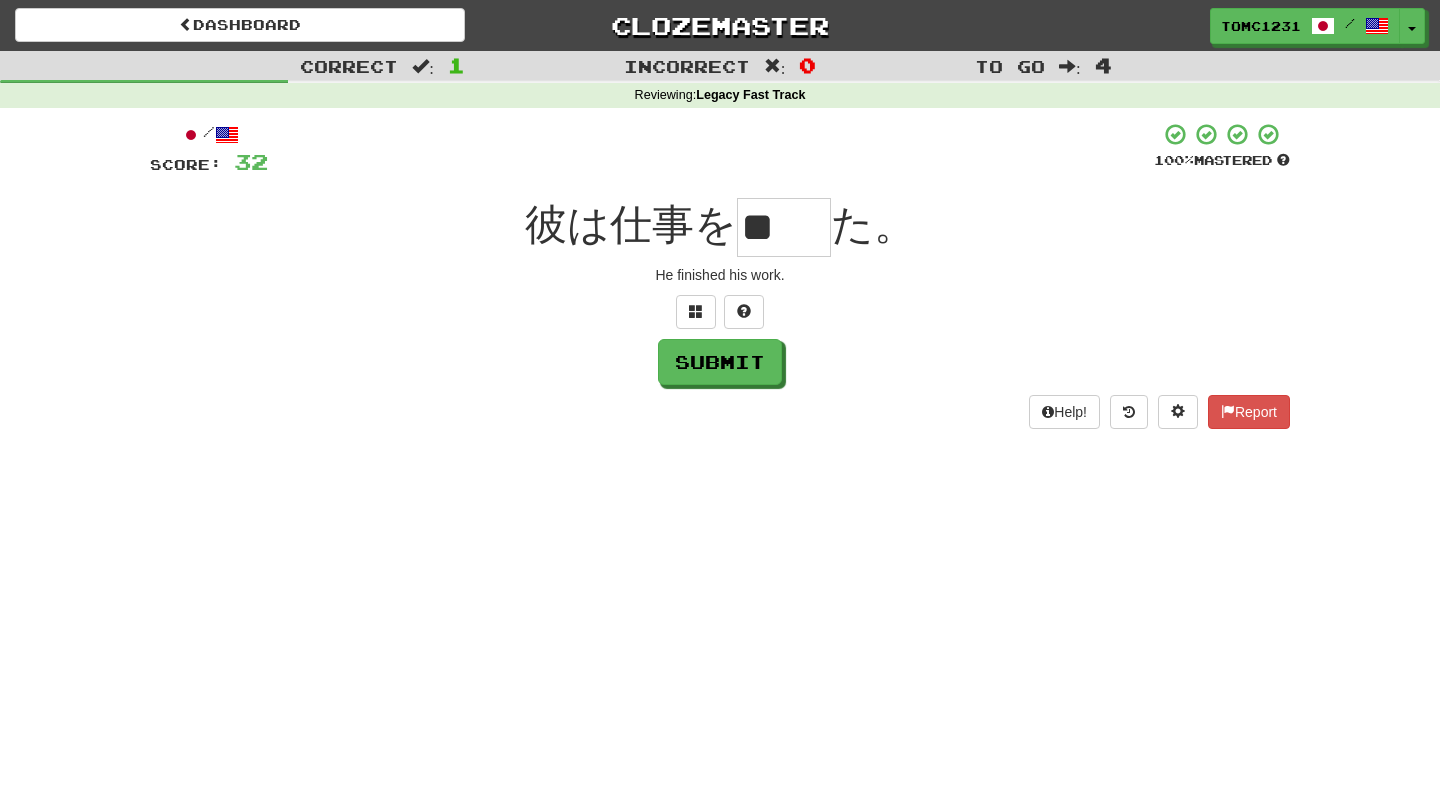 type on "*" 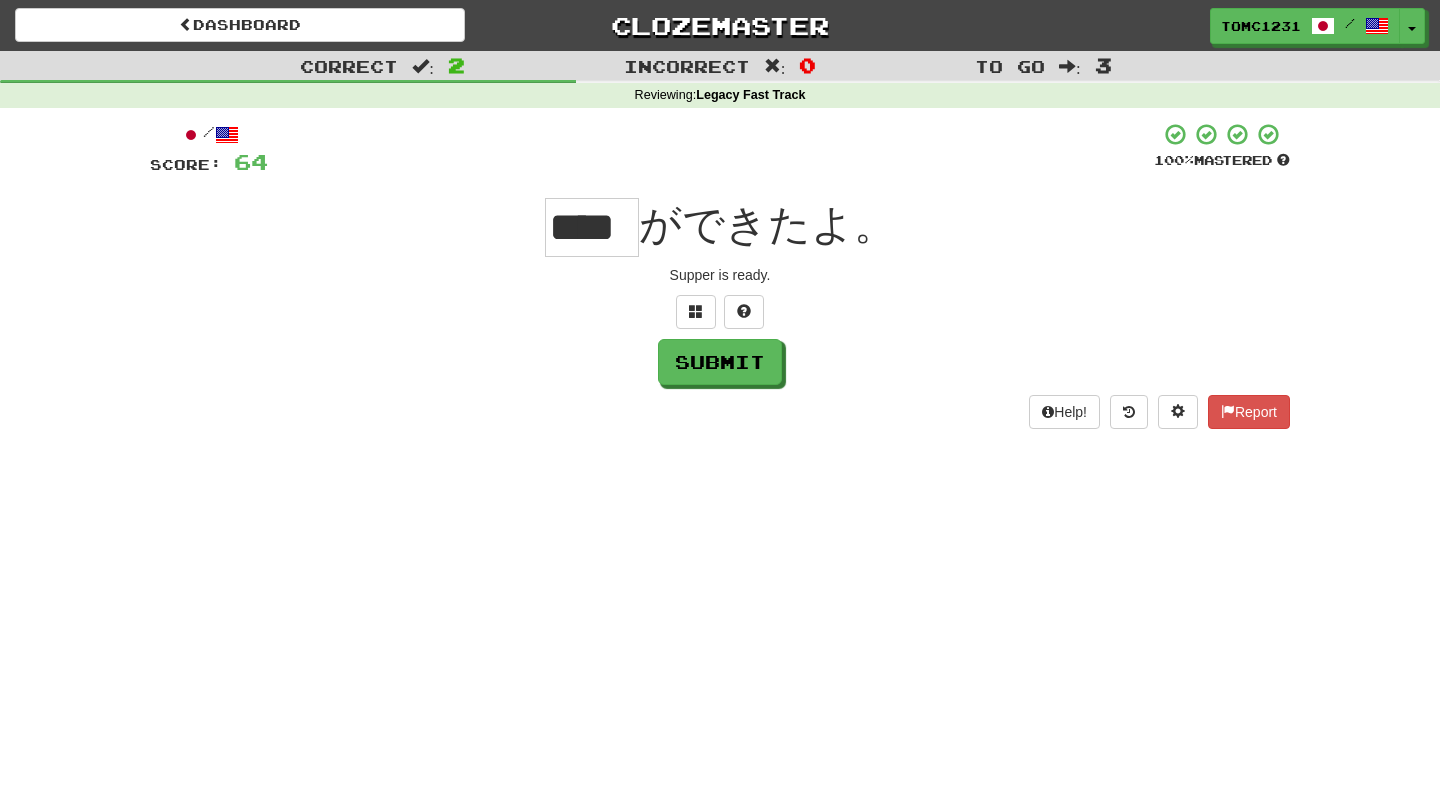 scroll, scrollTop: 0, scrollLeft: 0, axis: both 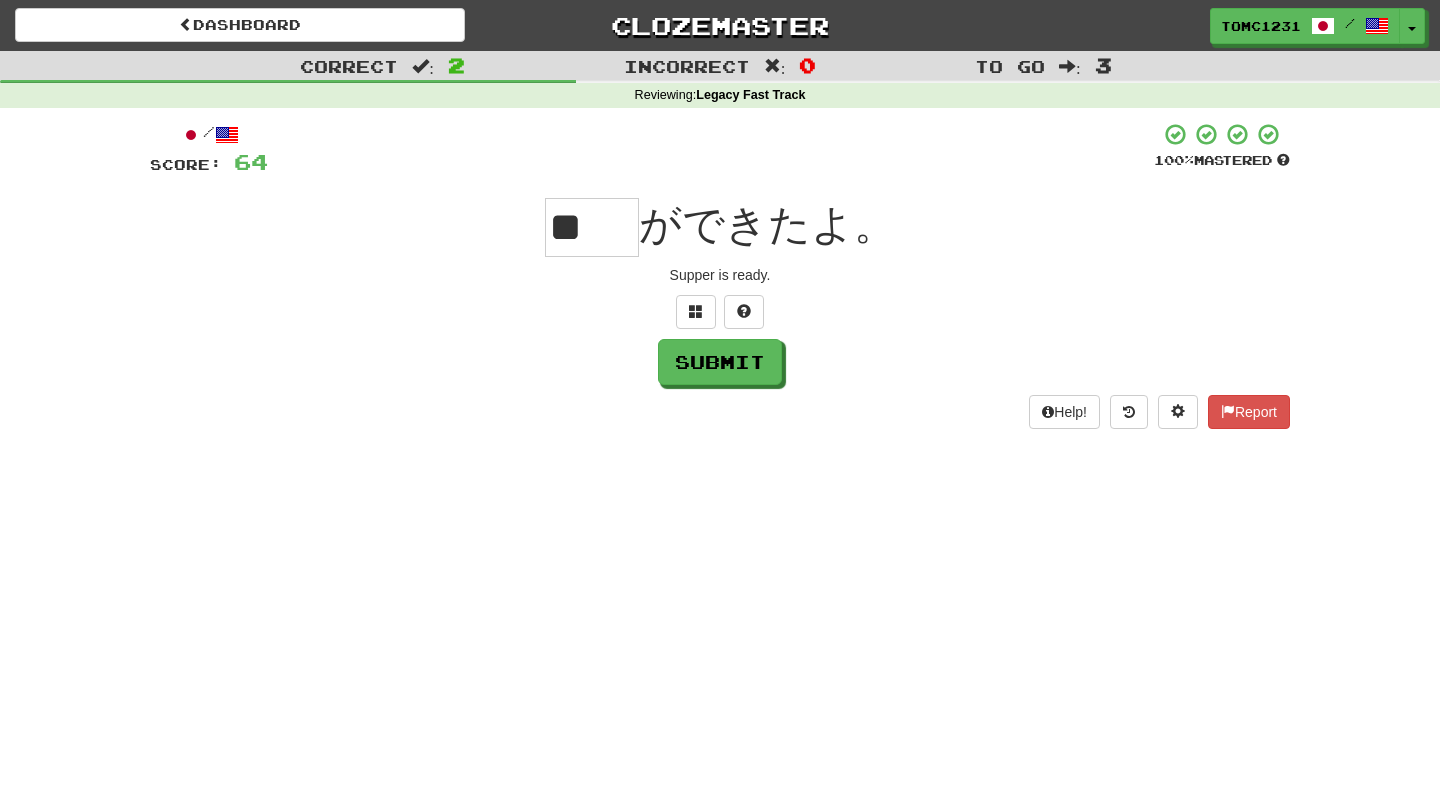 type on "**" 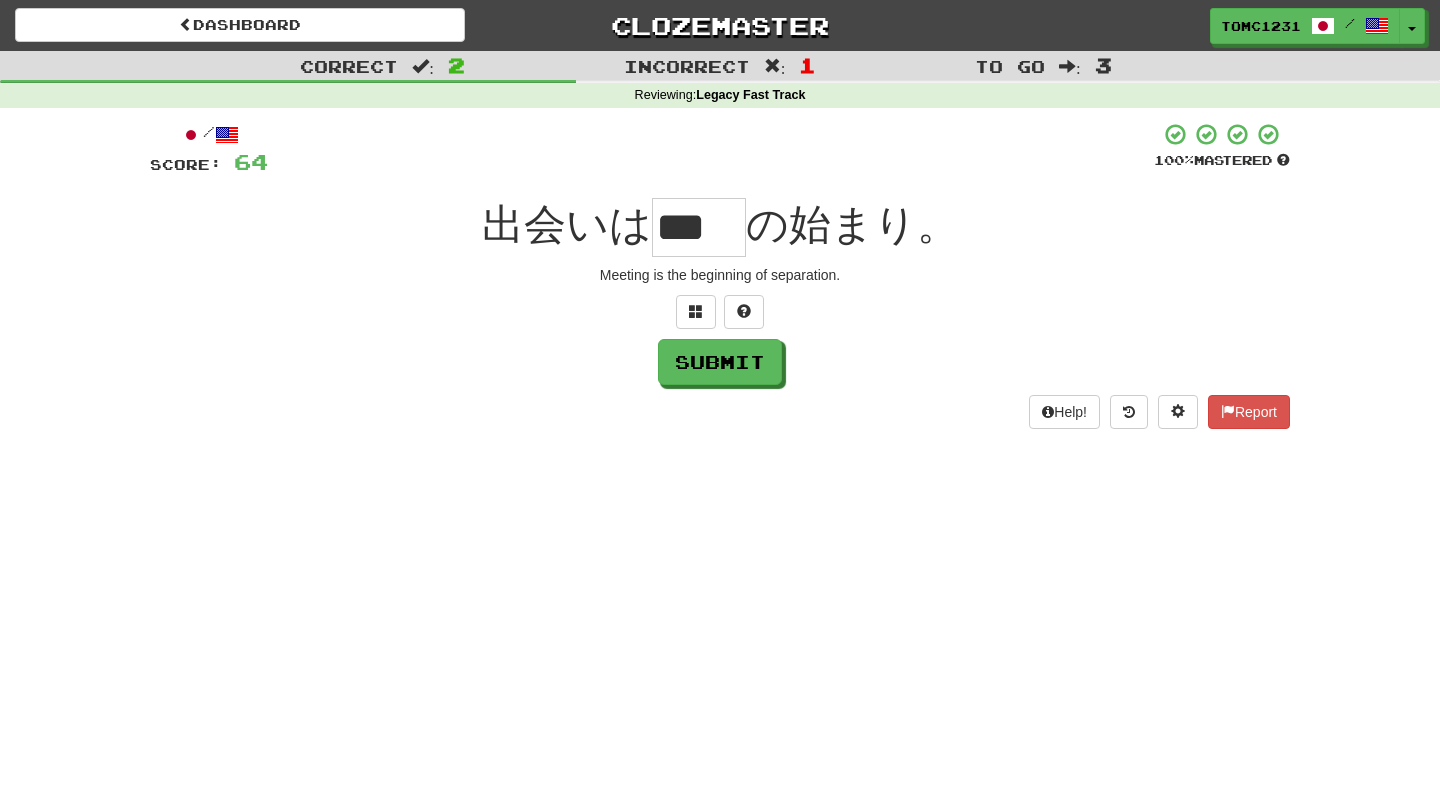scroll, scrollTop: 0, scrollLeft: 0, axis: both 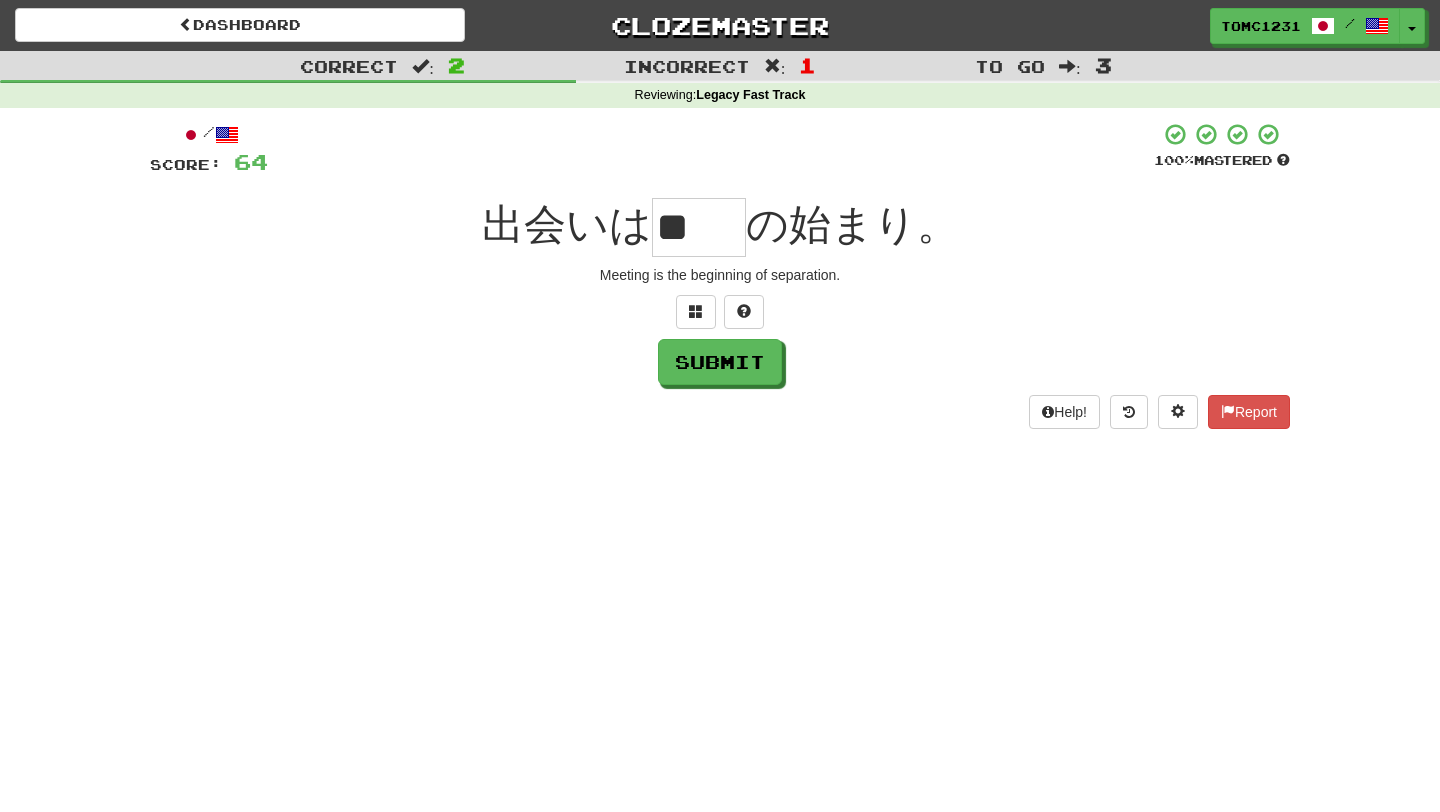type on "**" 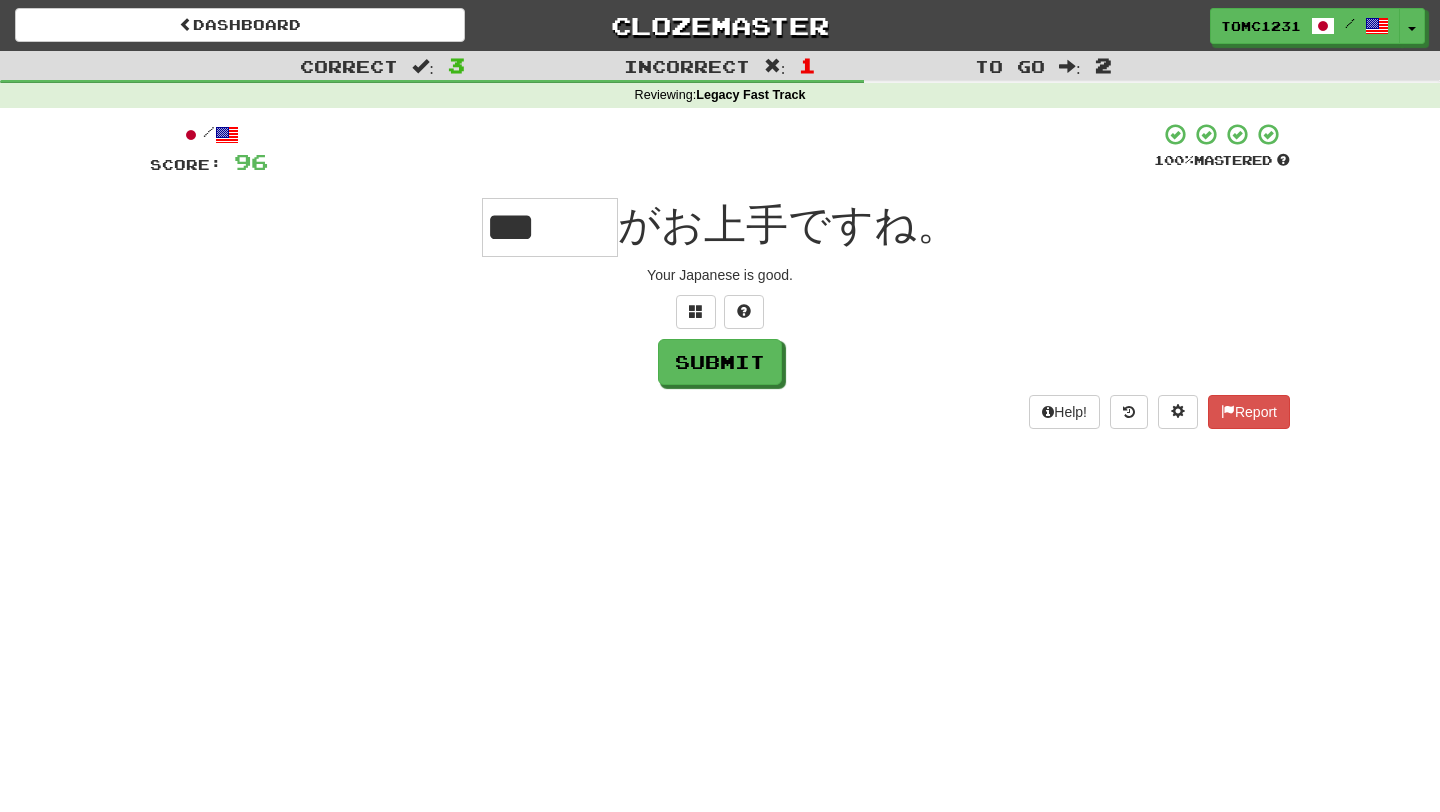 scroll, scrollTop: 0, scrollLeft: 0, axis: both 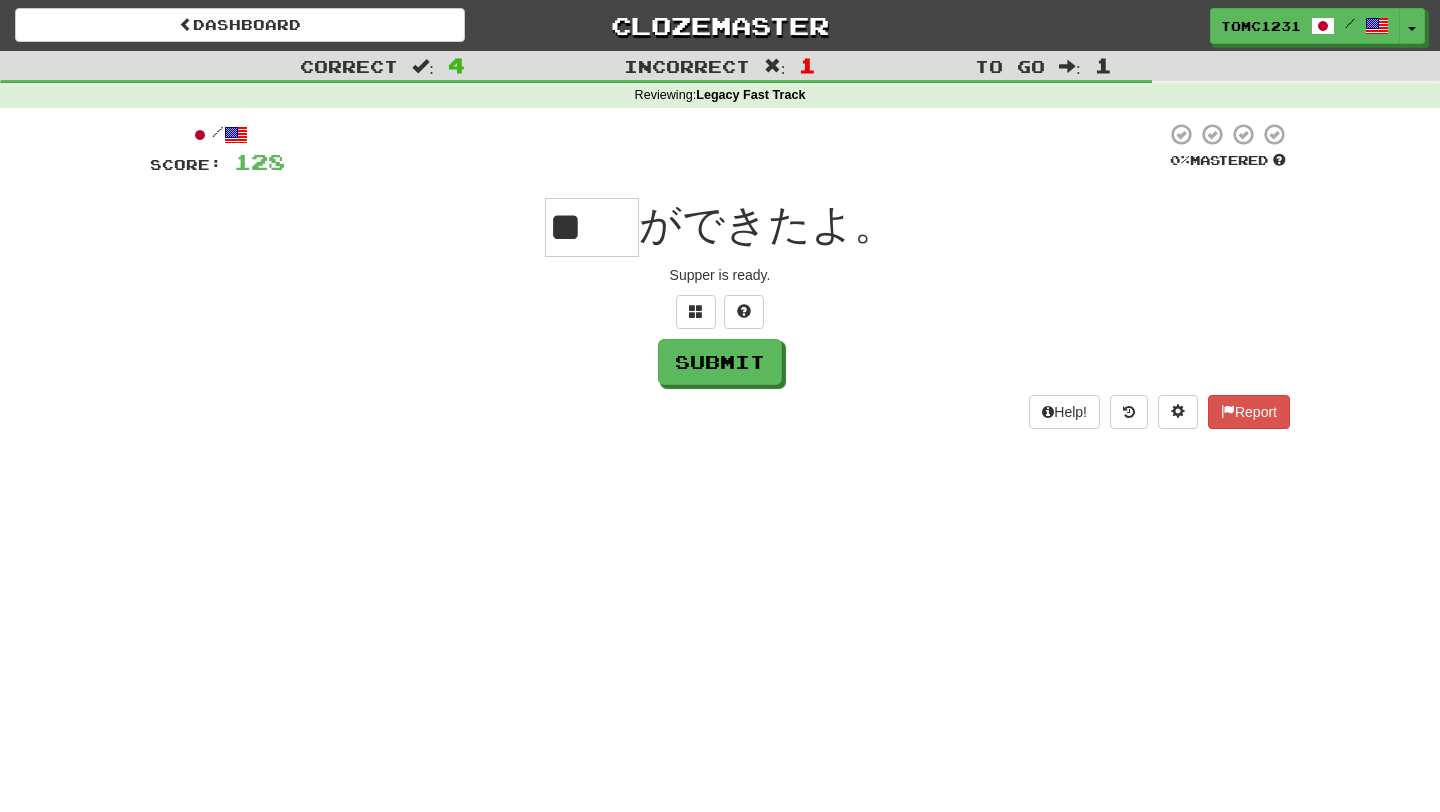 type on "*" 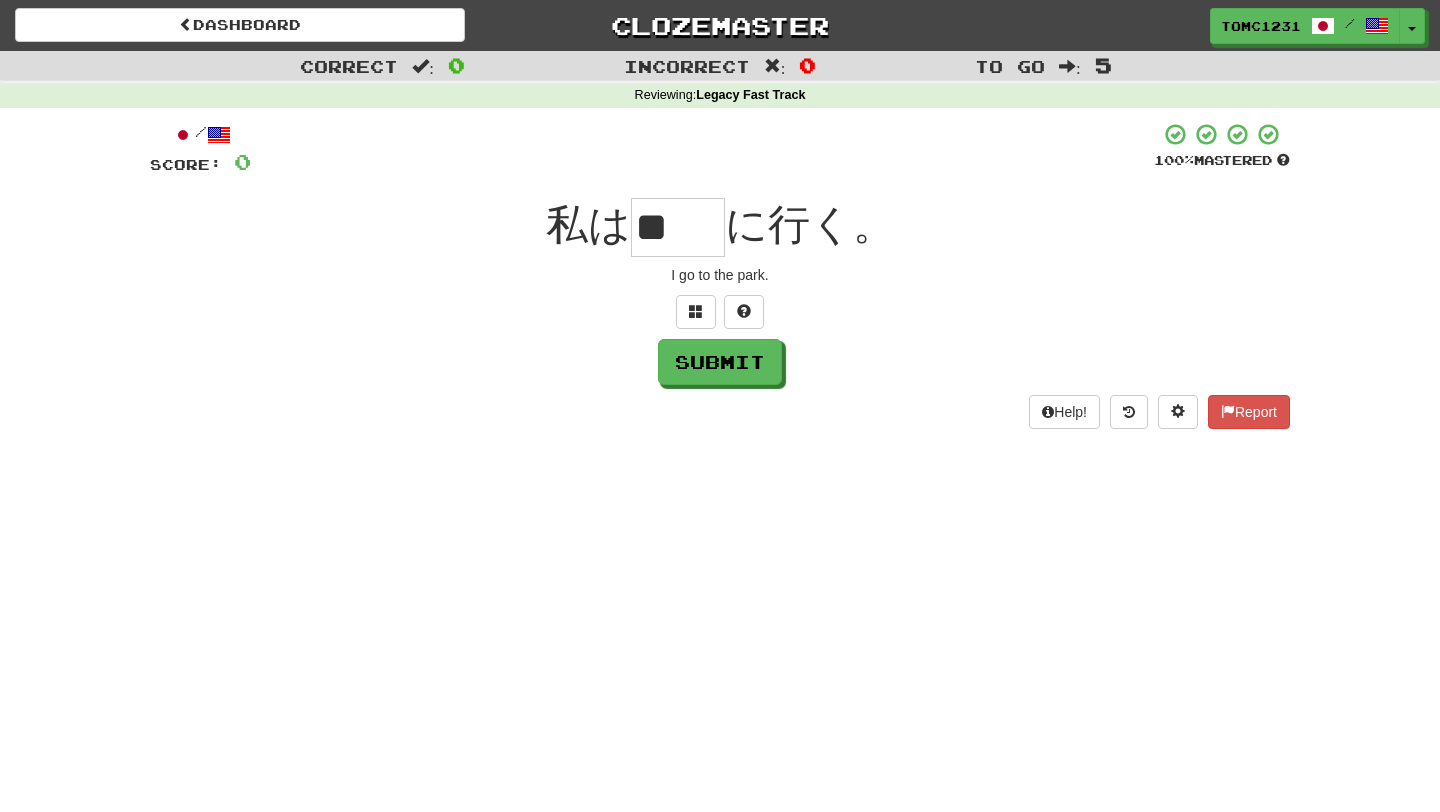 scroll, scrollTop: 0, scrollLeft: 0, axis: both 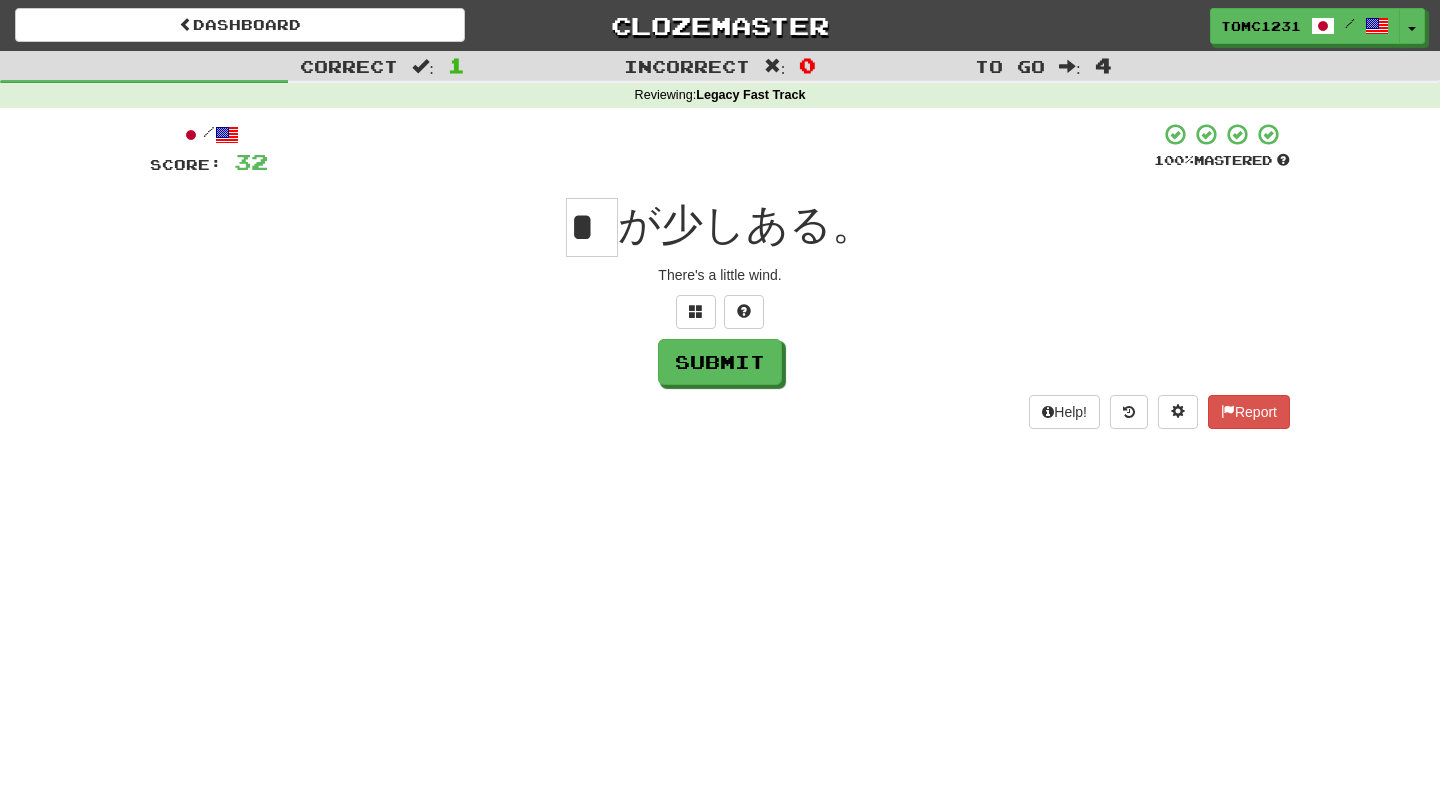 type on "*" 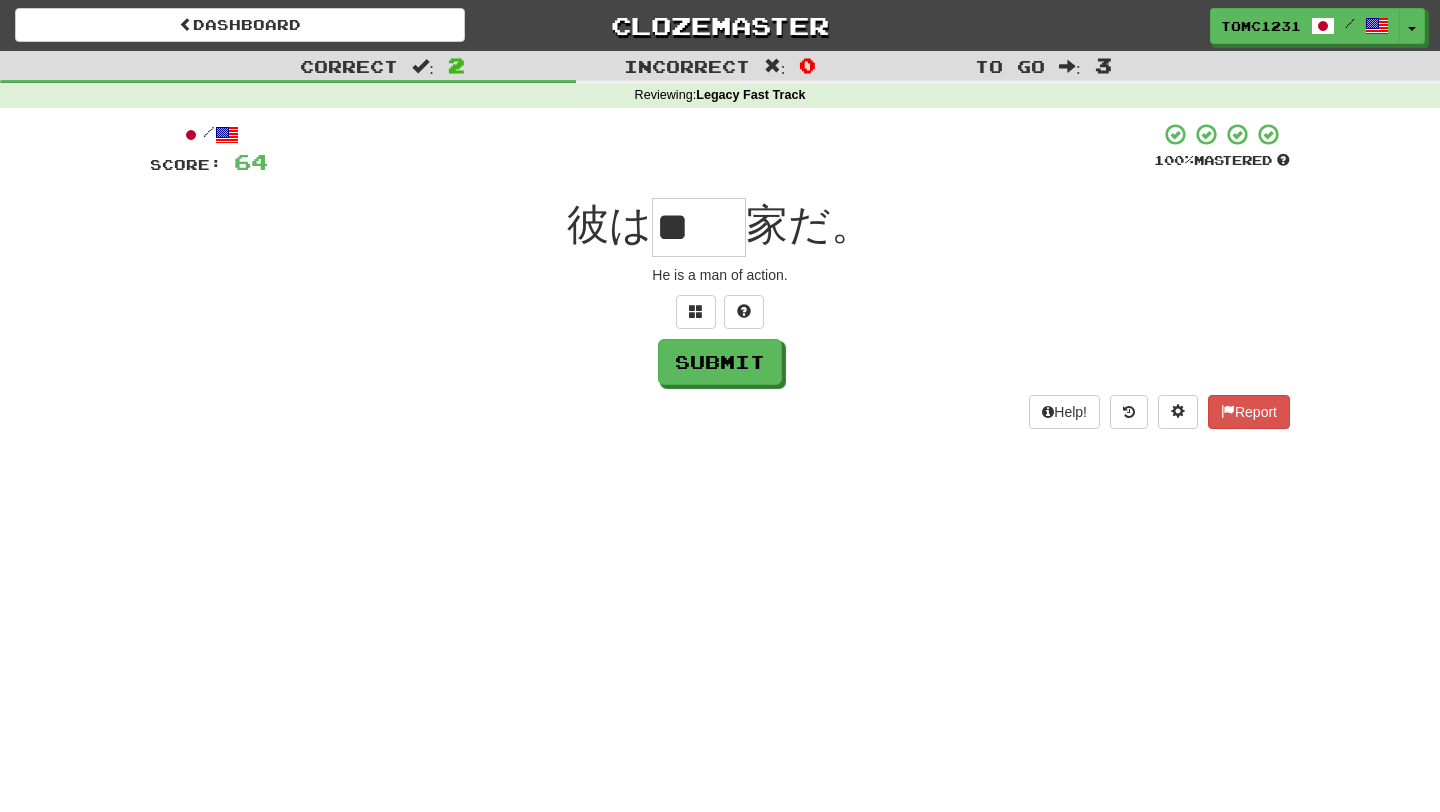 scroll, scrollTop: 0, scrollLeft: 0, axis: both 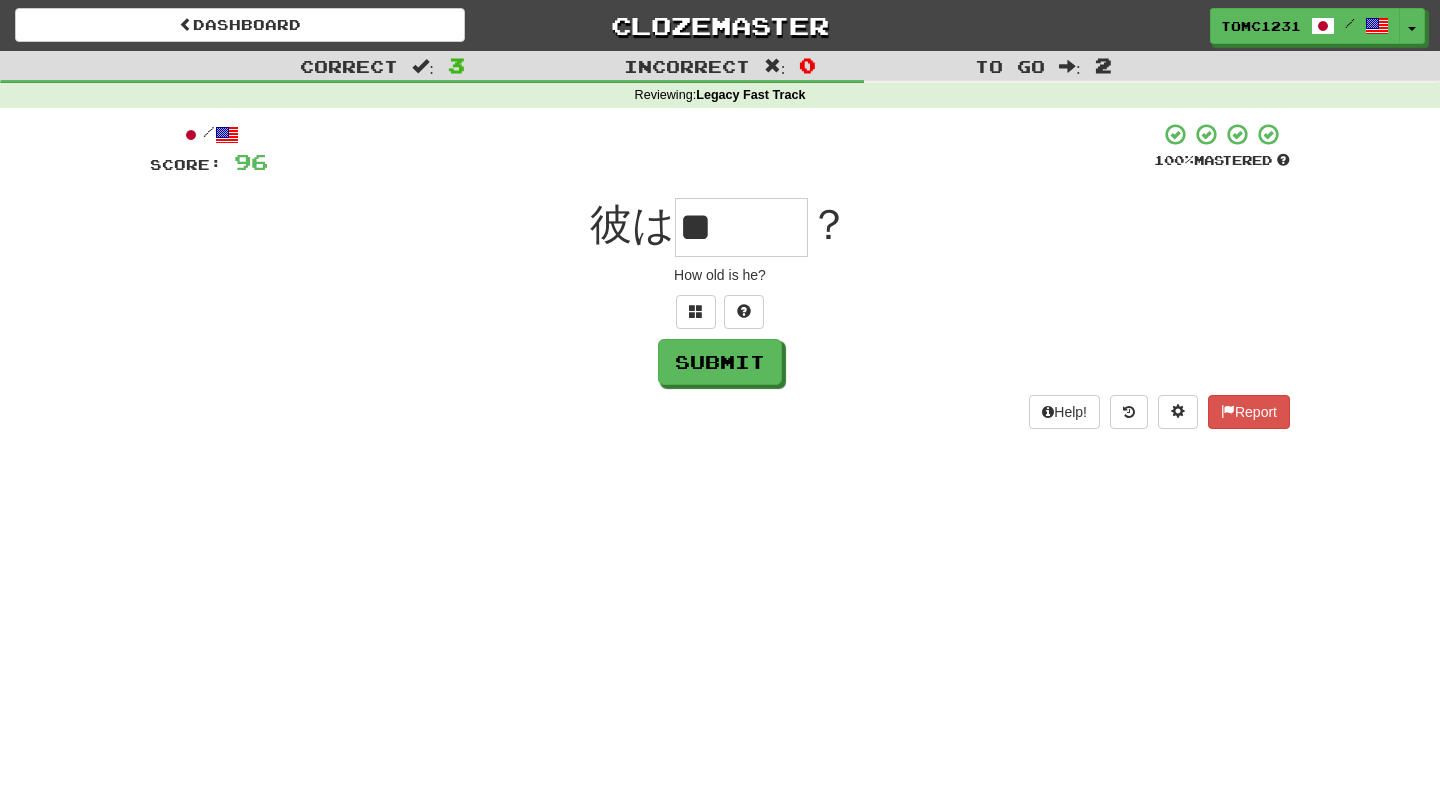 type on "*" 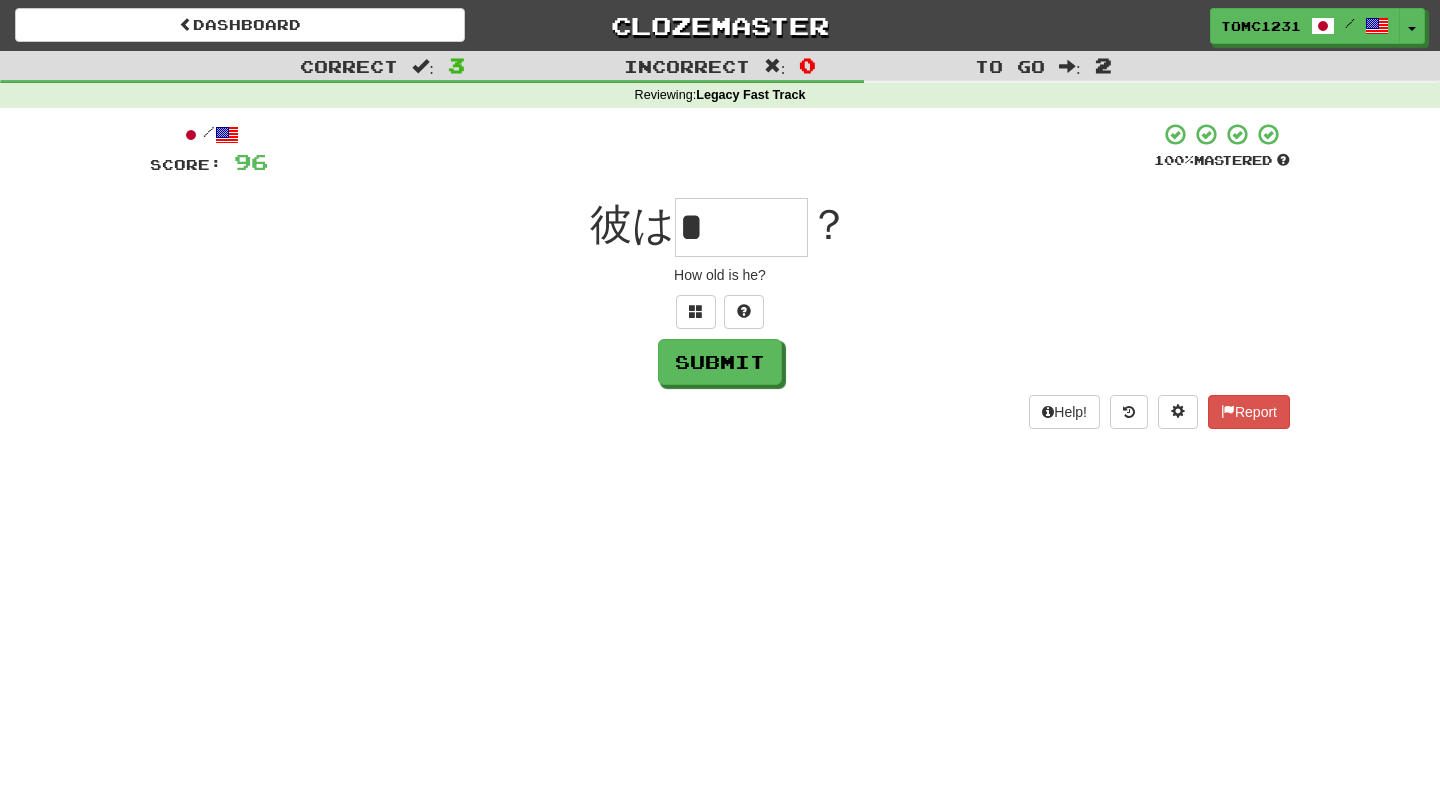 scroll, scrollTop: 0, scrollLeft: 0, axis: both 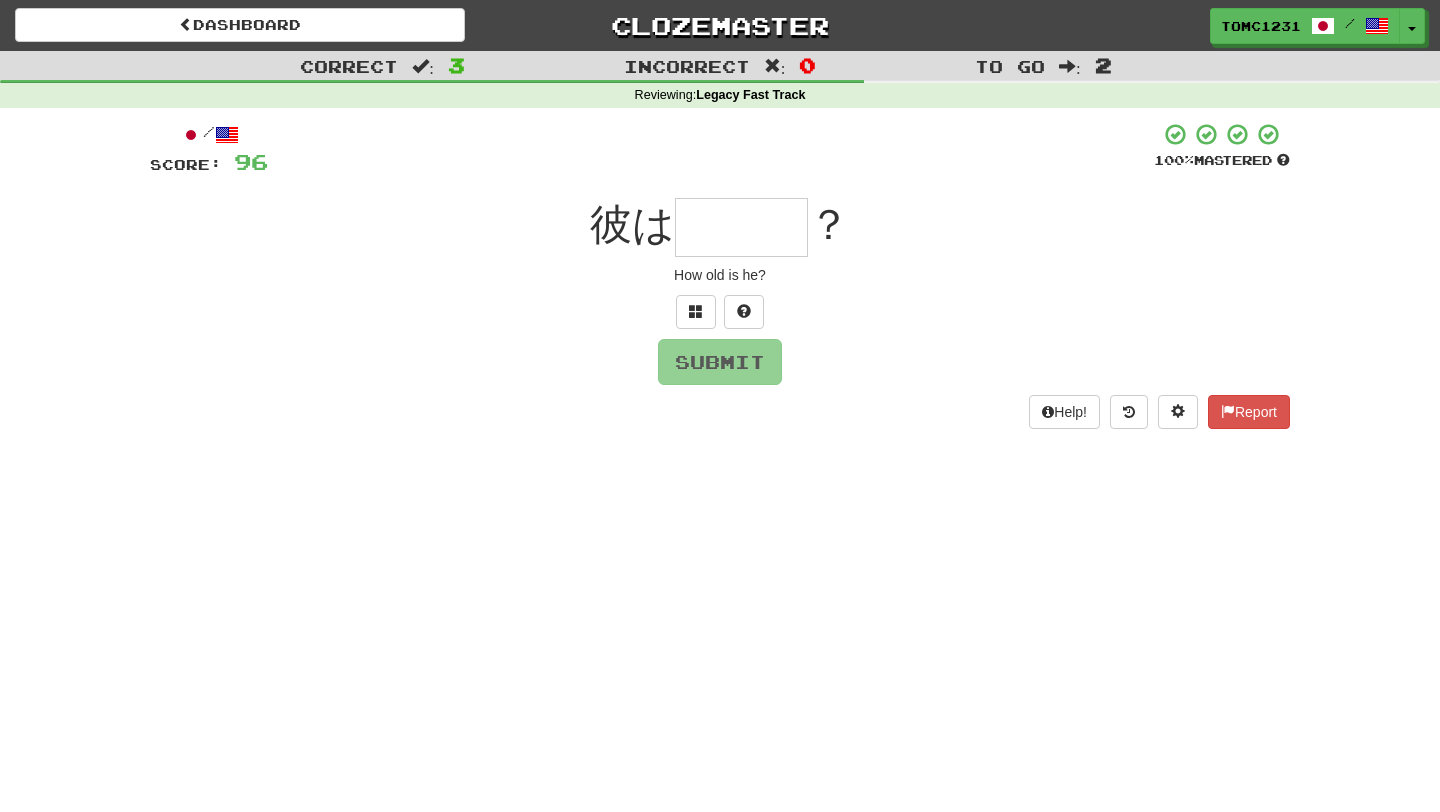 type on "*" 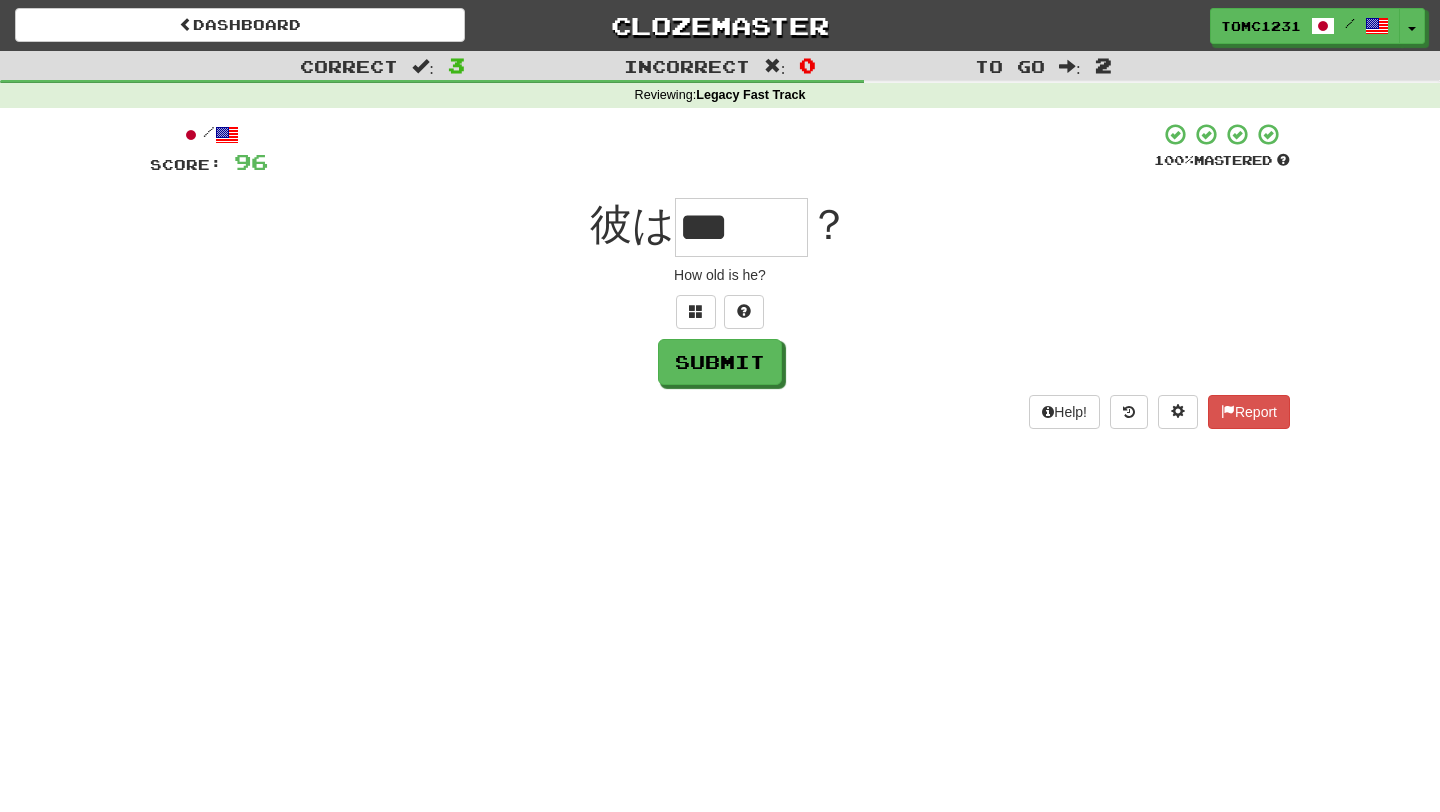 scroll, scrollTop: 0, scrollLeft: 1, axis: horizontal 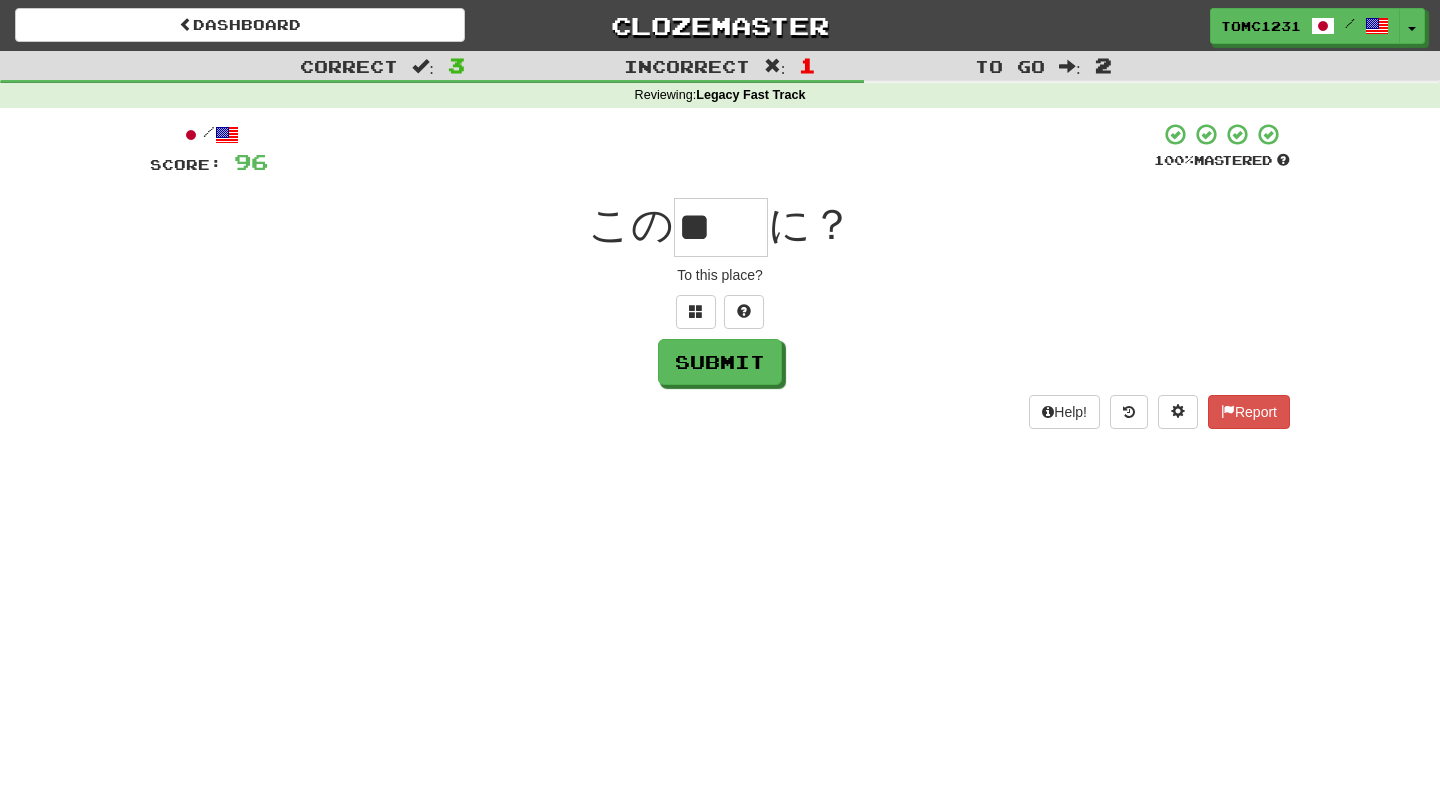 type on "*" 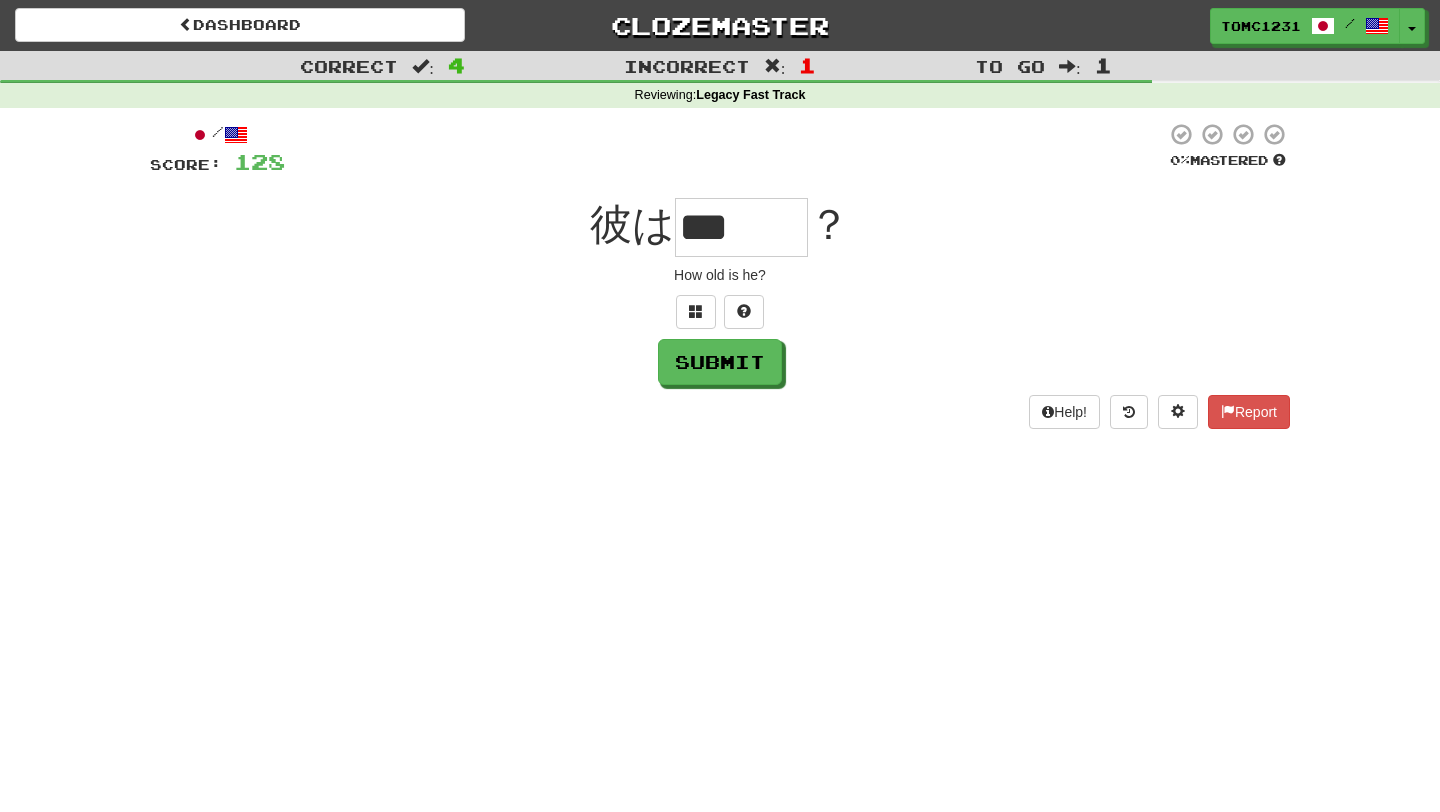 type on "***" 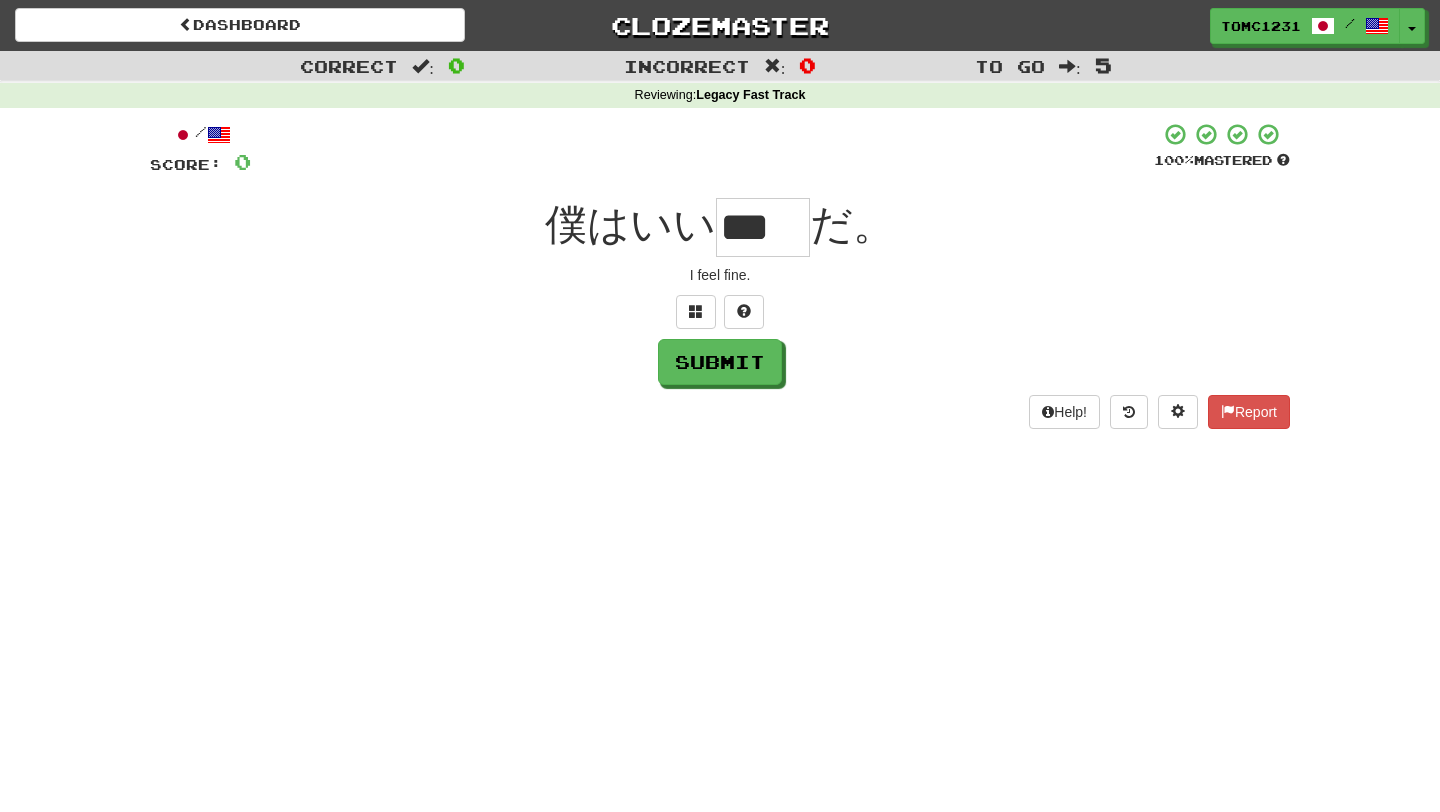 scroll, scrollTop: 0, scrollLeft: 40, axis: horizontal 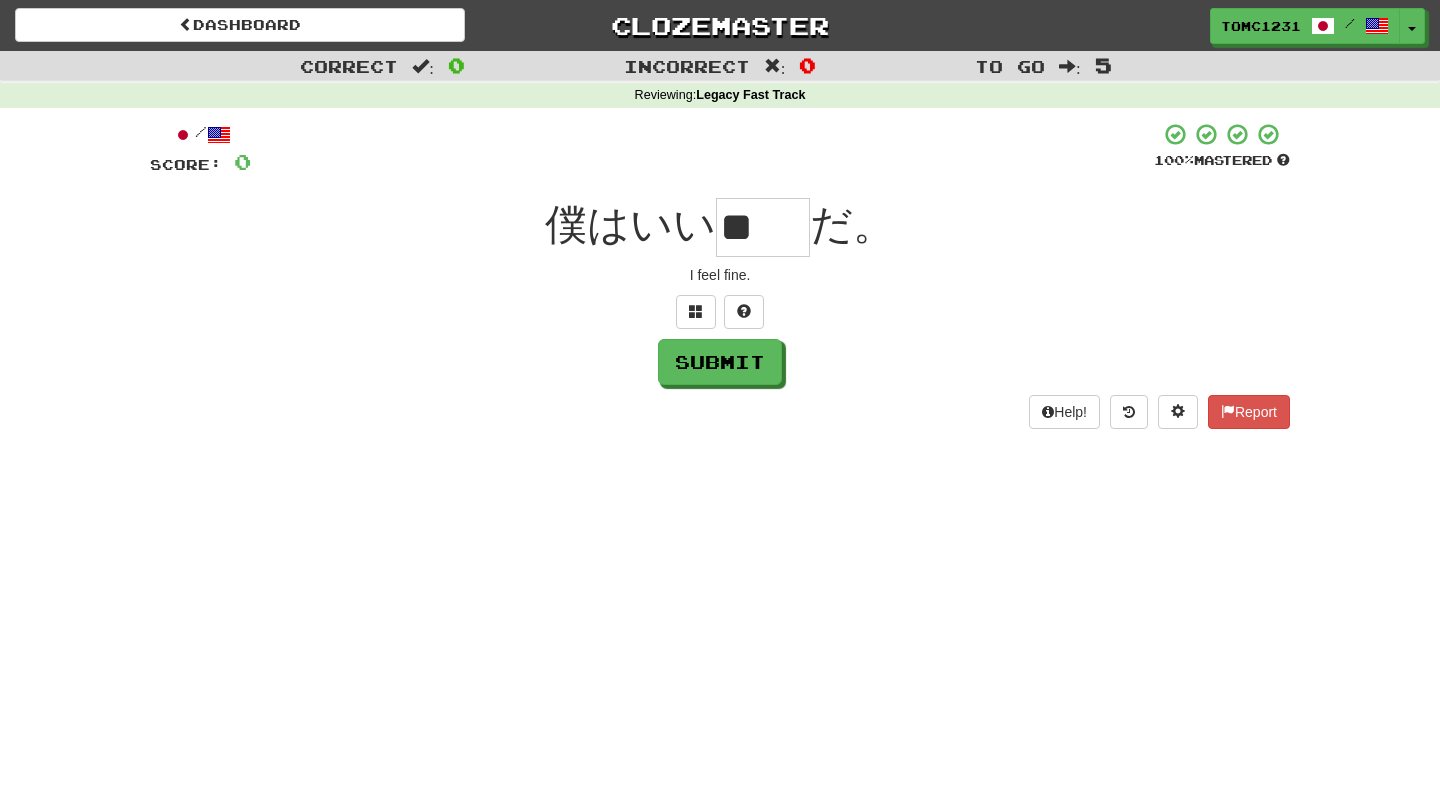 type on "*" 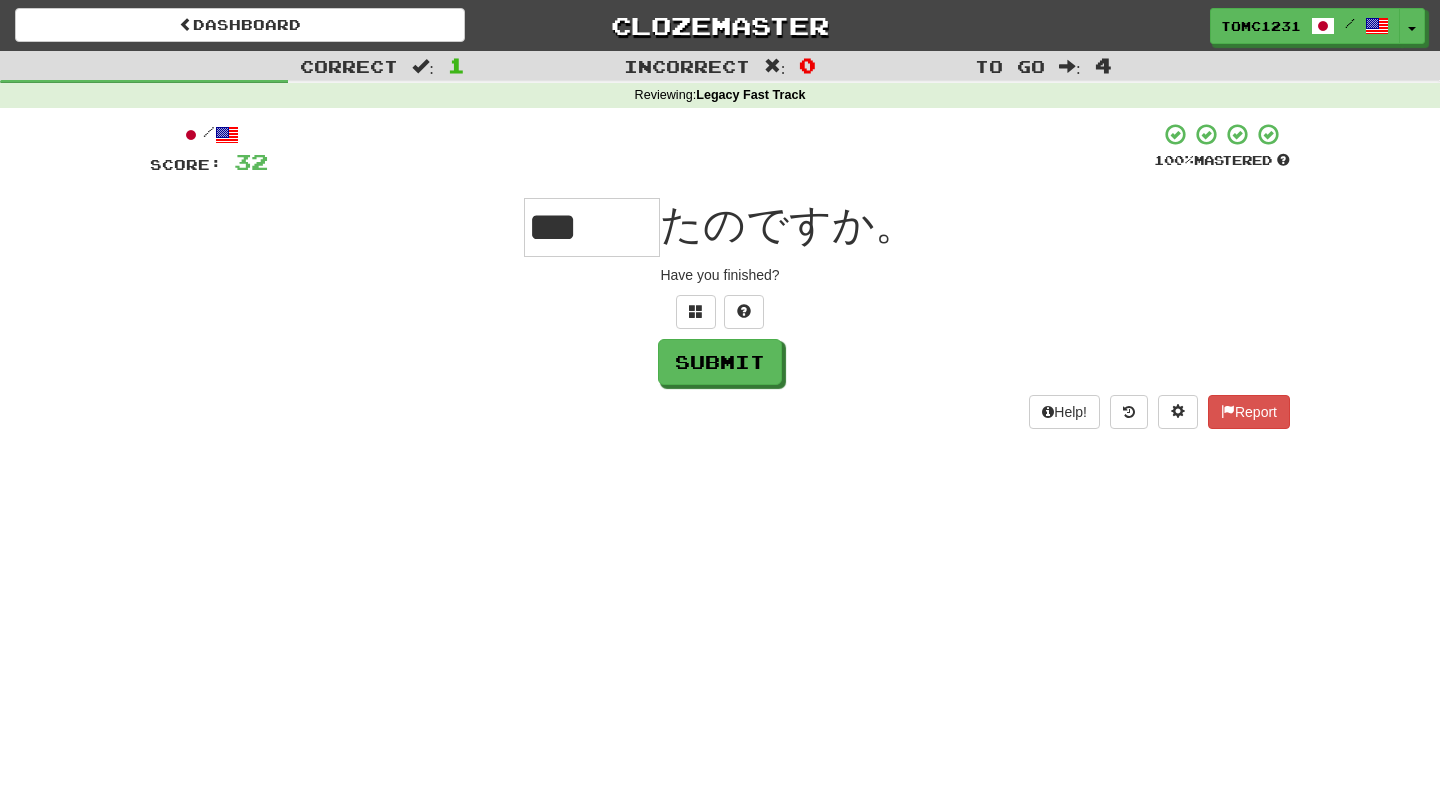 scroll, scrollTop: 0, scrollLeft: 0, axis: both 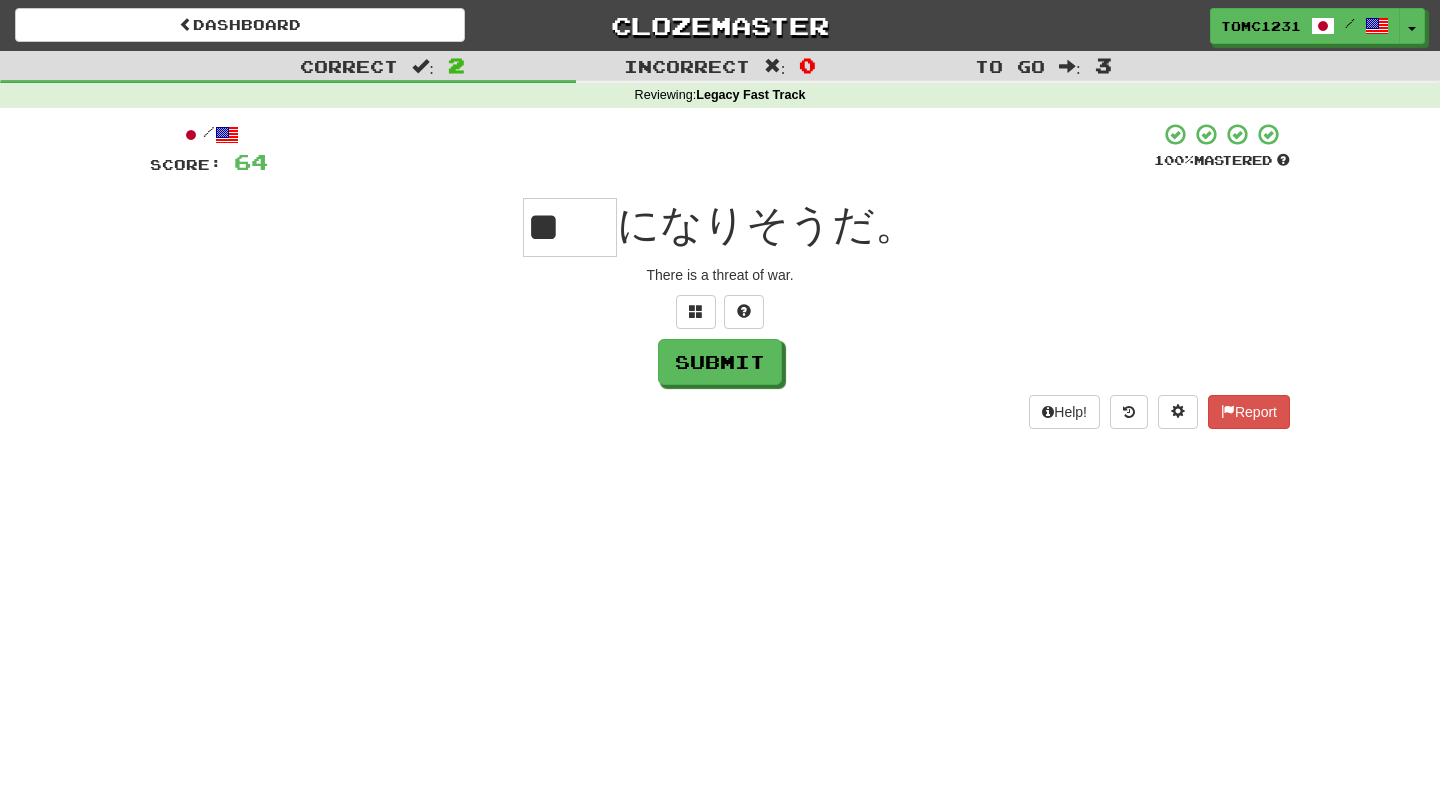 type on "*" 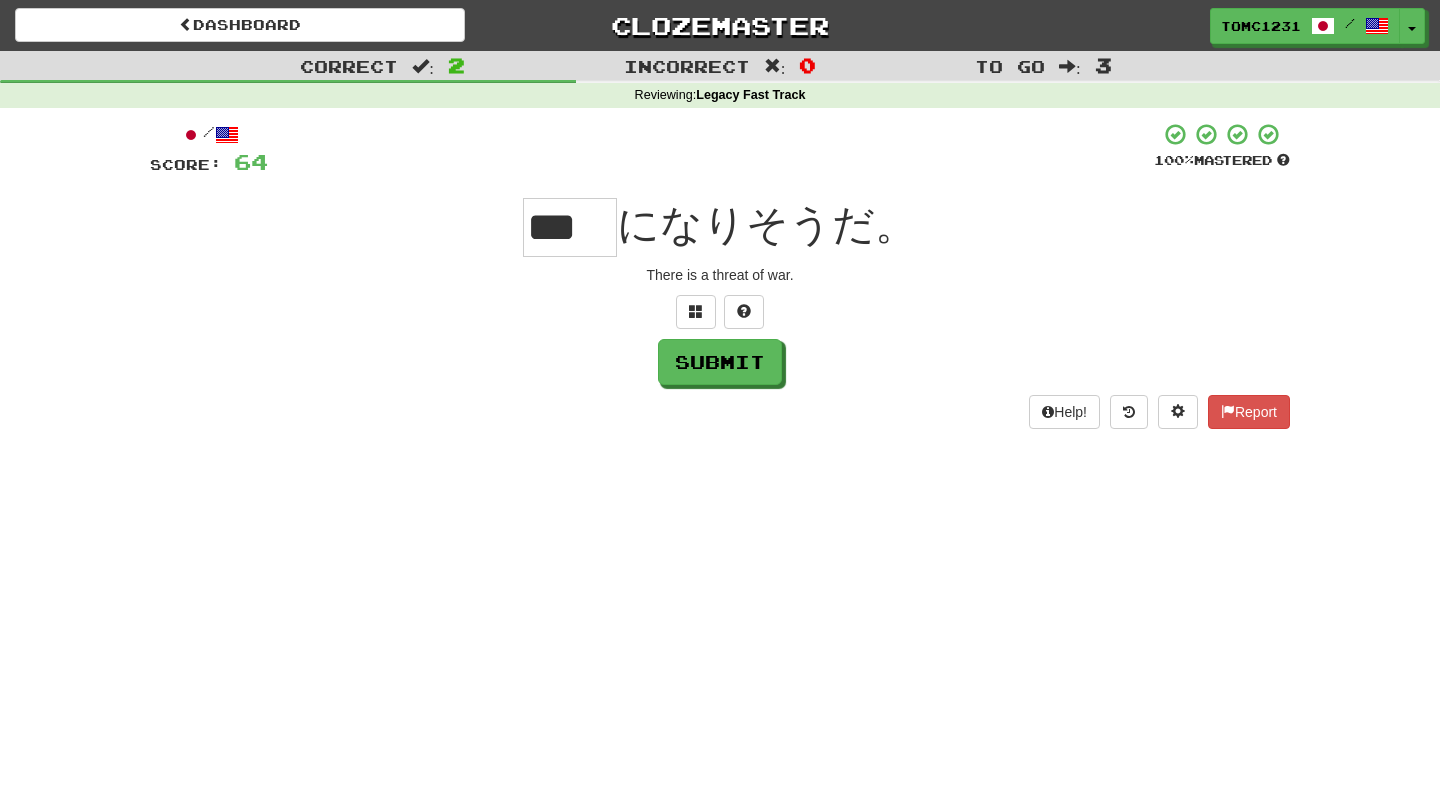 scroll, scrollTop: 0, scrollLeft: 0, axis: both 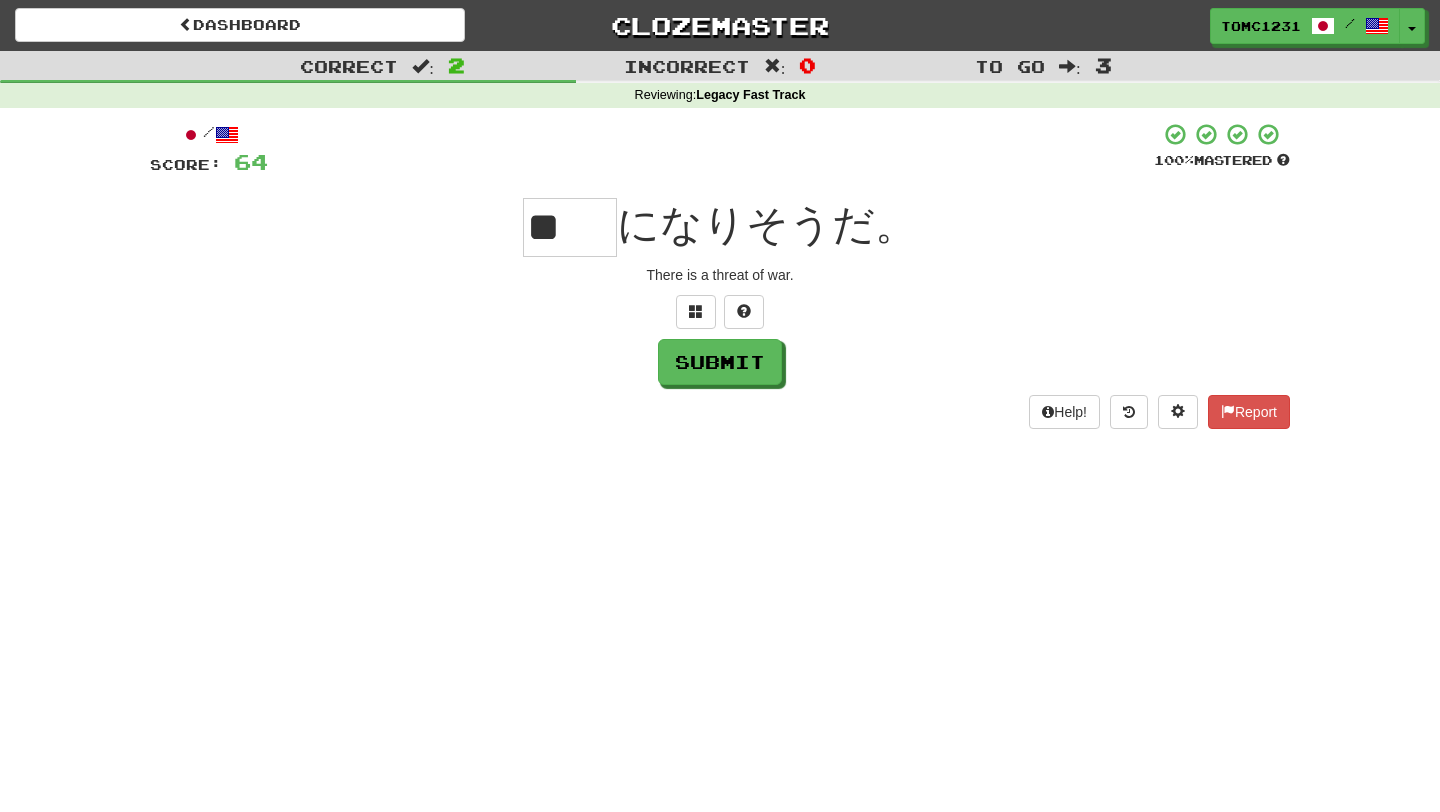 type on "**" 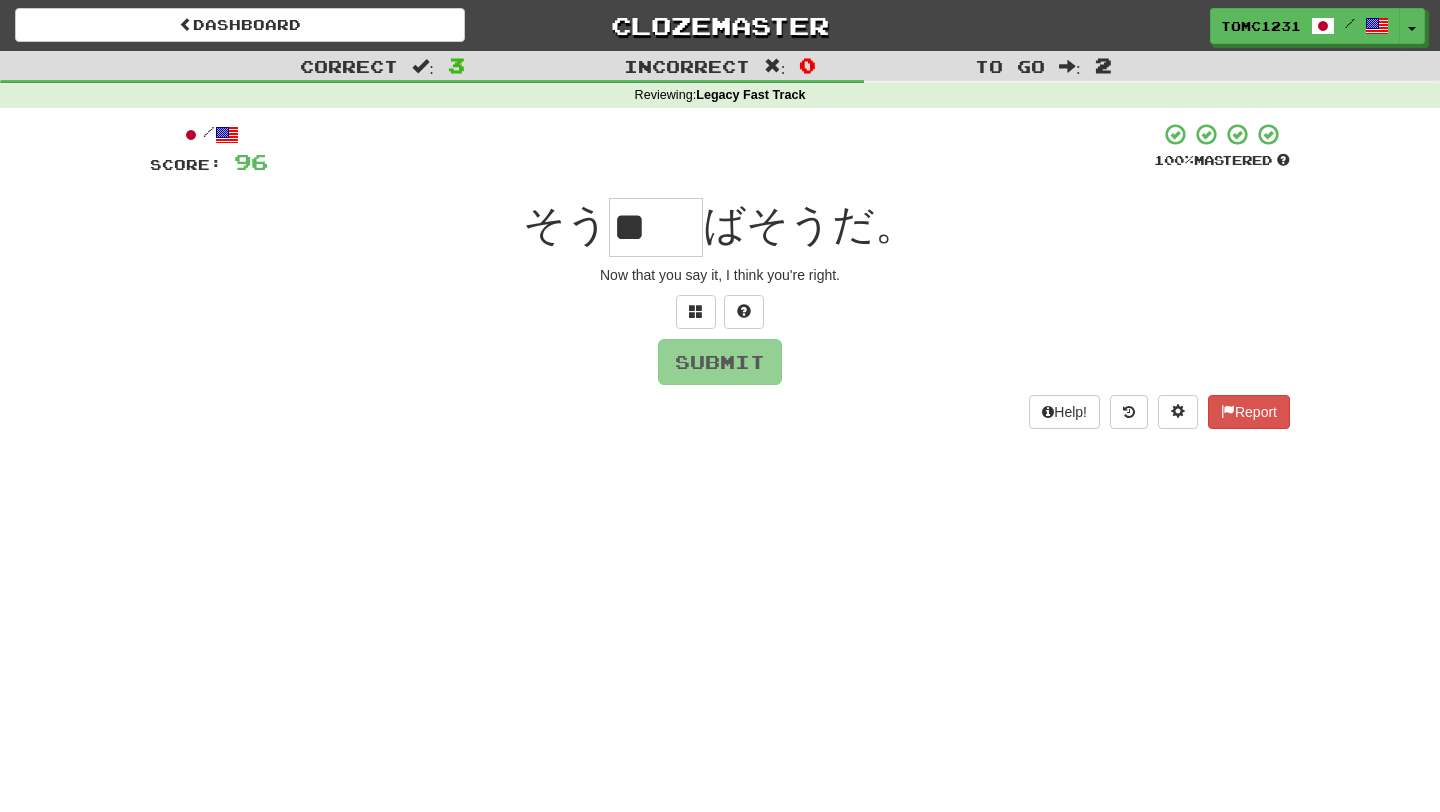 type on "*" 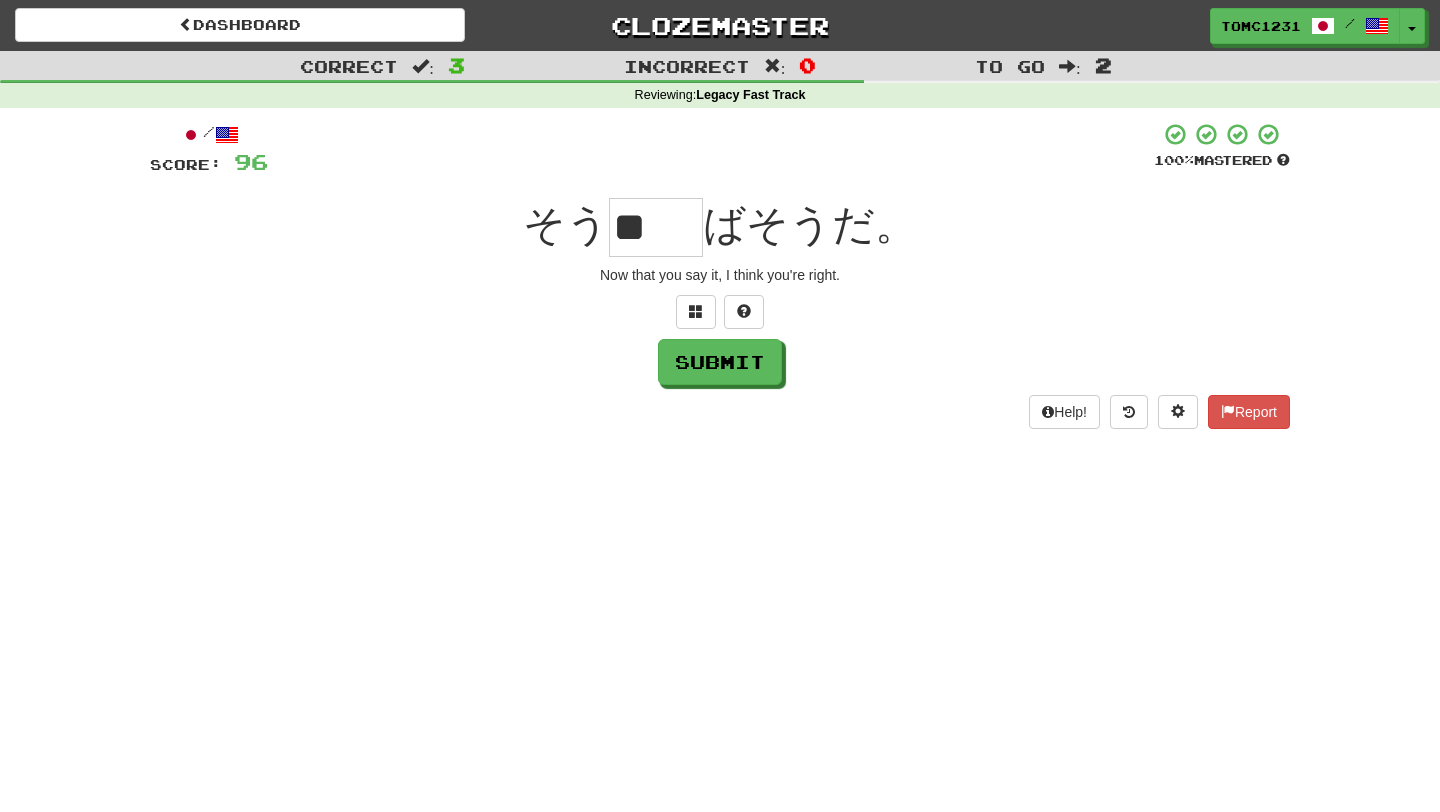 type on "**" 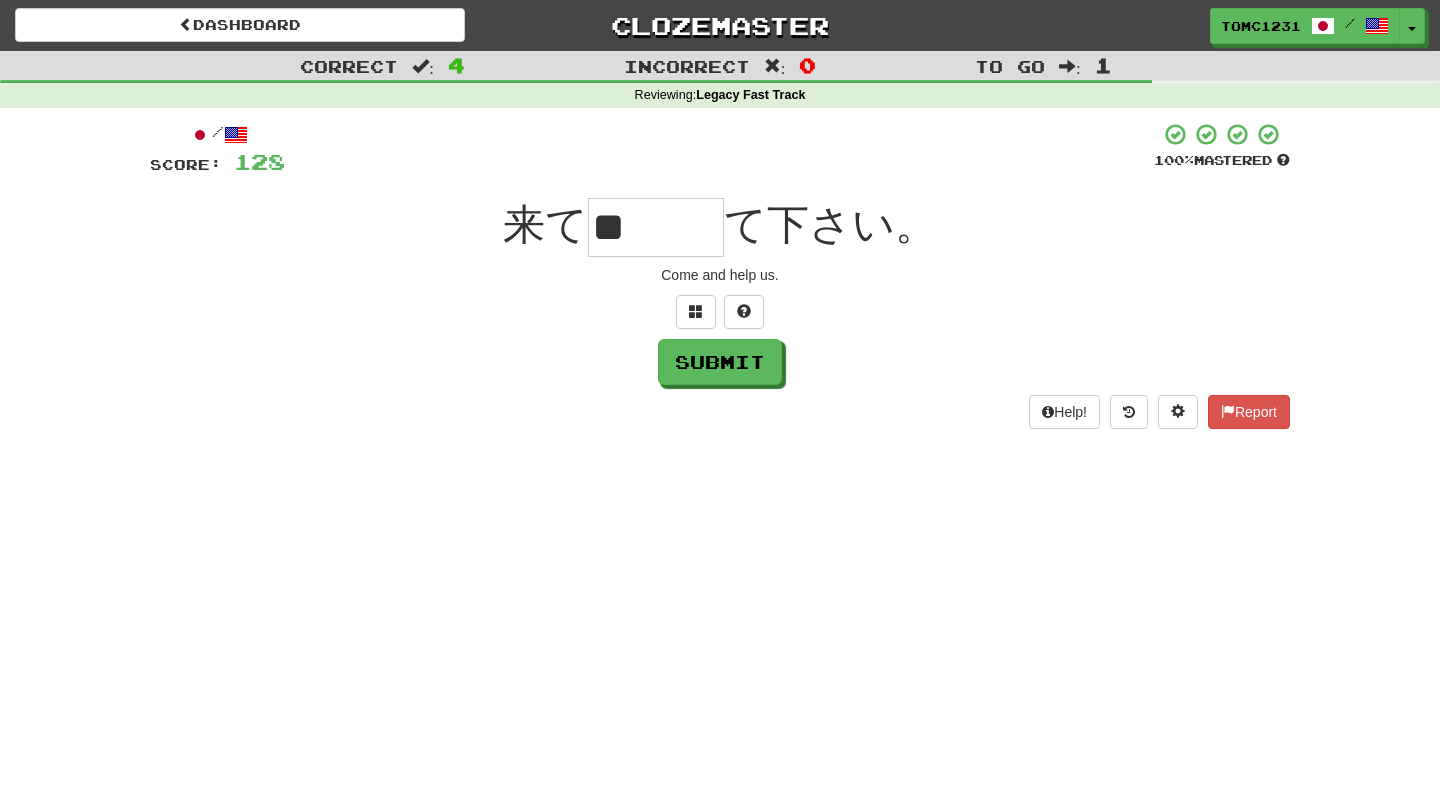 scroll, scrollTop: 0, scrollLeft: 0, axis: both 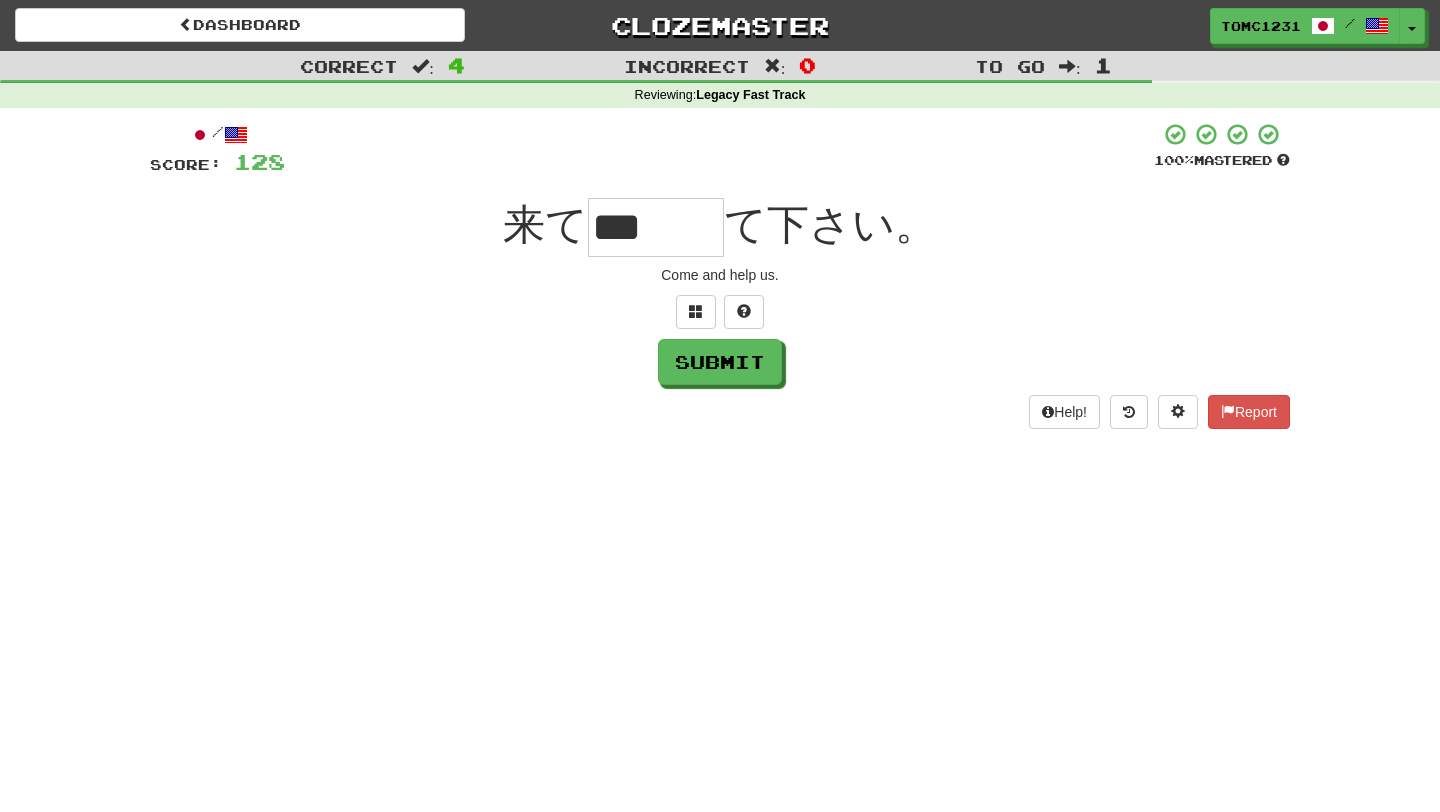 type on "***" 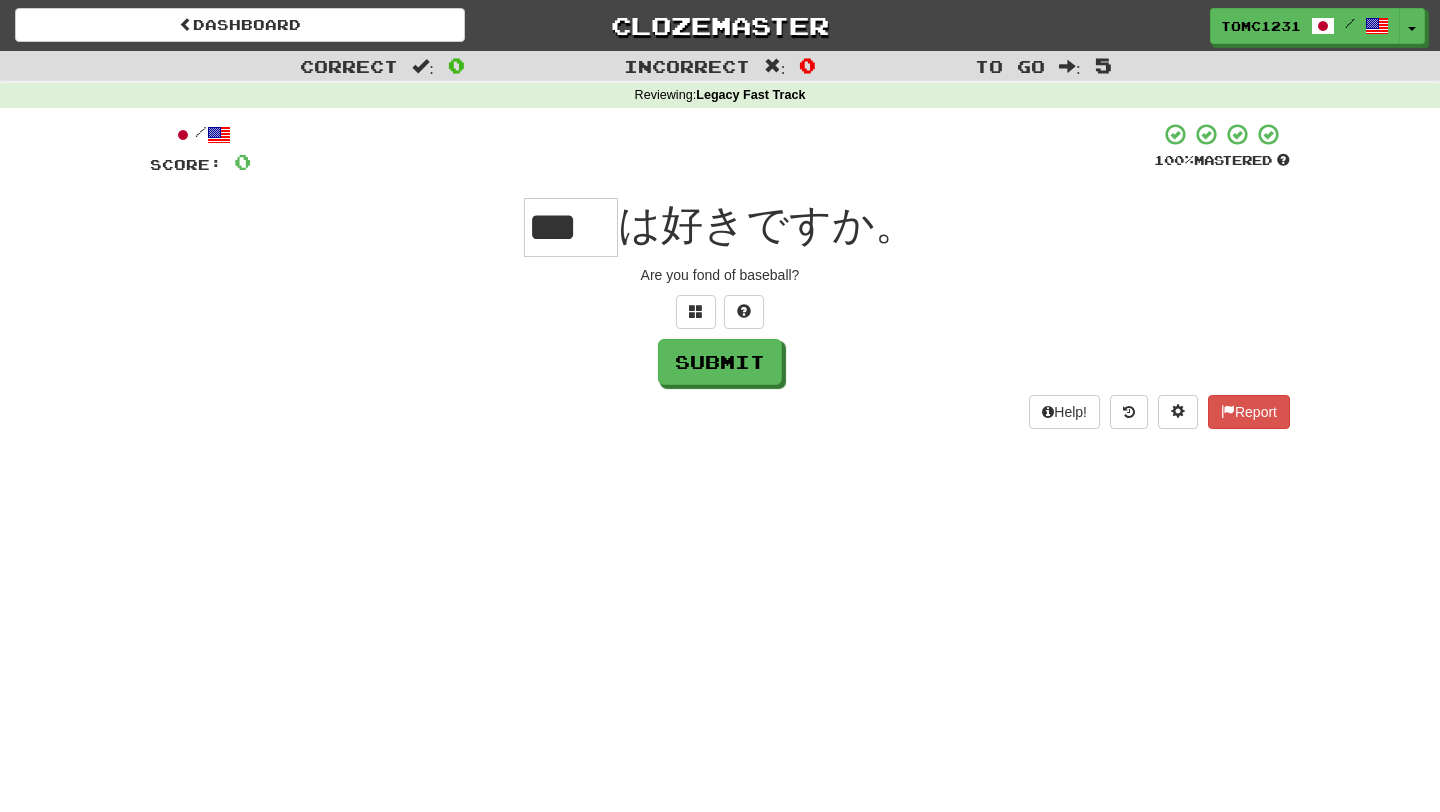 scroll, scrollTop: 0, scrollLeft: 0, axis: both 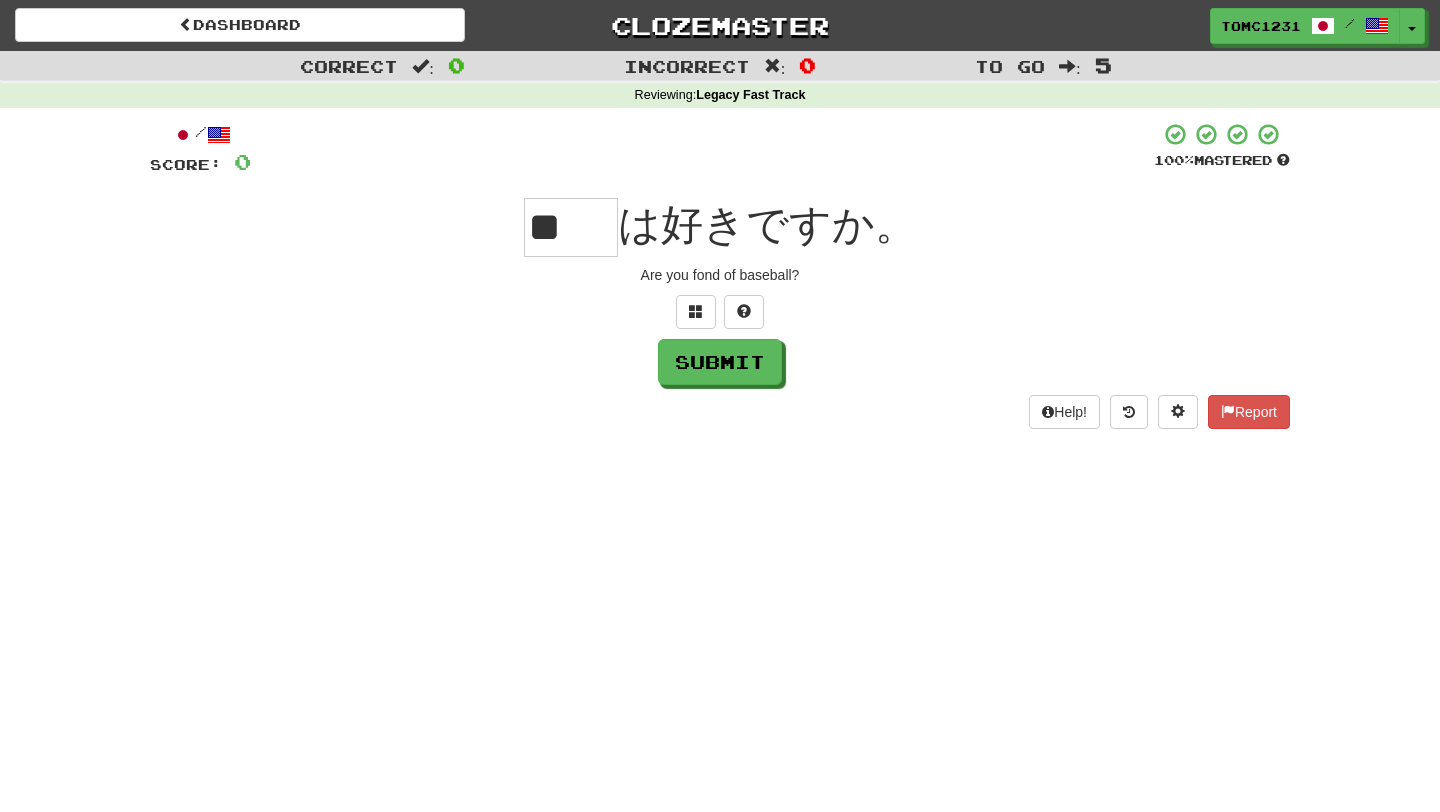 type on "*" 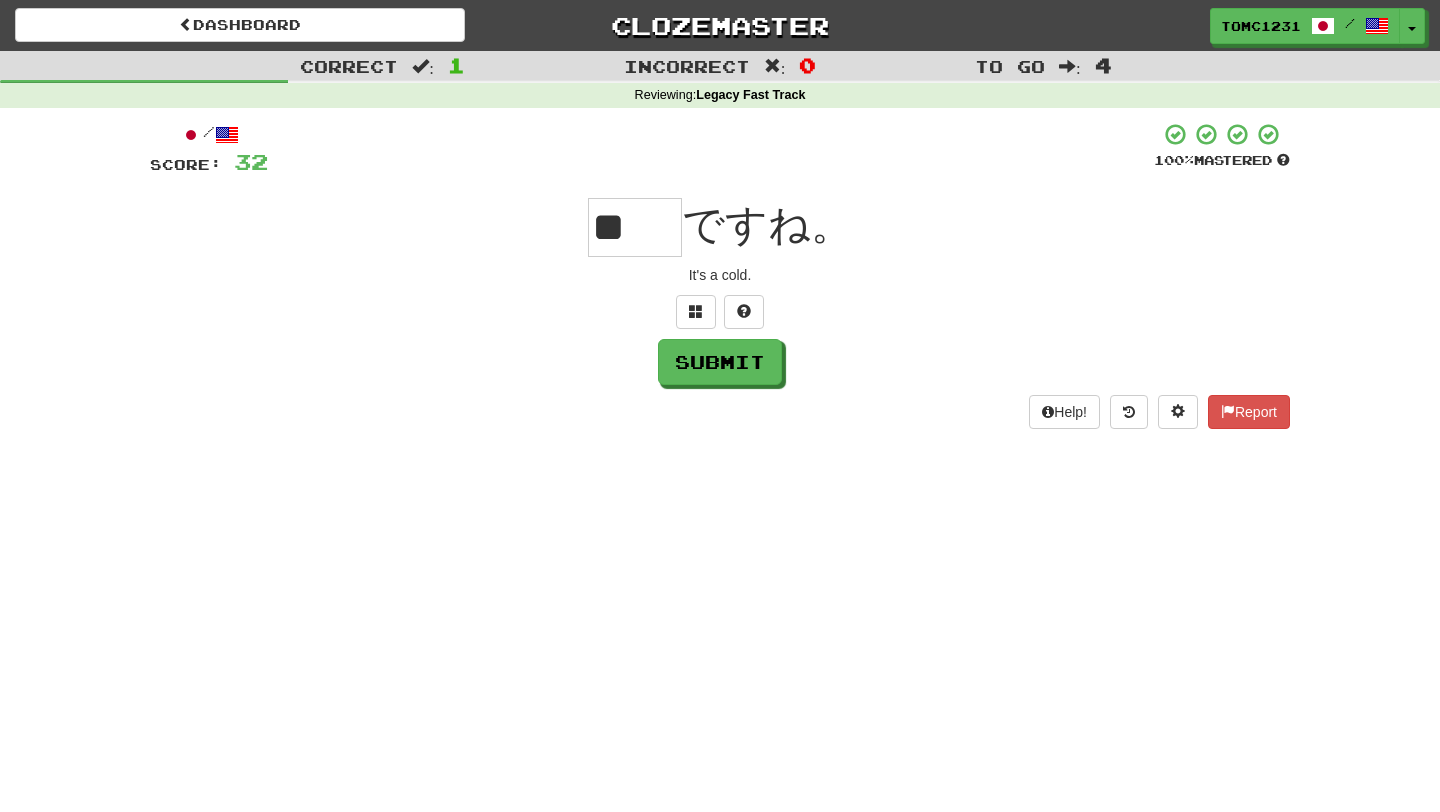scroll, scrollTop: 0, scrollLeft: 0, axis: both 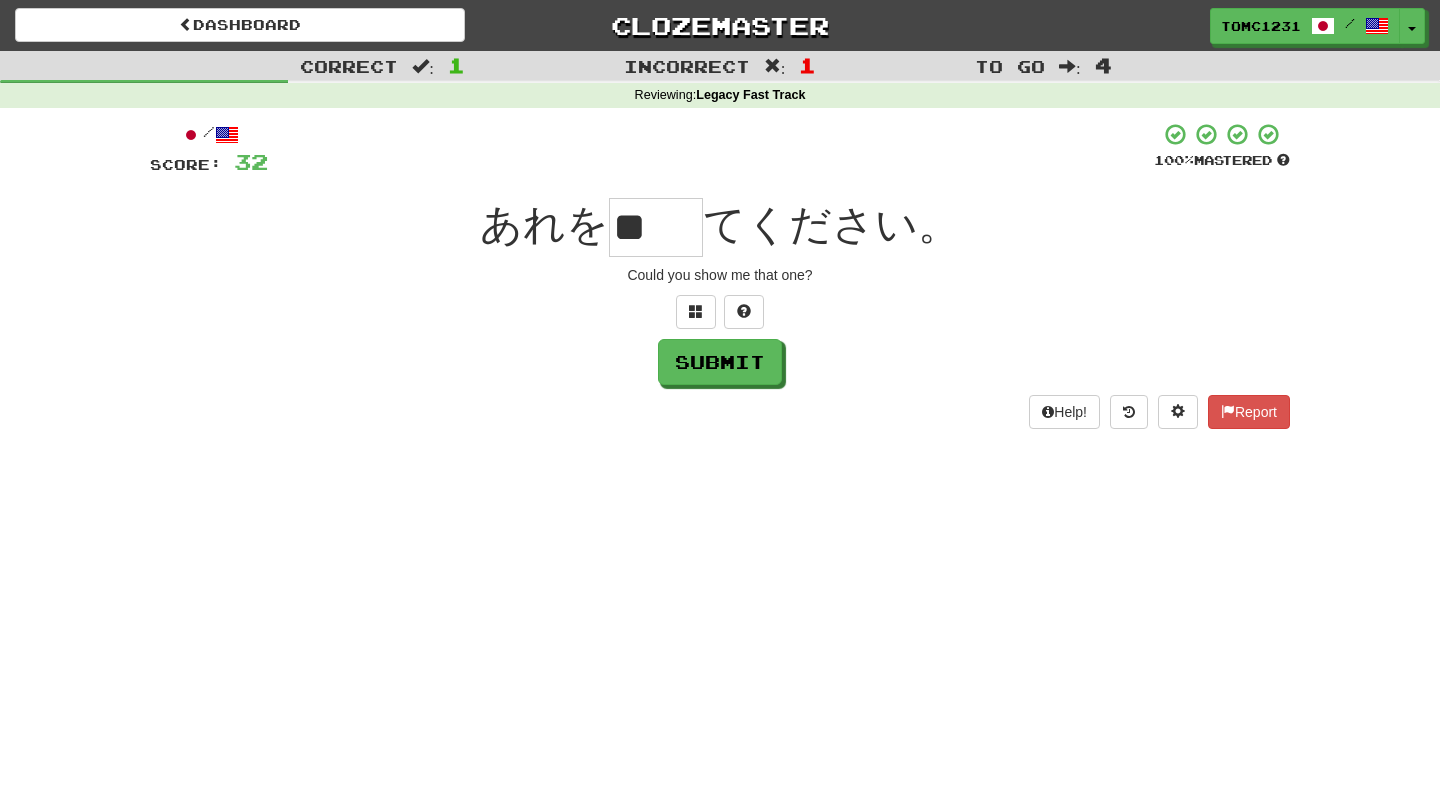 type on "*" 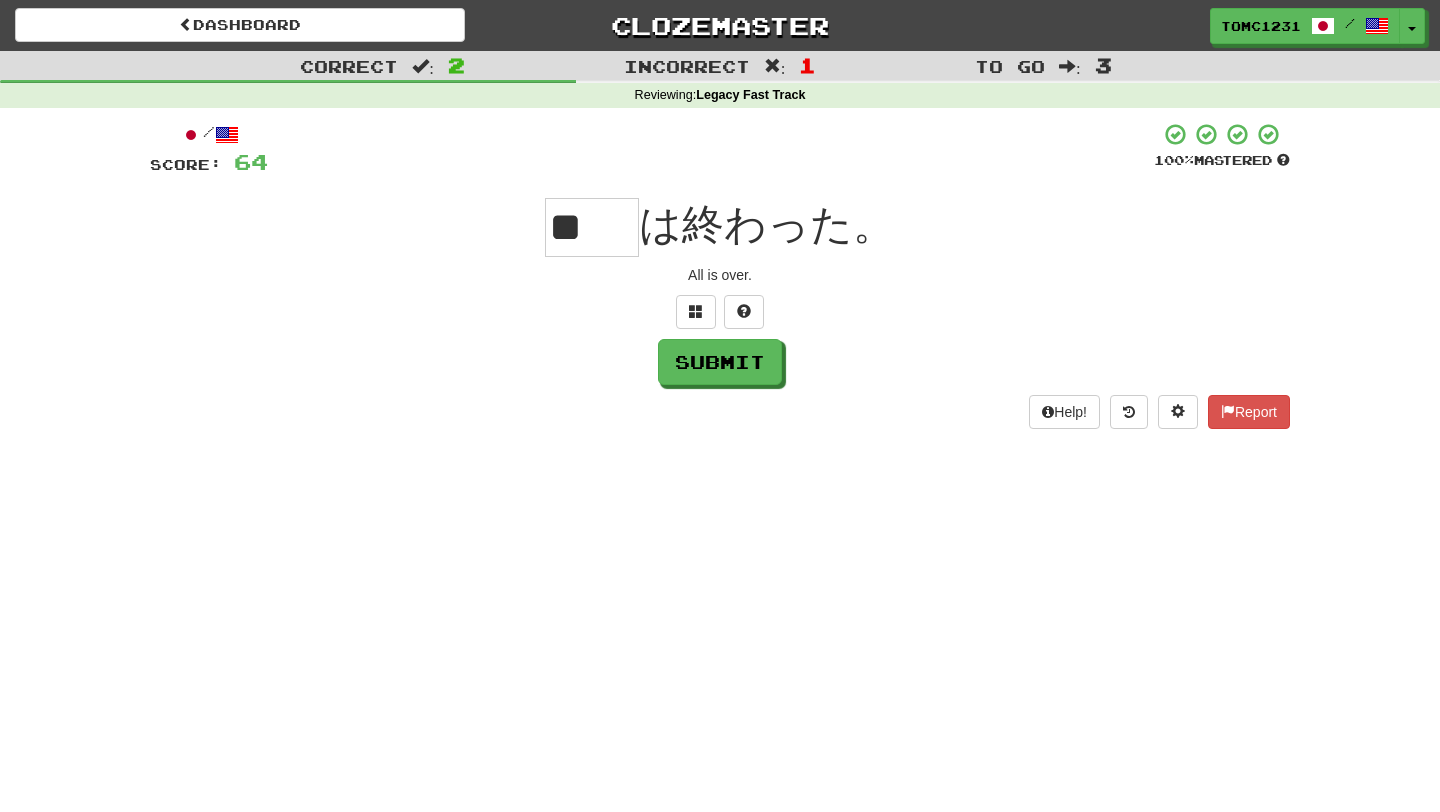 scroll, scrollTop: 0, scrollLeft: 0, axis: both 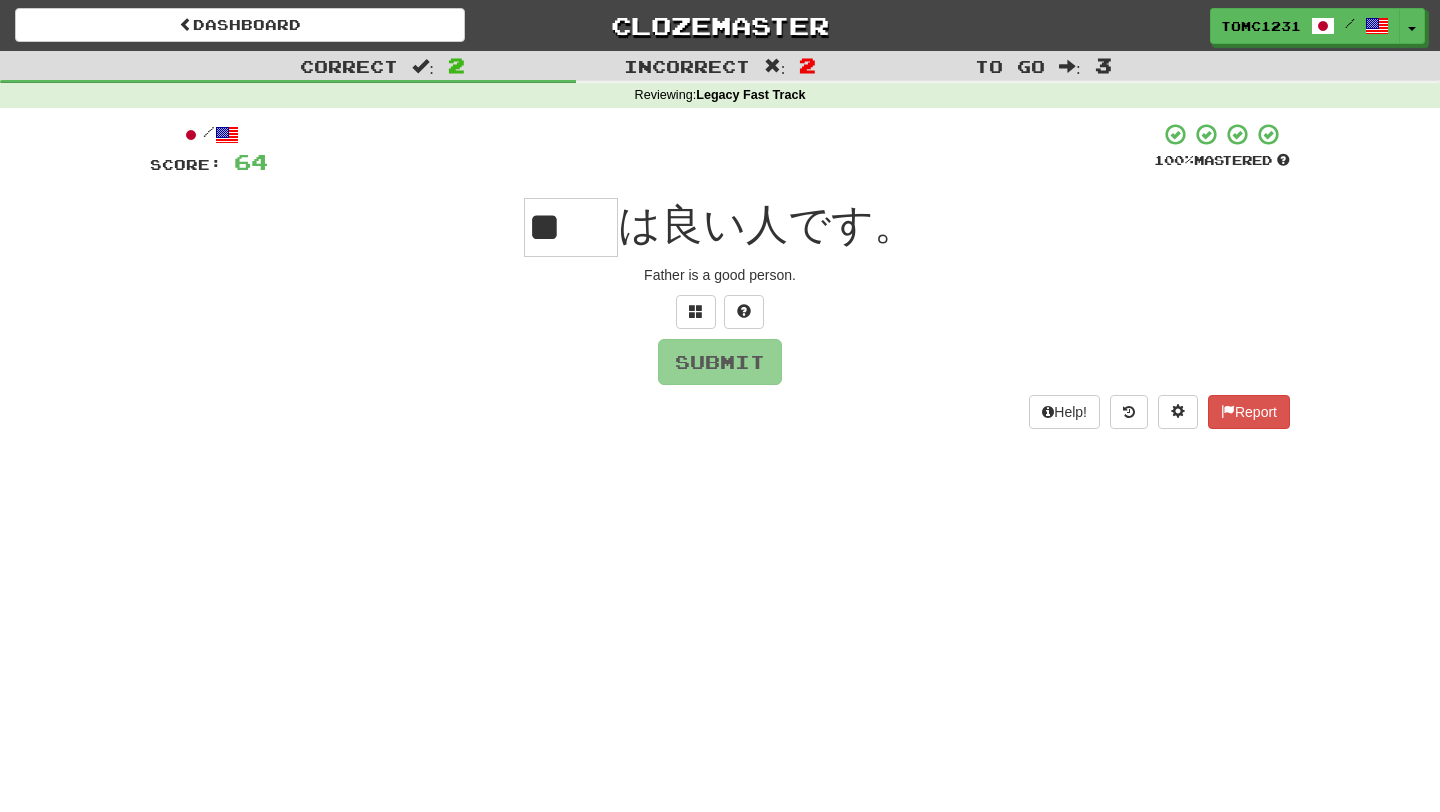 type on "*" 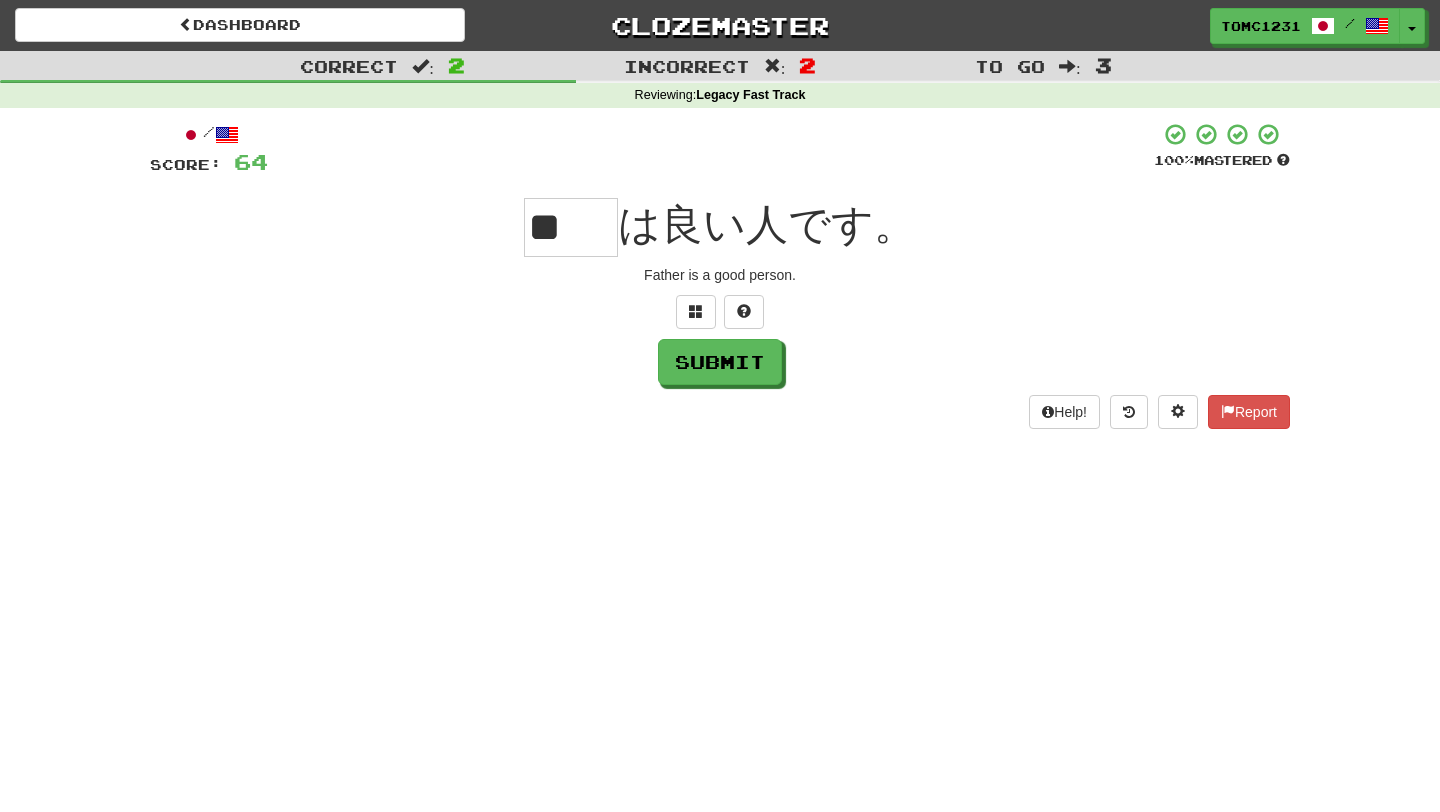 type on "*" 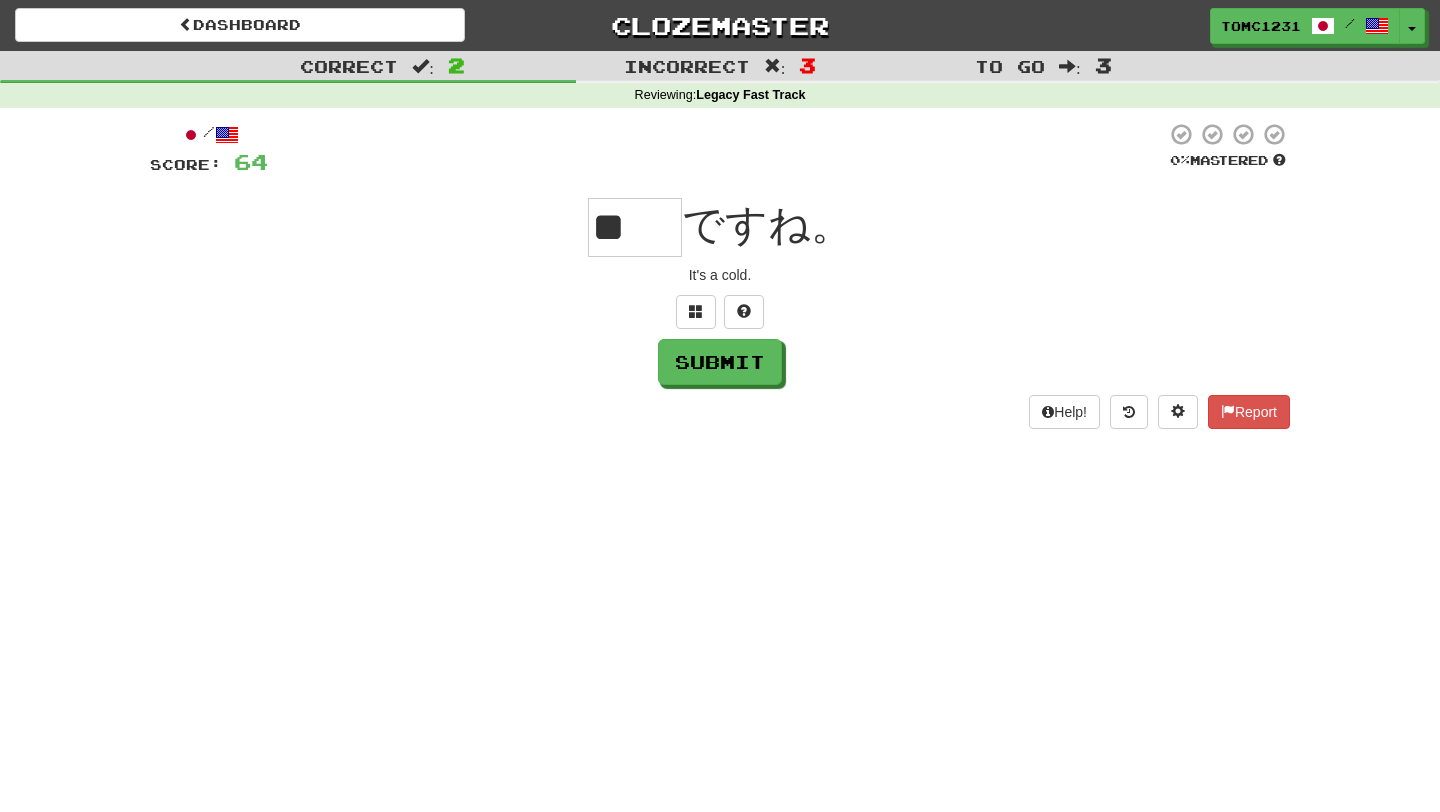 type on "**" 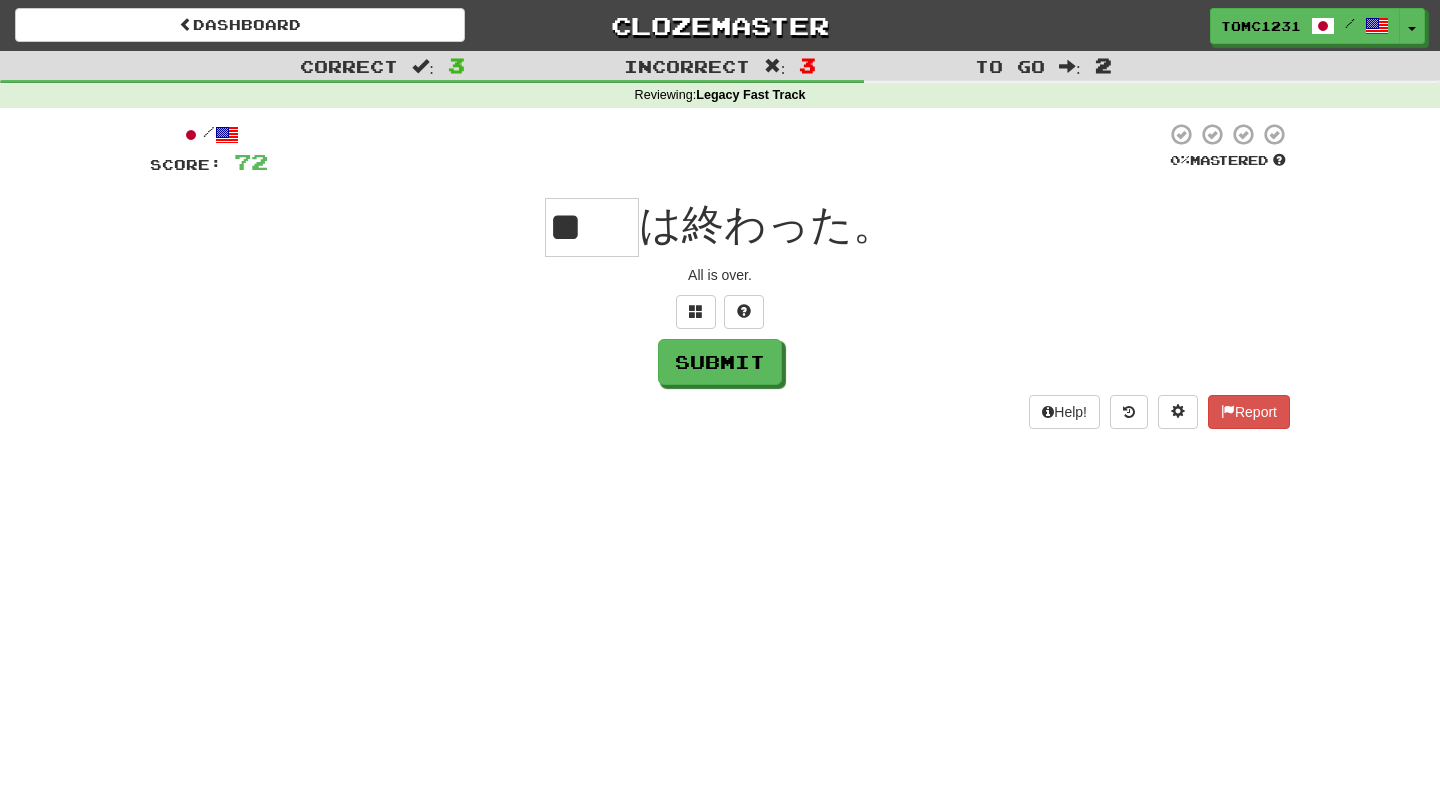 scroll, scrollTop: 0, scrollLeft: 0, axis: both 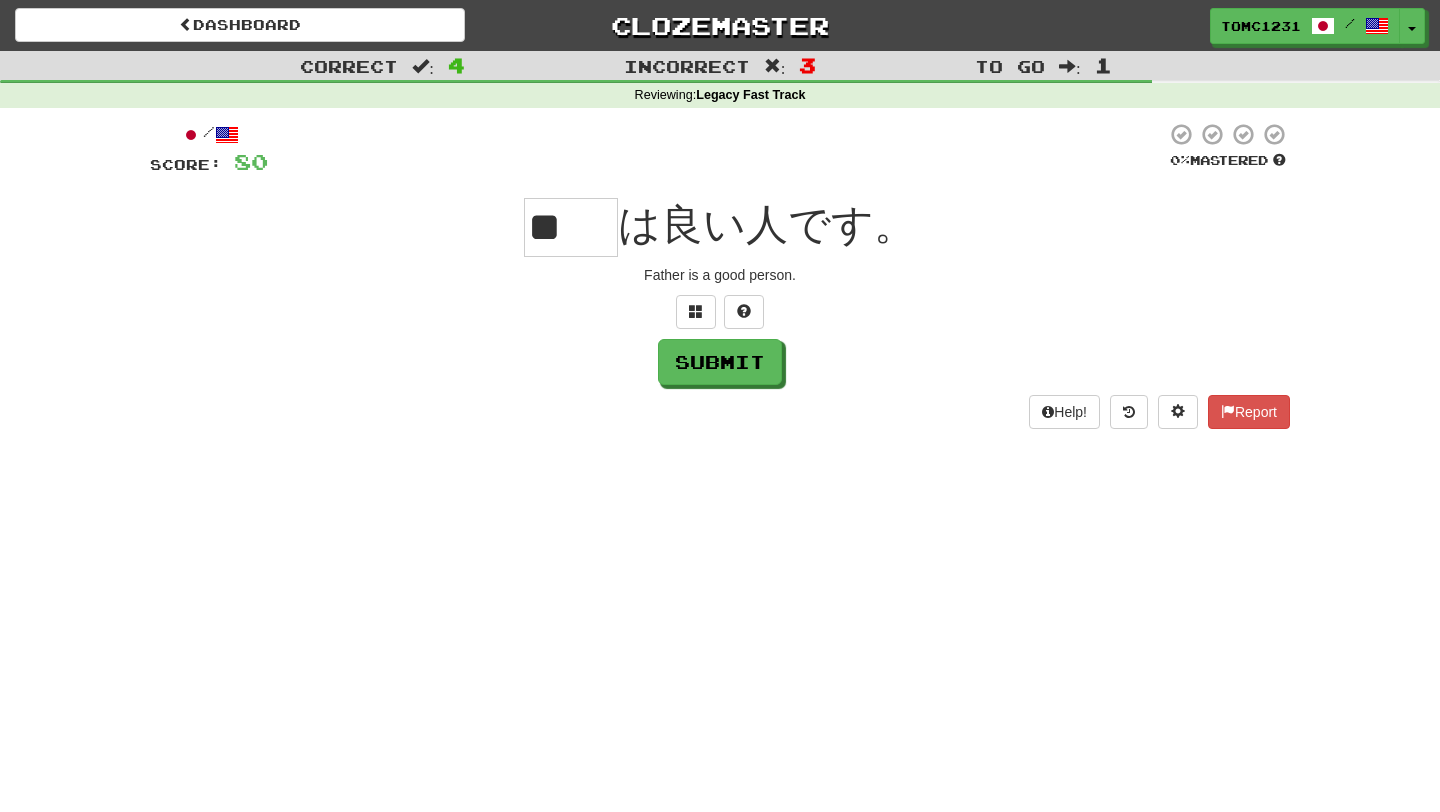 type on "**" 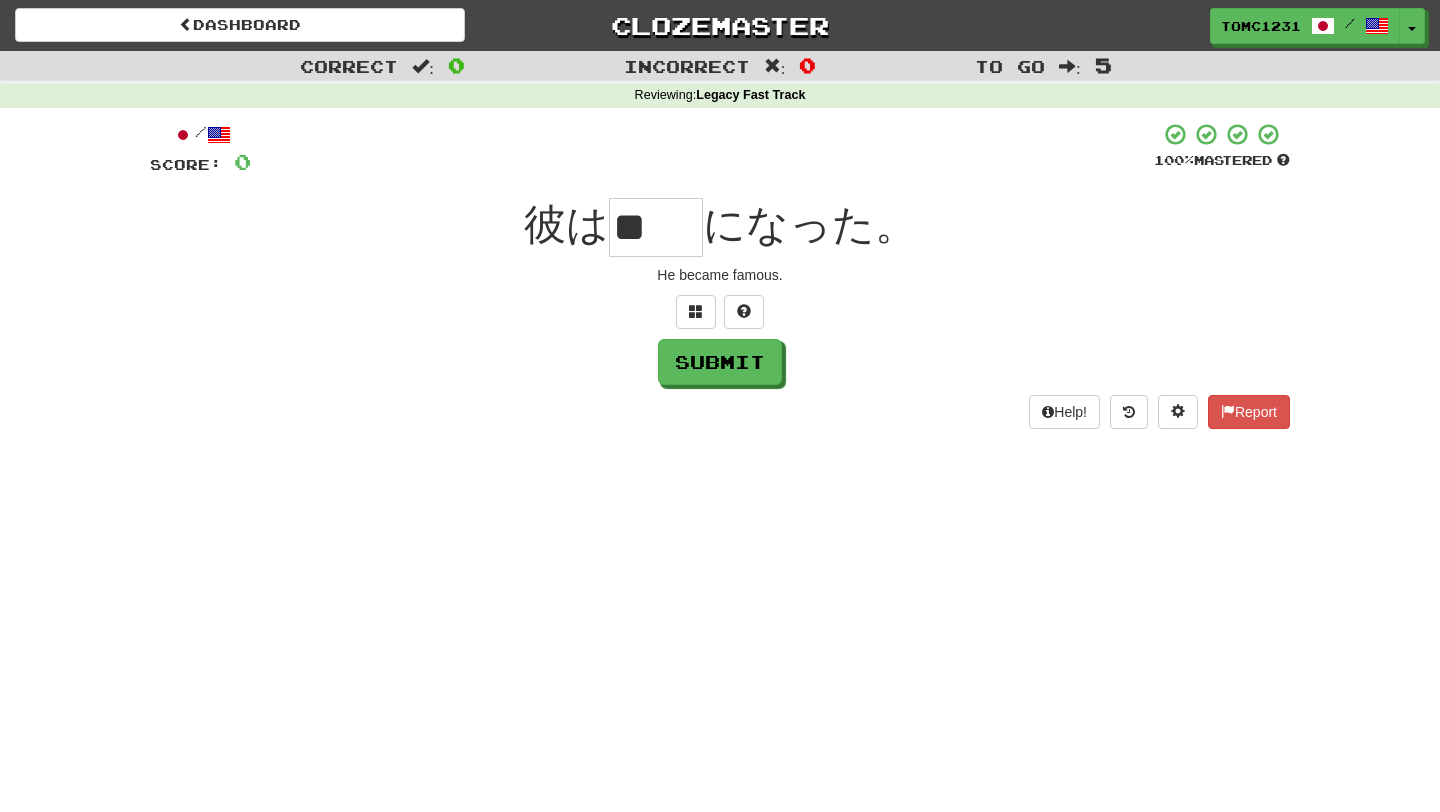 scroll, scrollTop: 0, scrollLeft: 0, axis: both 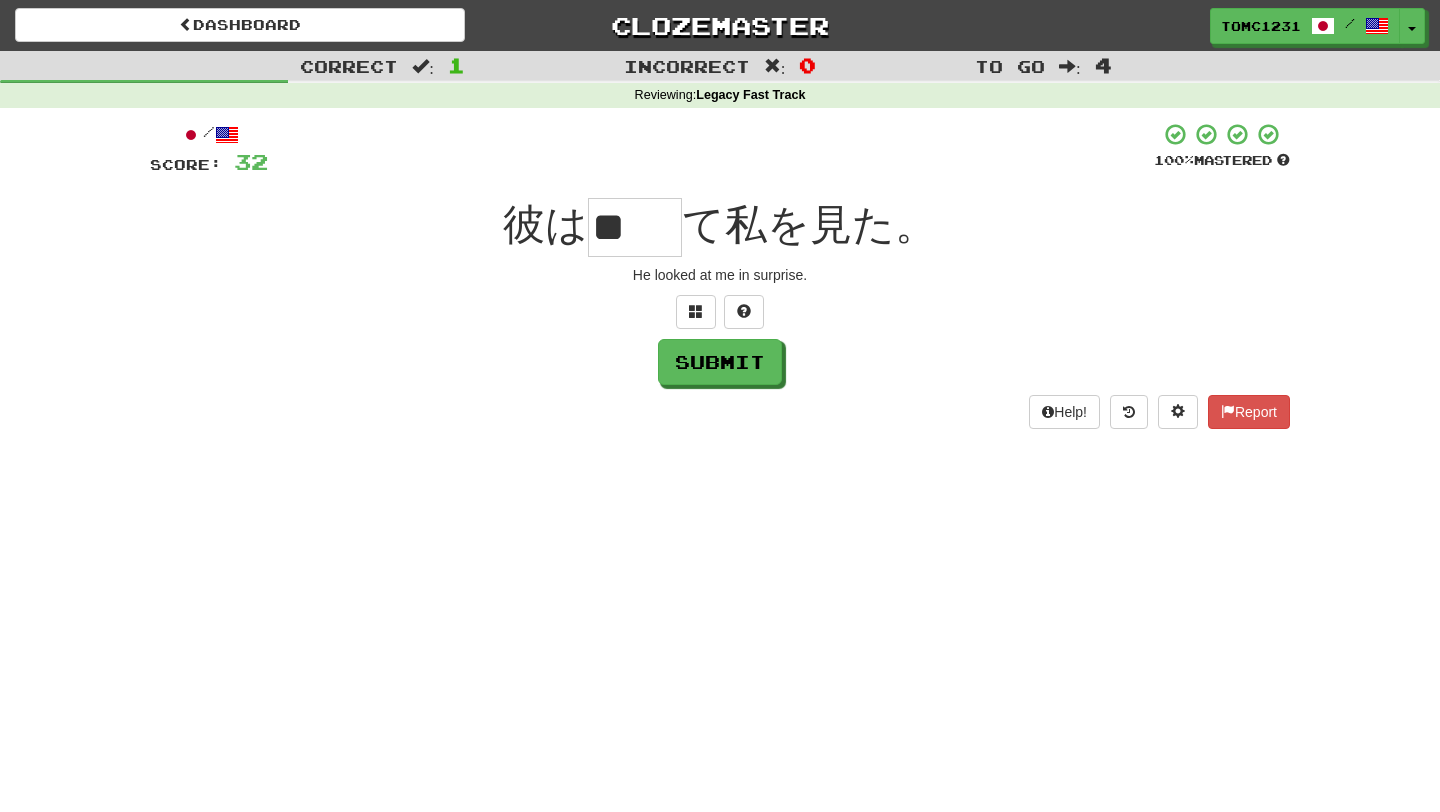 type on "*" 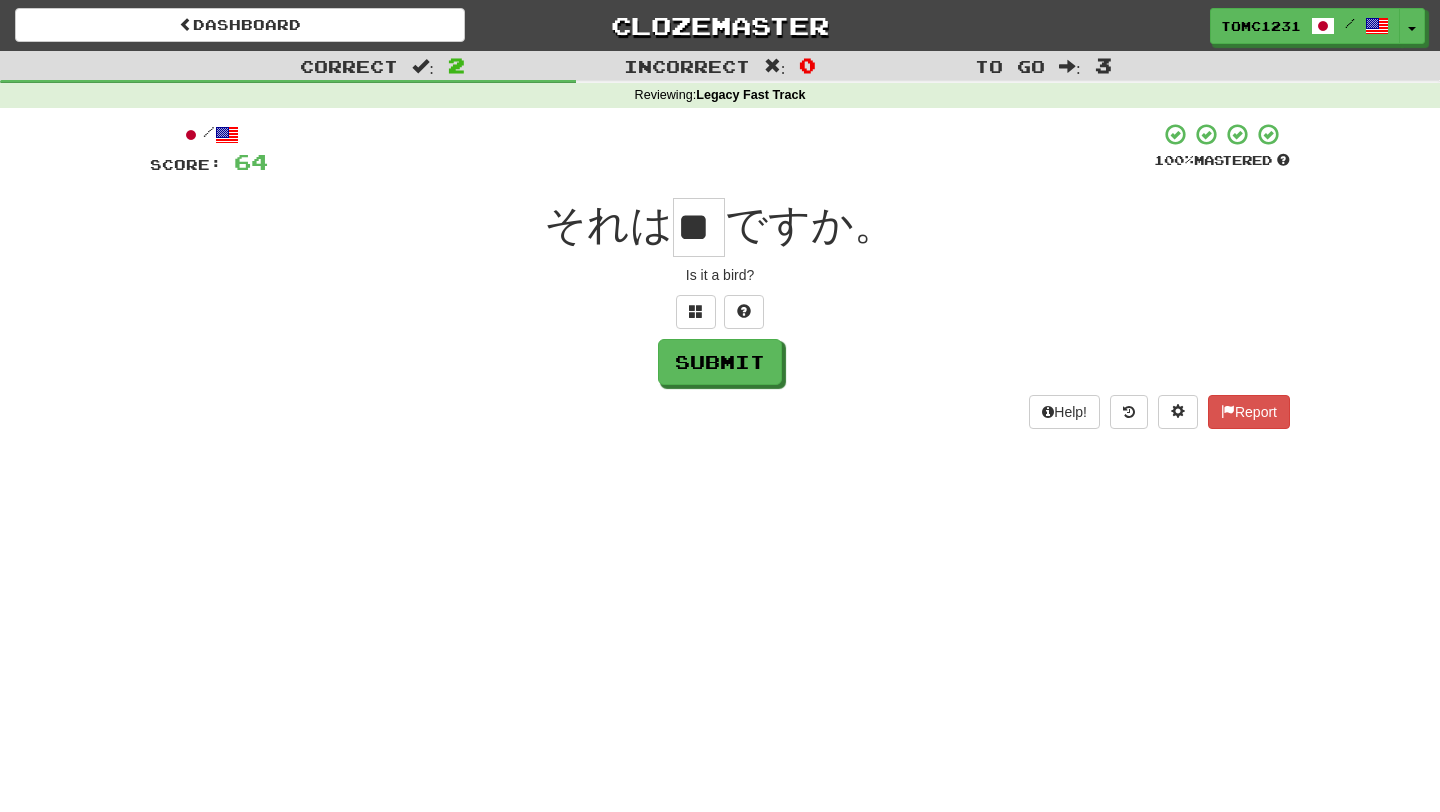 scroll, scrollTop: 0, scrollLeft: 0, axis: both 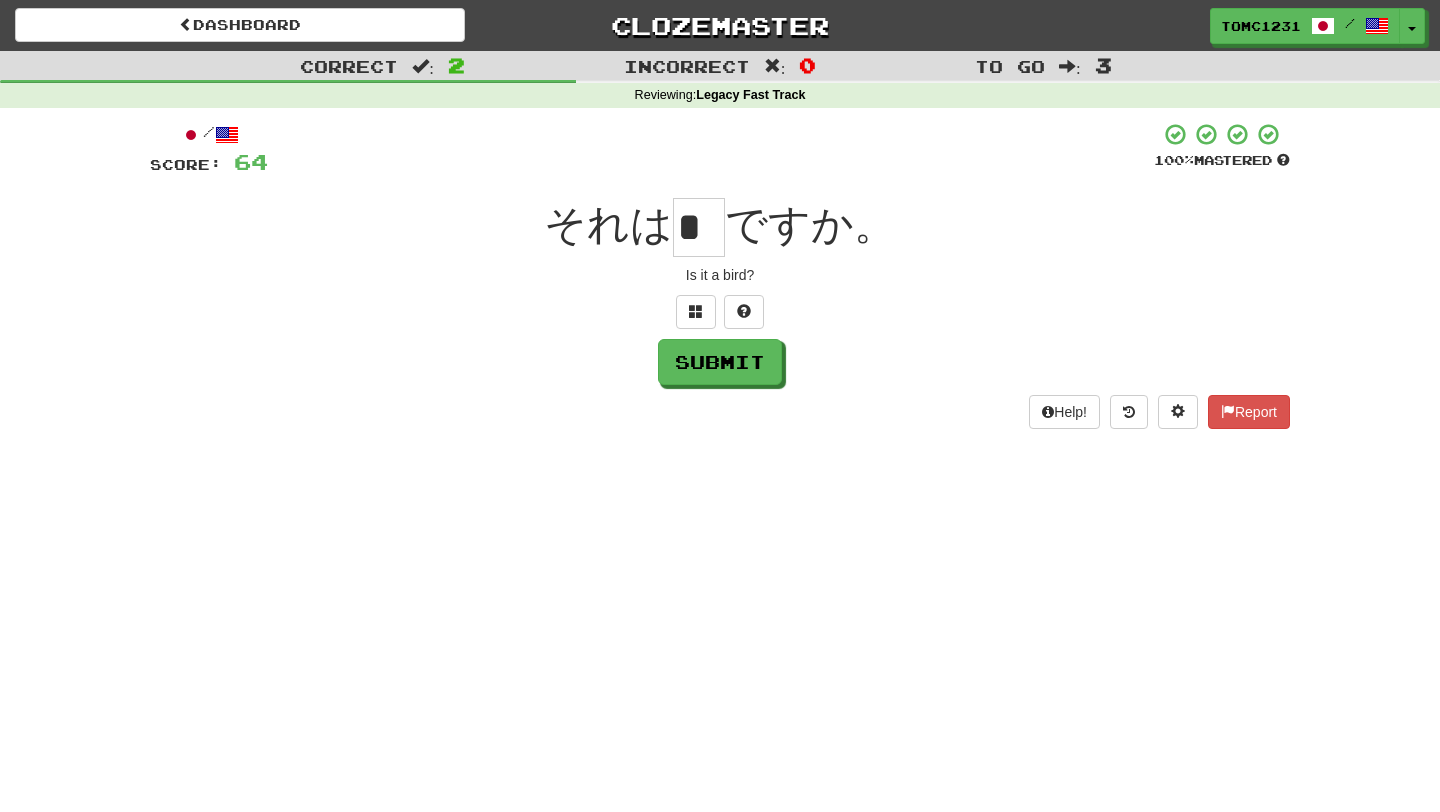 type on "*" 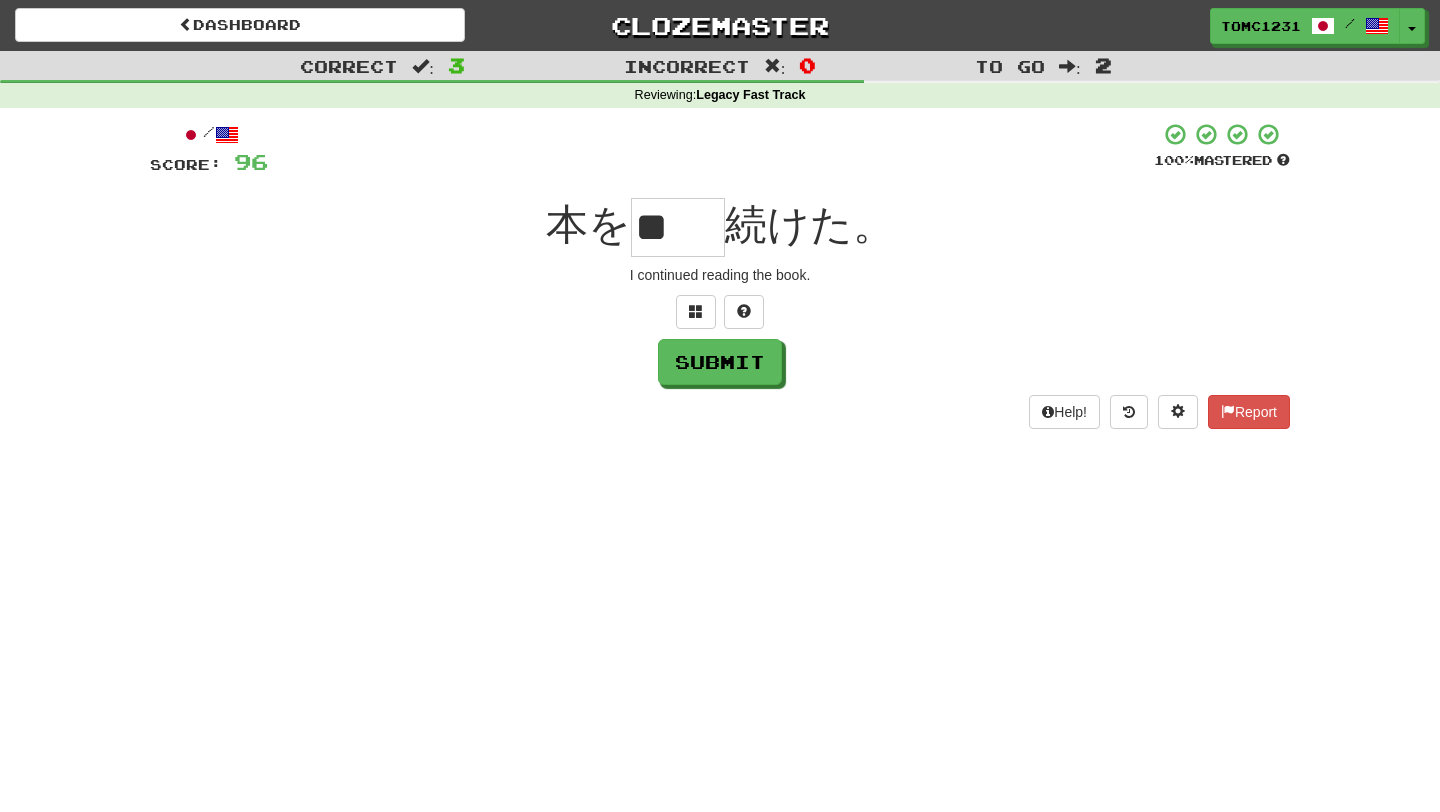 type on "**" 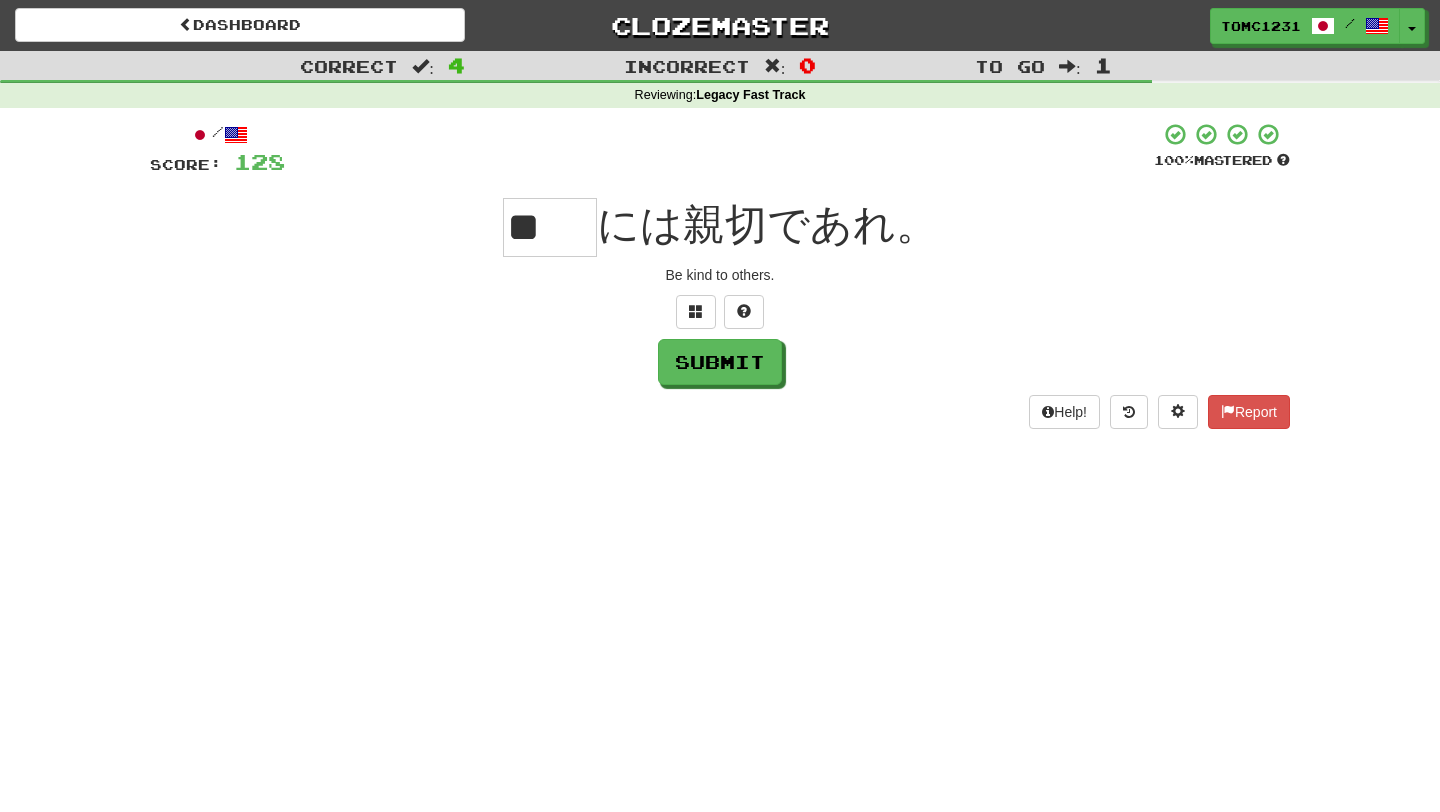 scroll, scrollTop: 0, scrollLeft: 0, axis: both 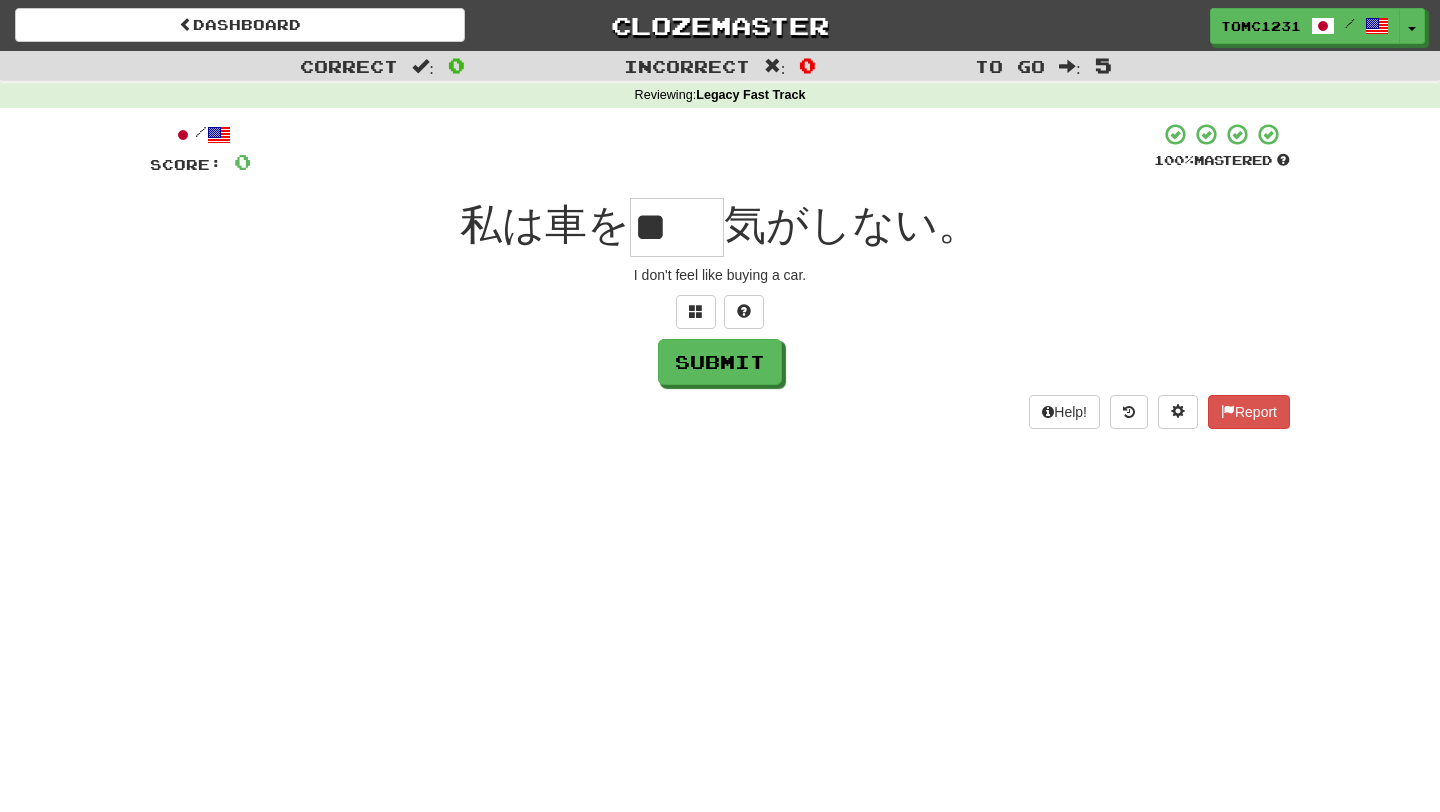 type on "**" 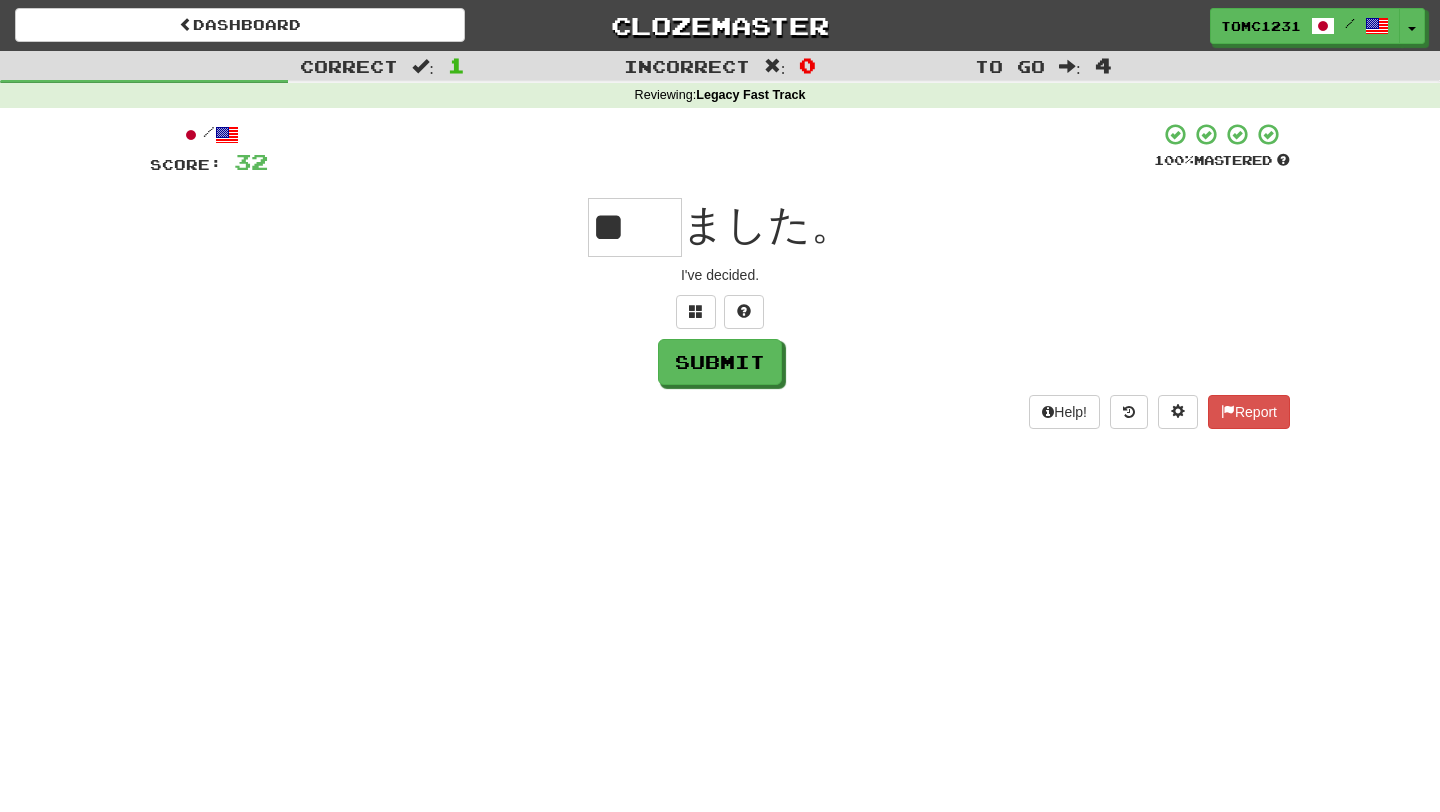 type on "**" 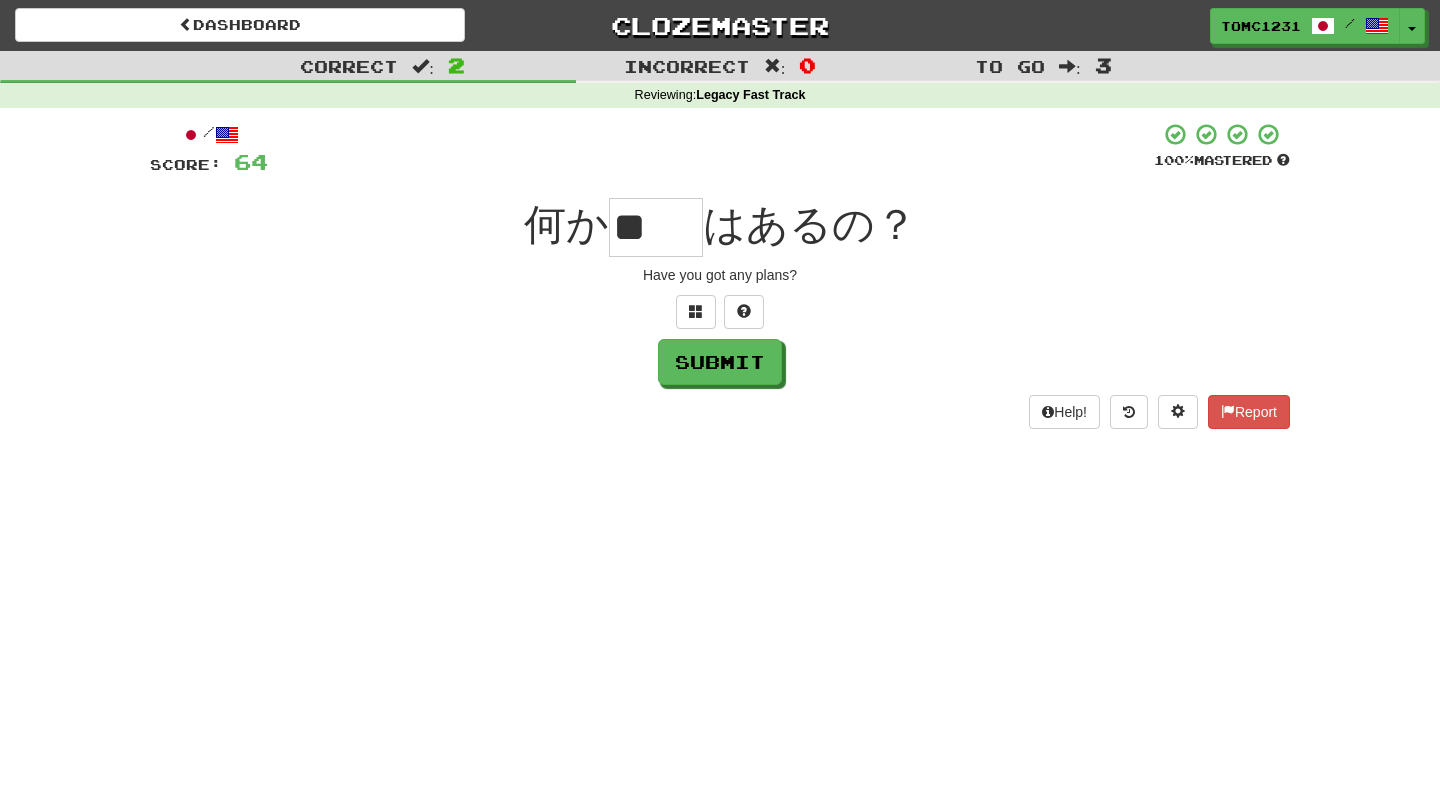 scroll, scrollTop: 0, scrollLeft: 0, axis: both 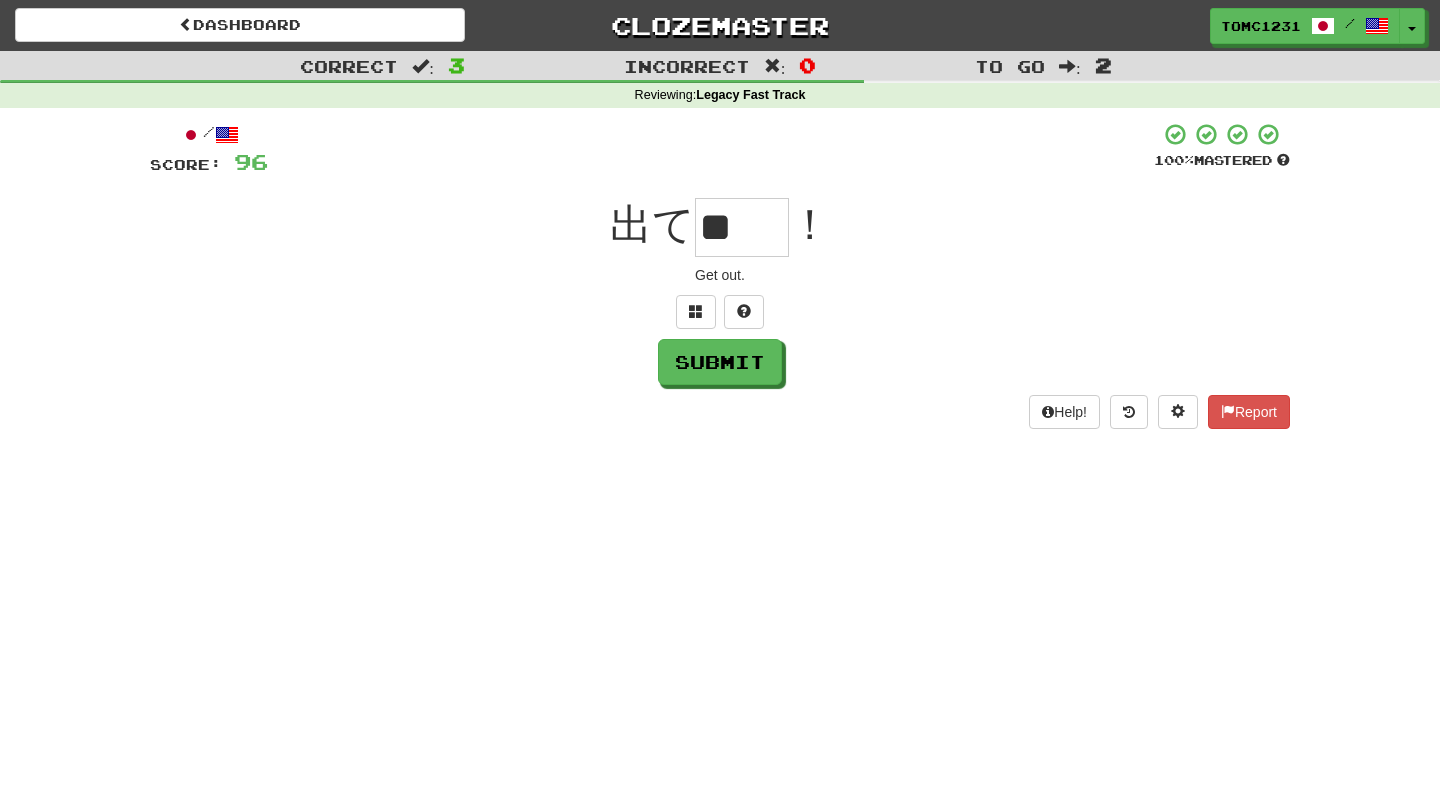 type on "*" 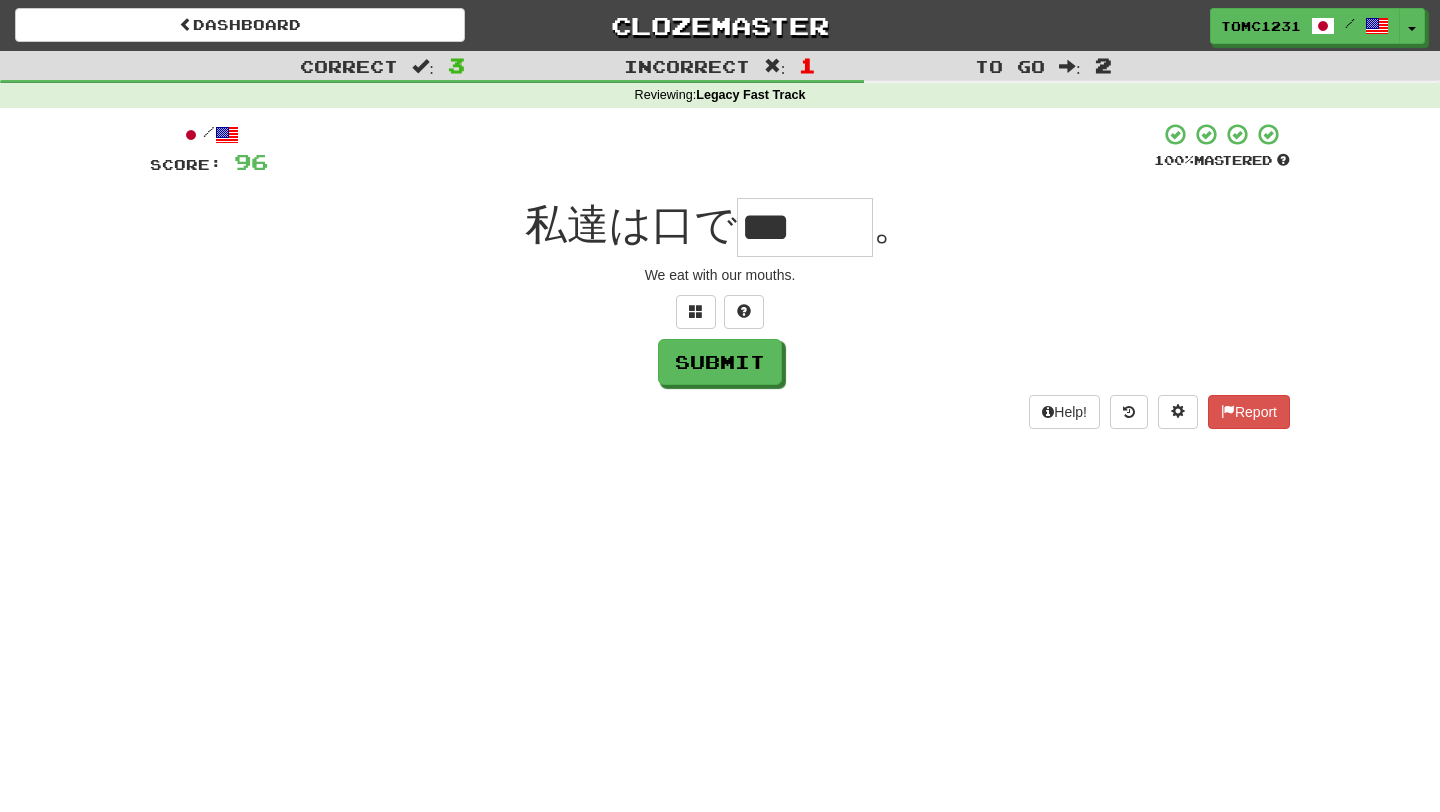 type on "***" 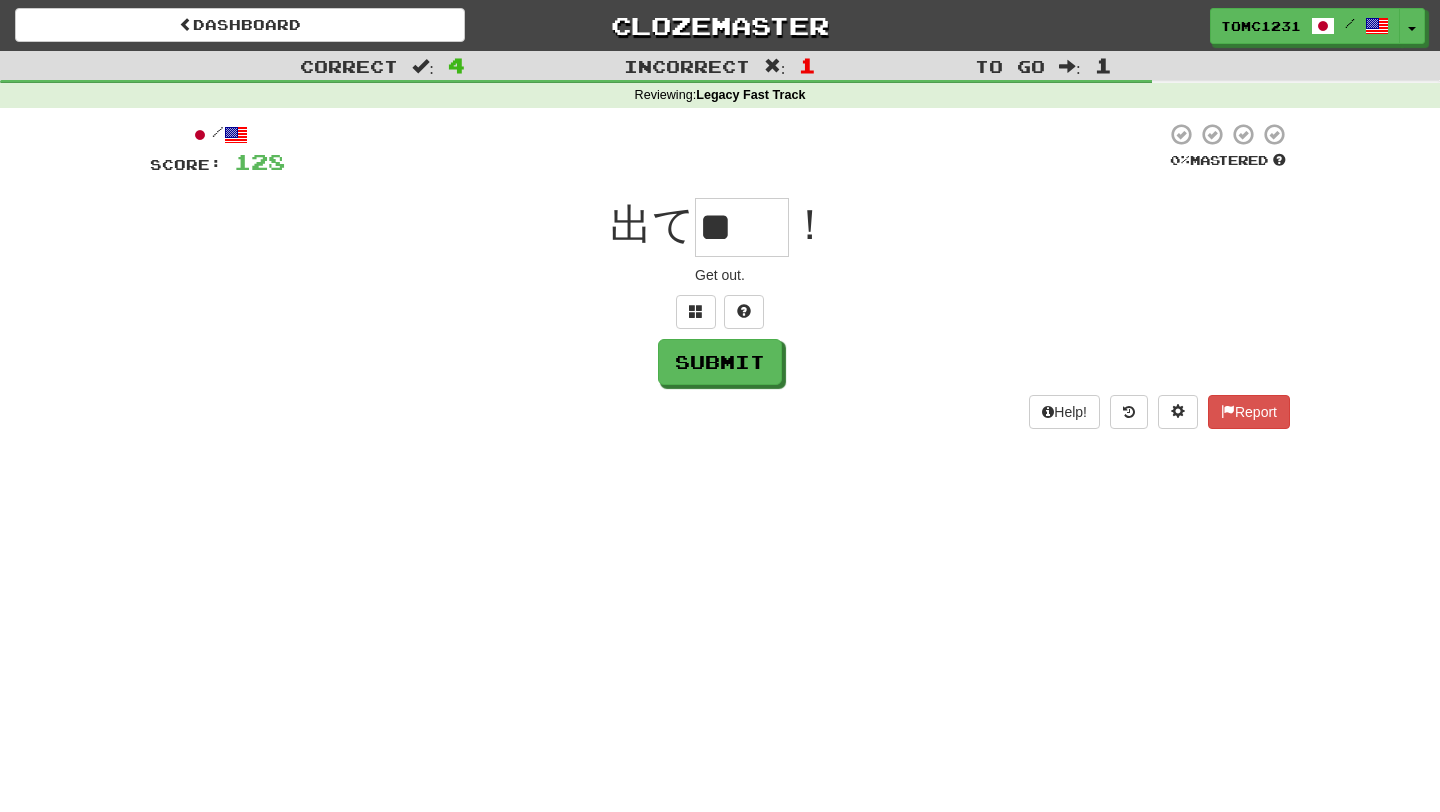 type on "**" 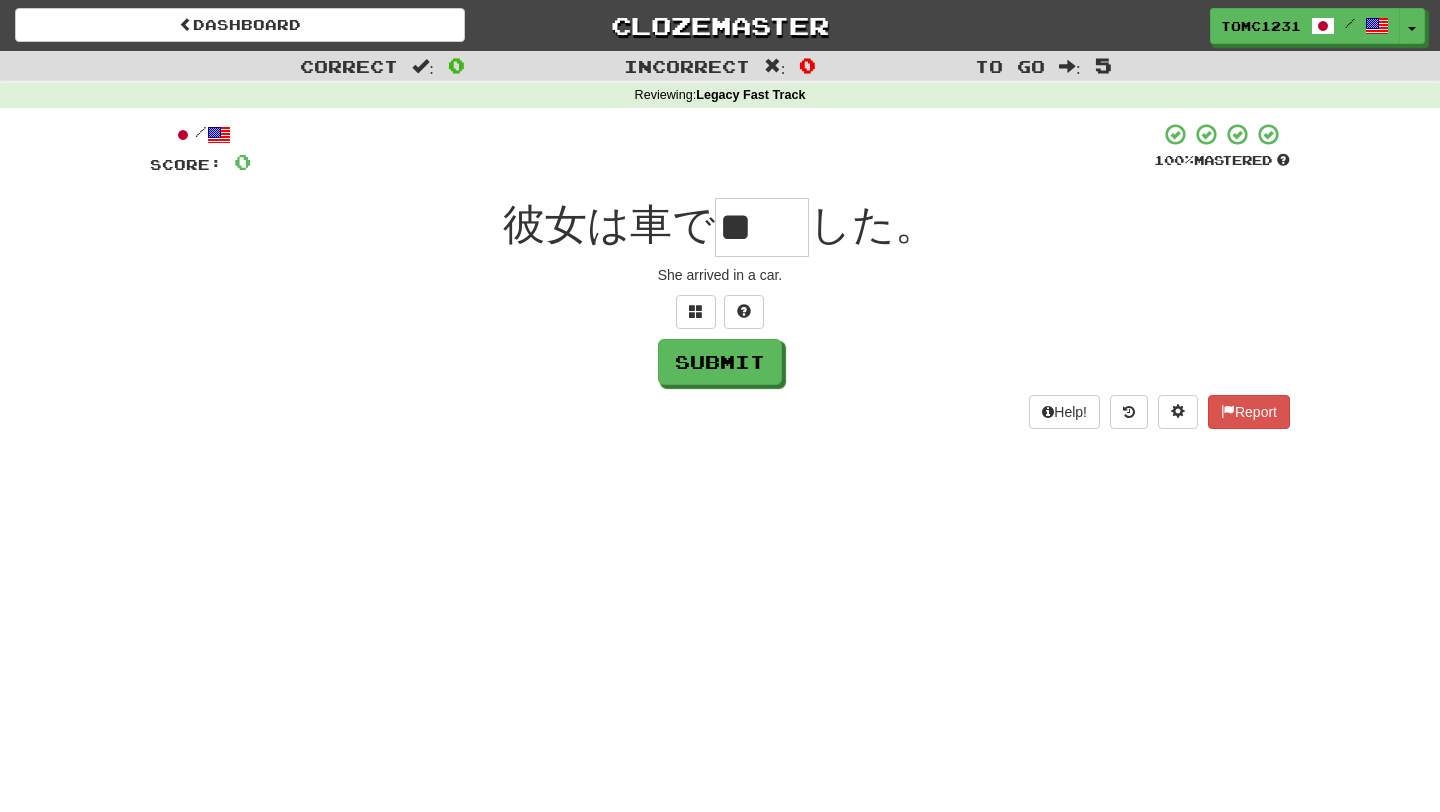 scroll, scrollTop: 0, scrollLeft: 0, axis: both 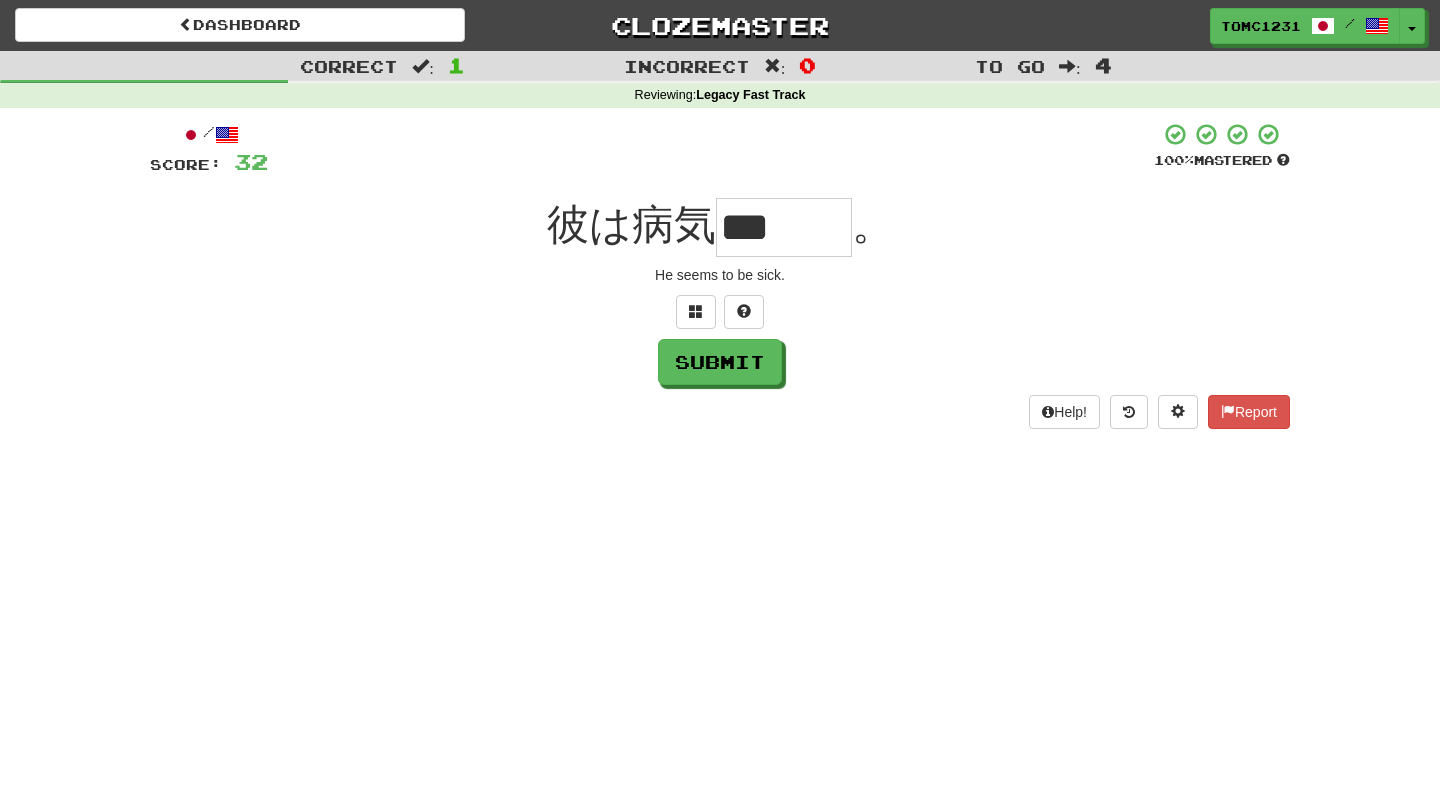 type on "***" 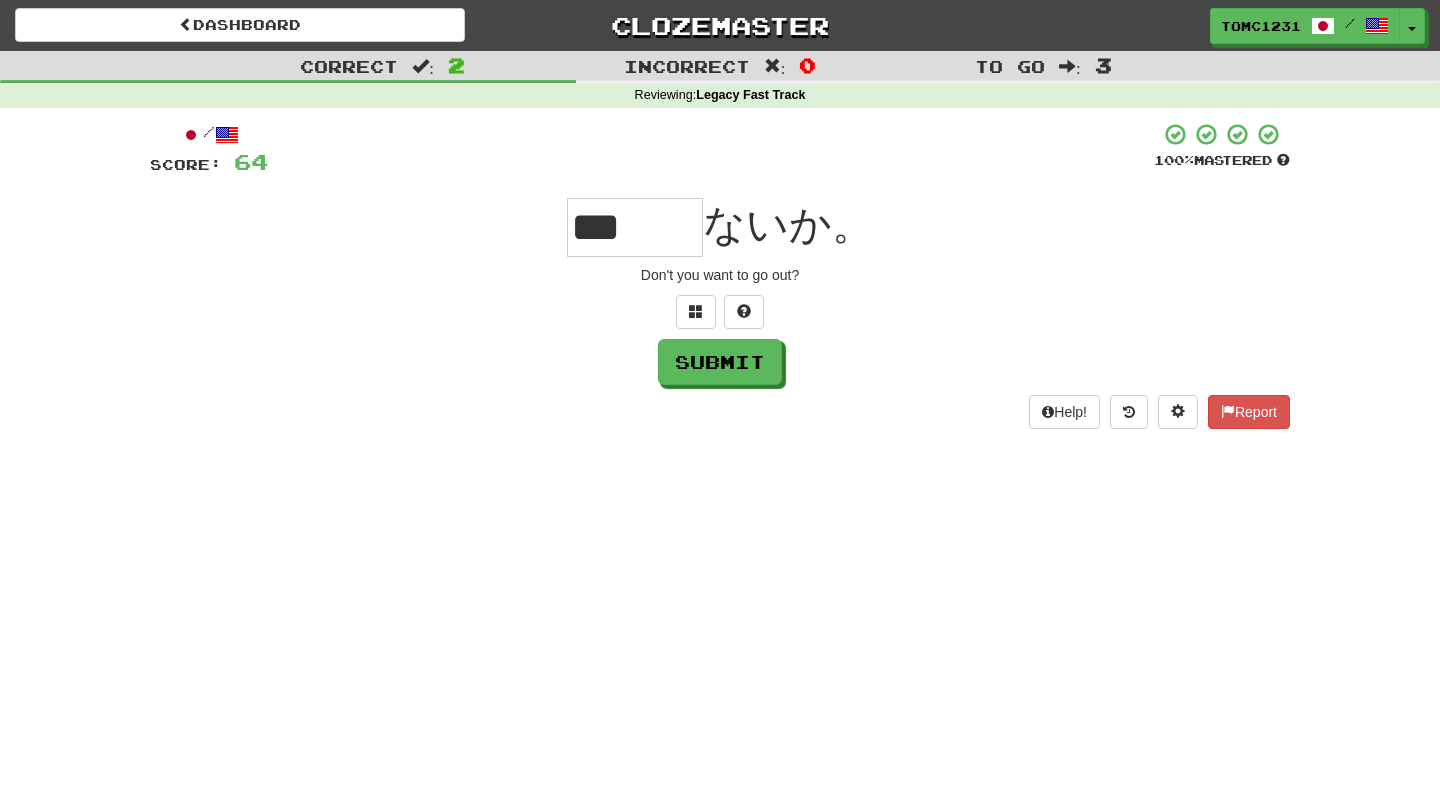 type on "***" 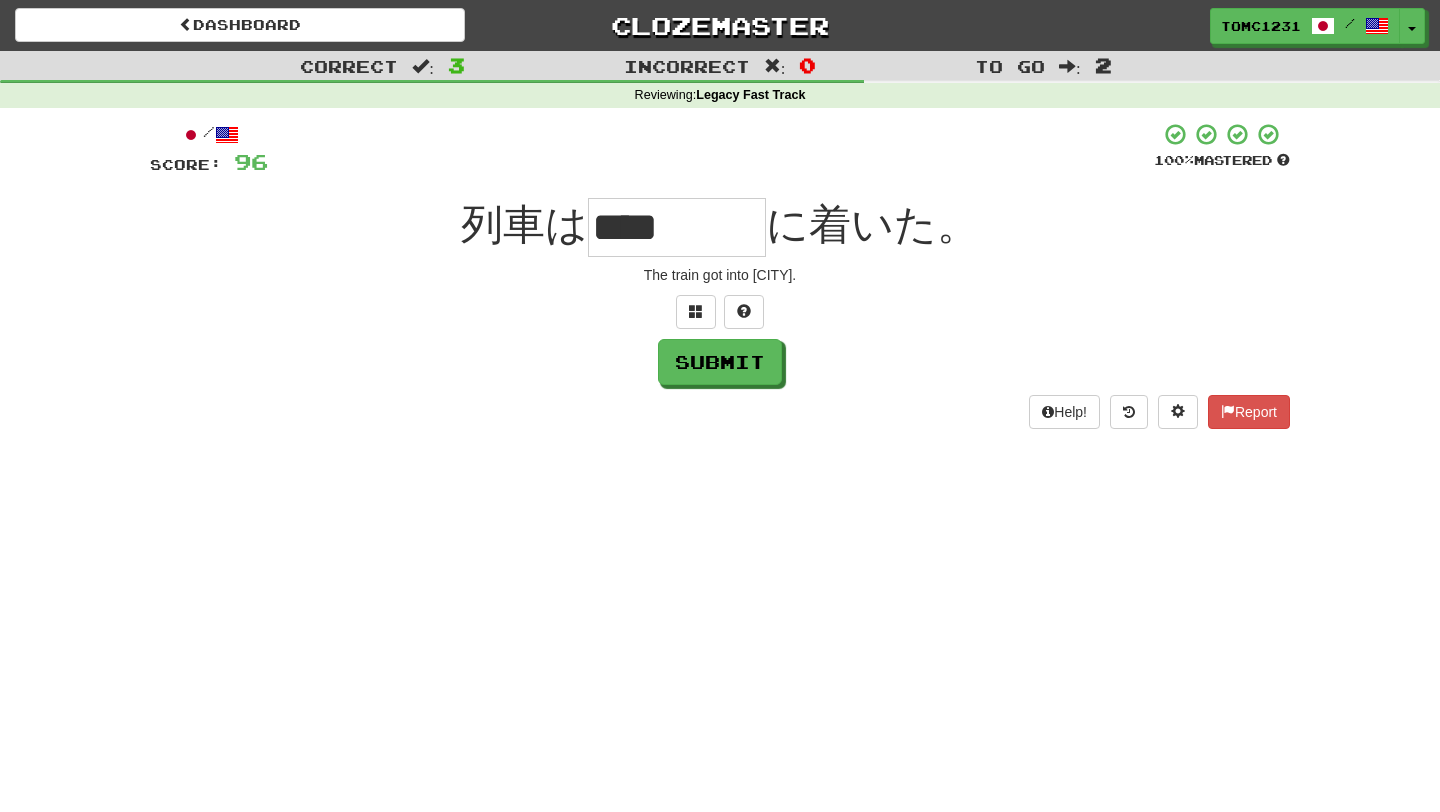 type on "****" 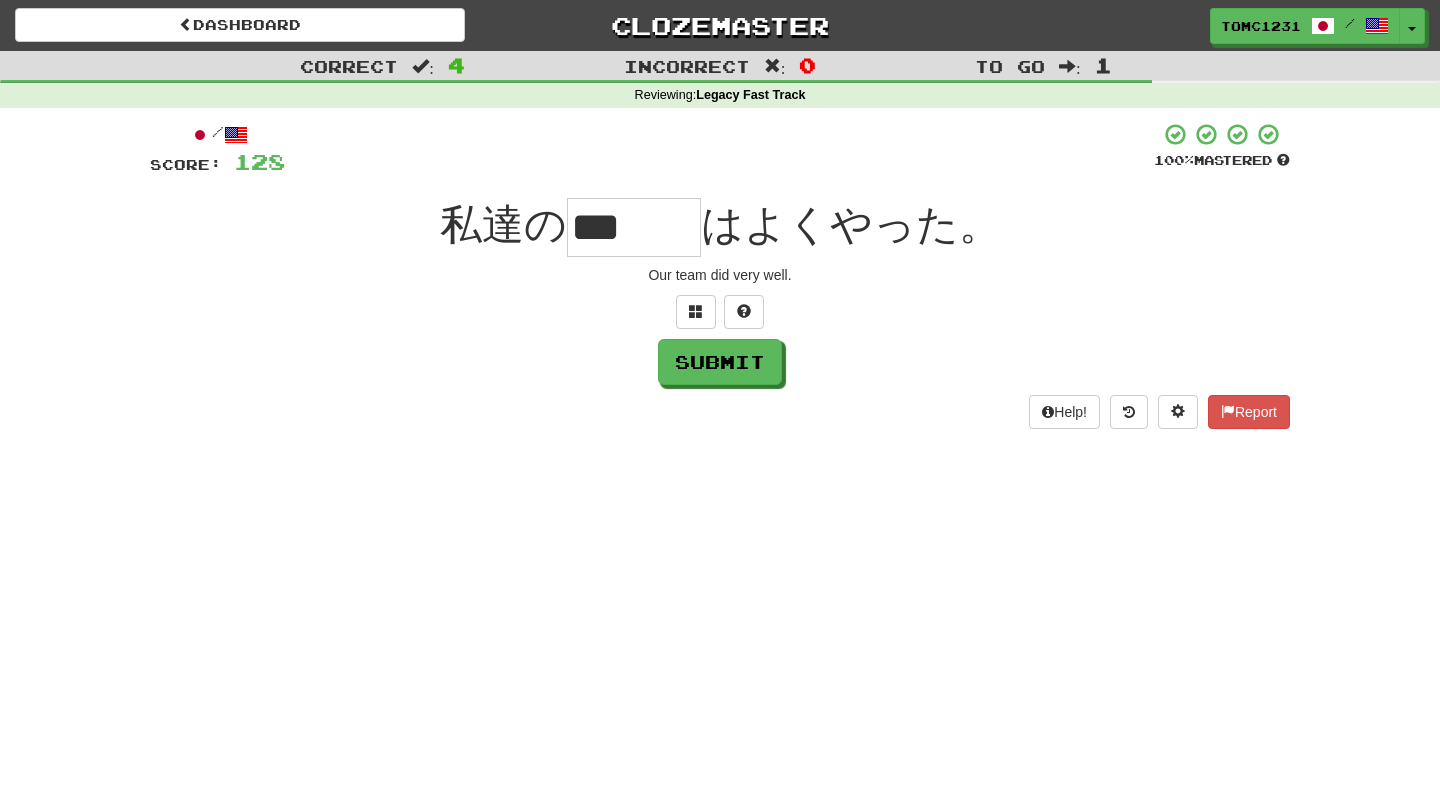 type on "***" 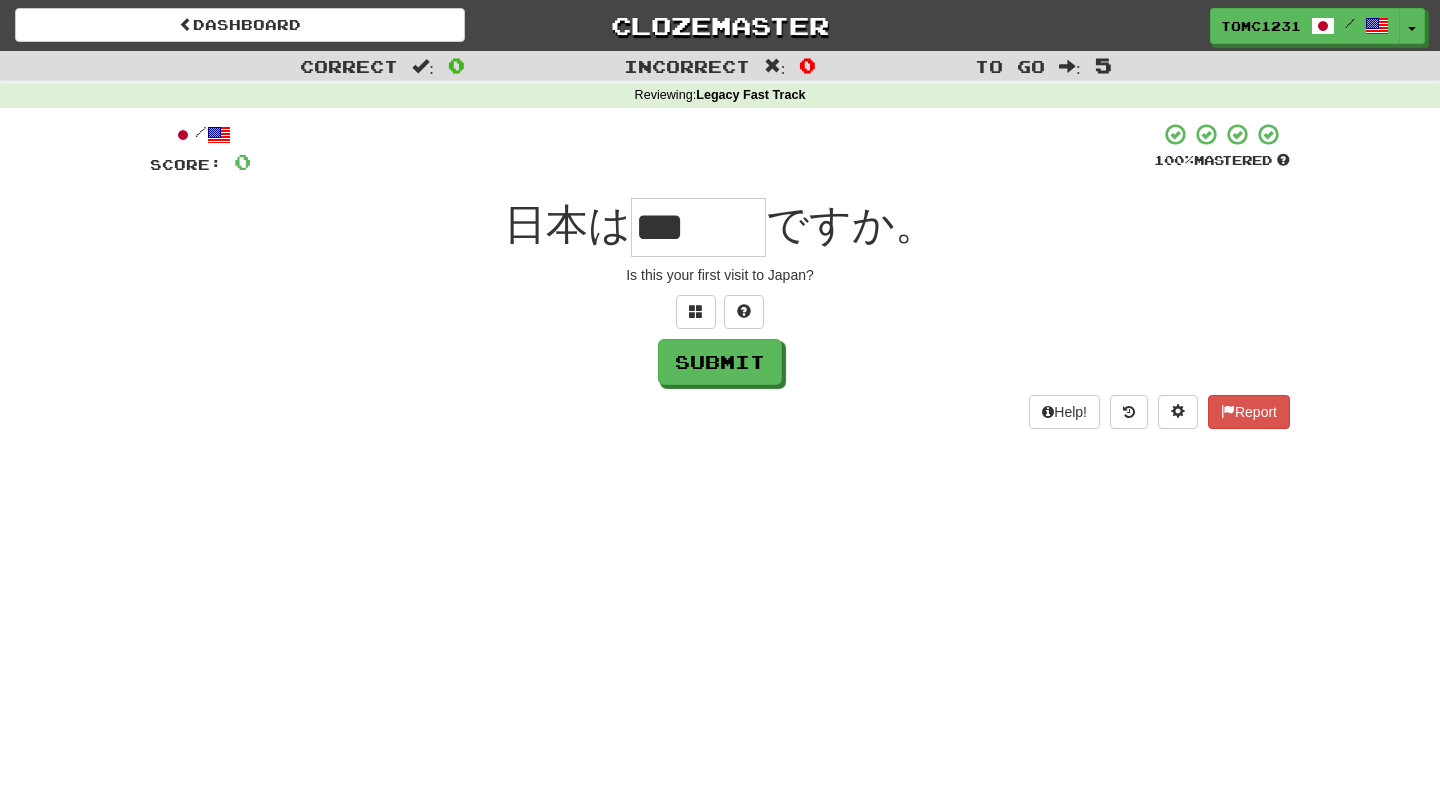 scroll, scrollTop: 0, scrollLeft: 0, axis: both 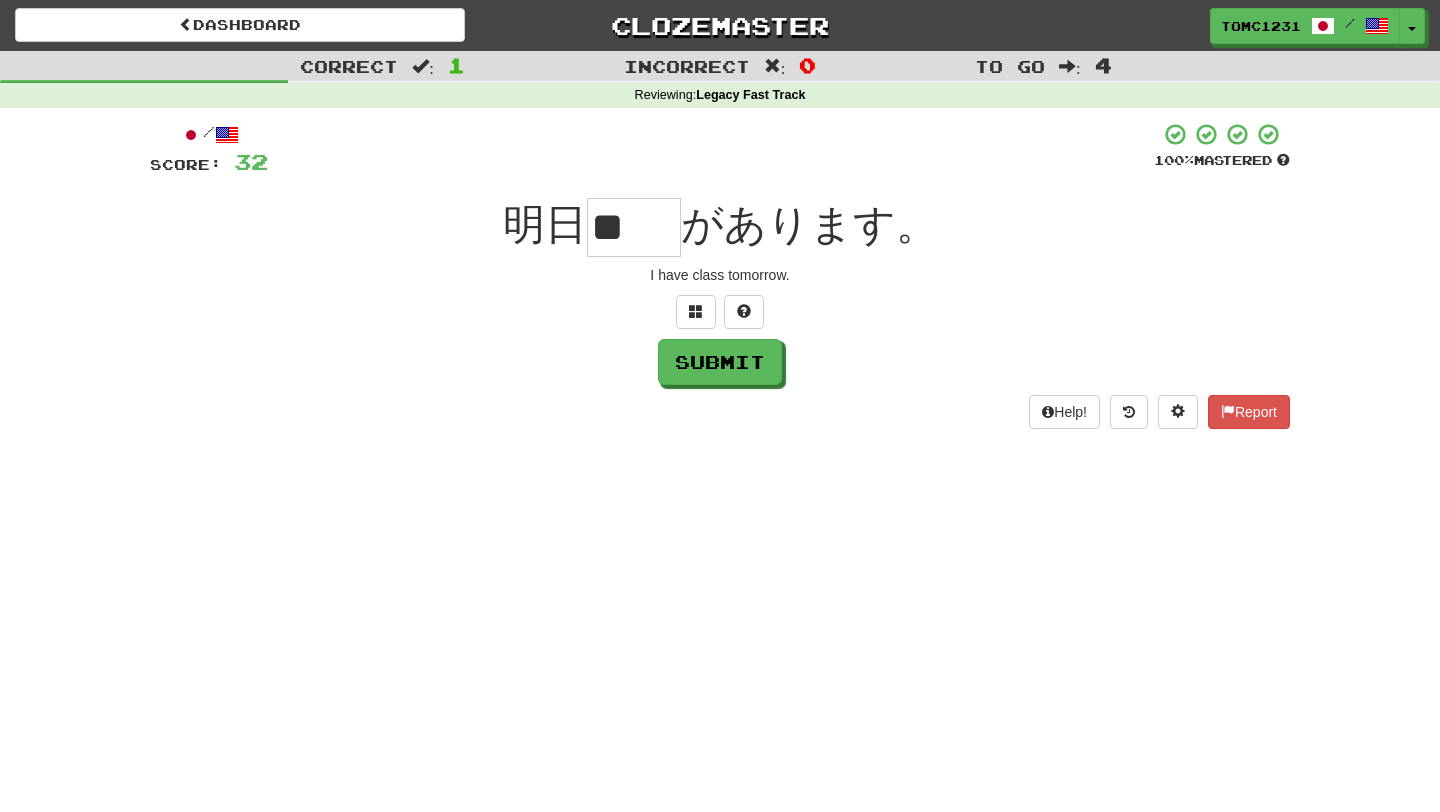 type on "**" 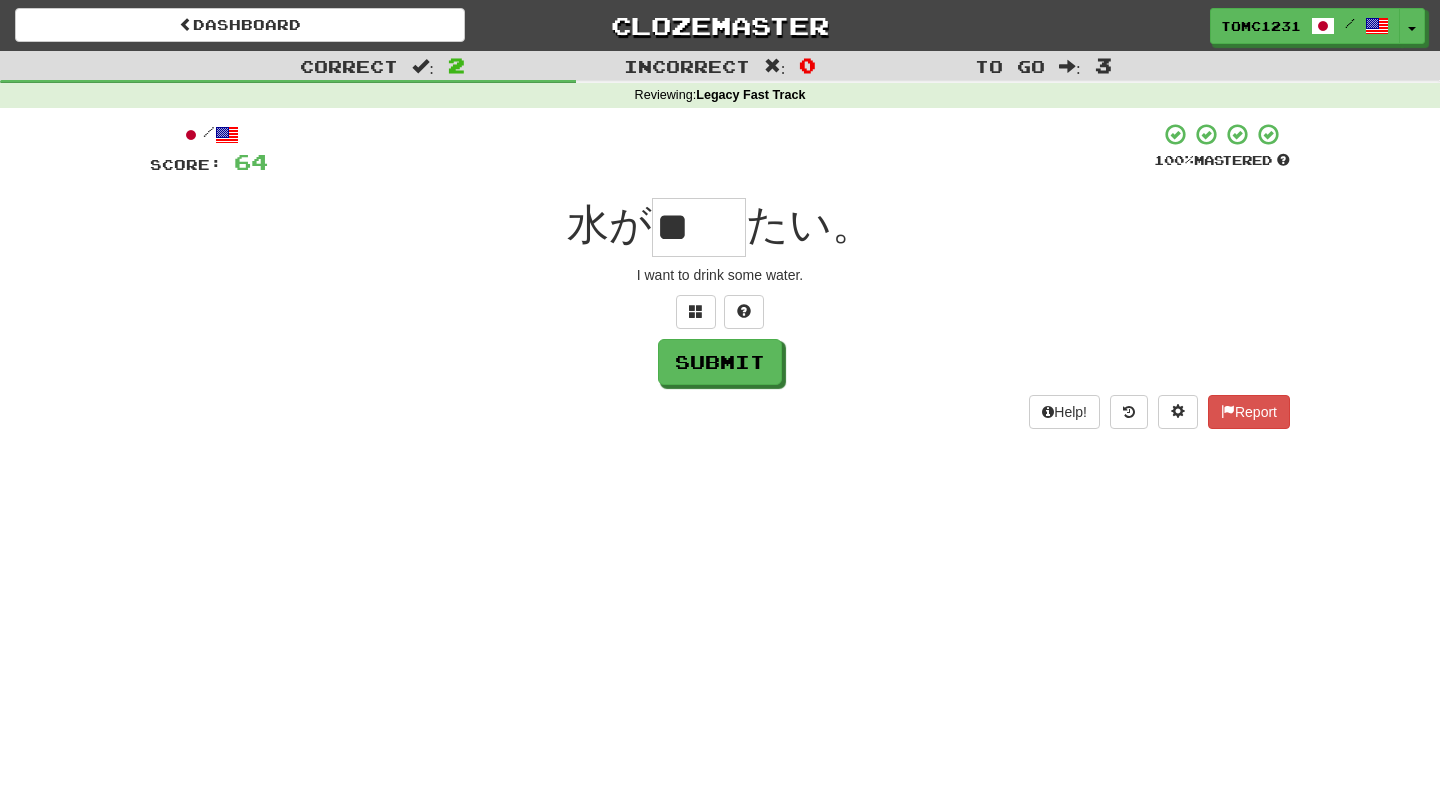 type on "**" 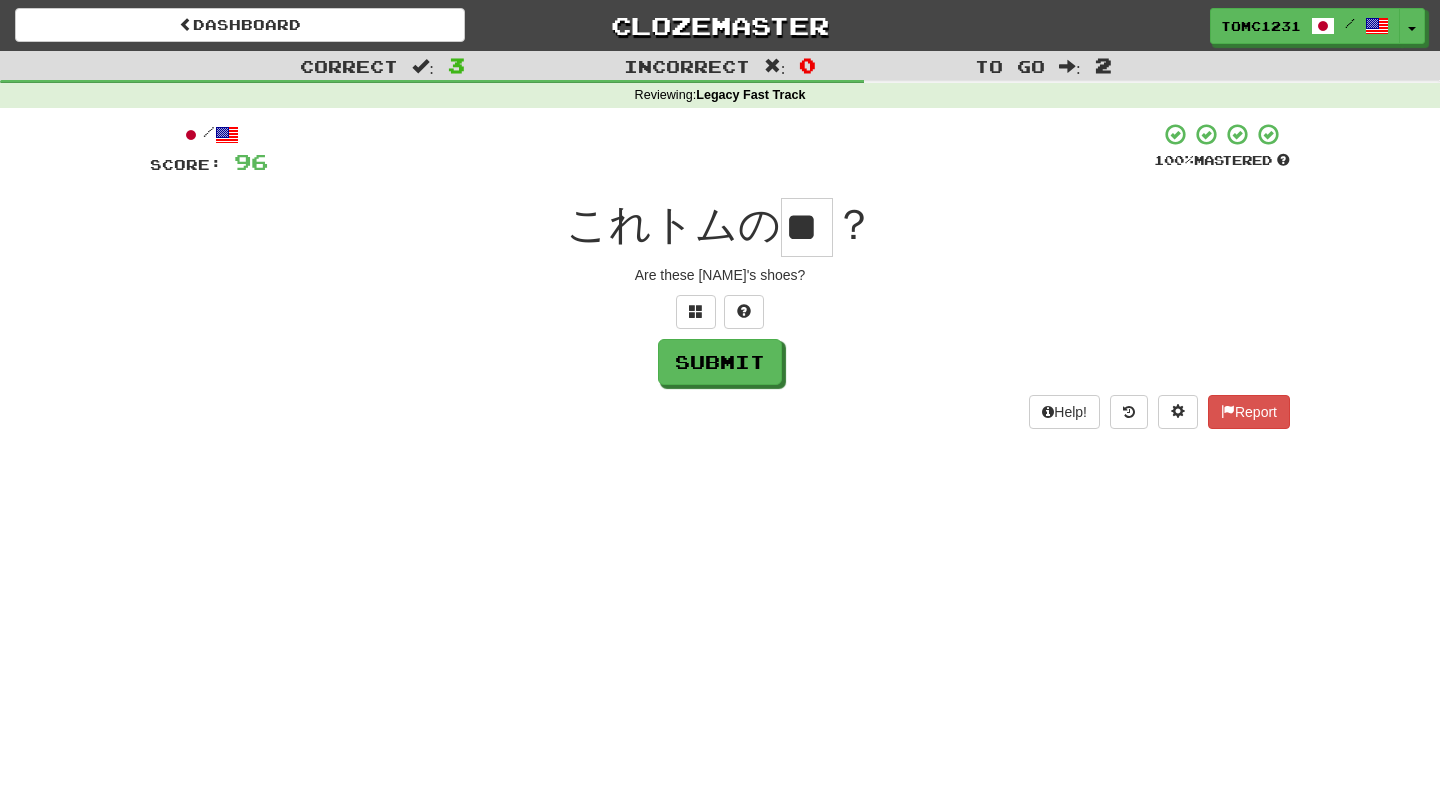 scroll, scrollTop: 0, scrollLeft: 0, axis: both 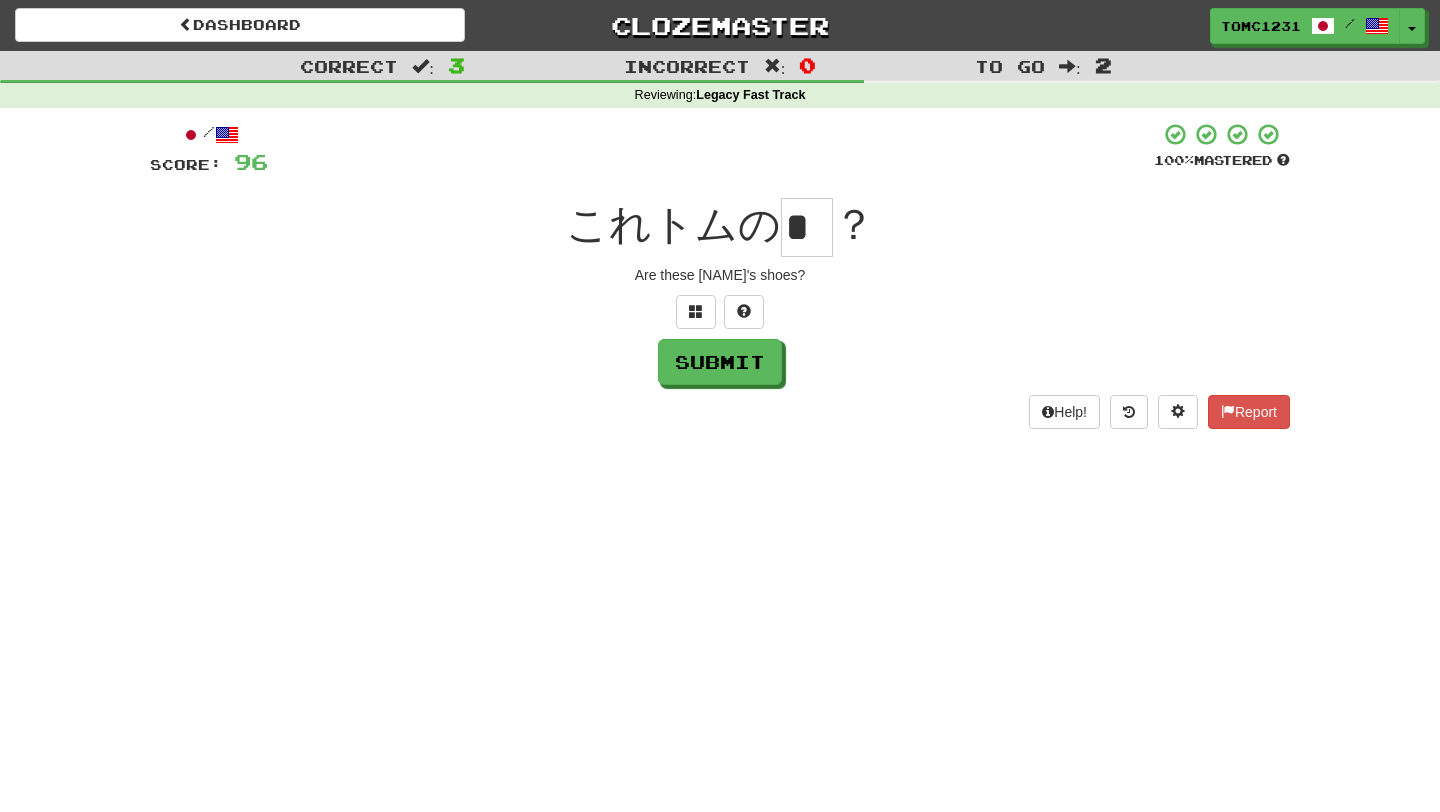 type on "*" 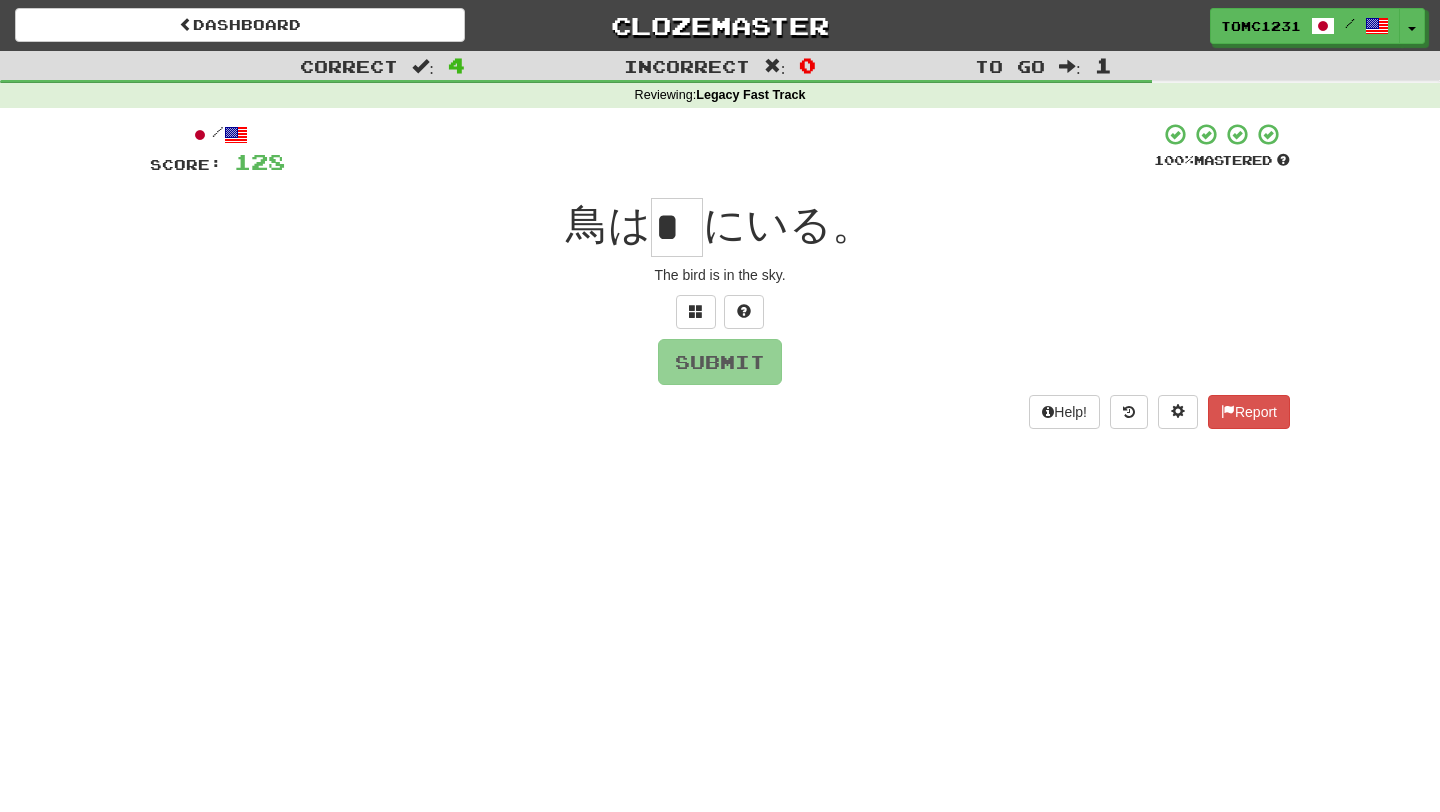 scroll, scrollTop: 0, scrollLeft: 0, axis: both 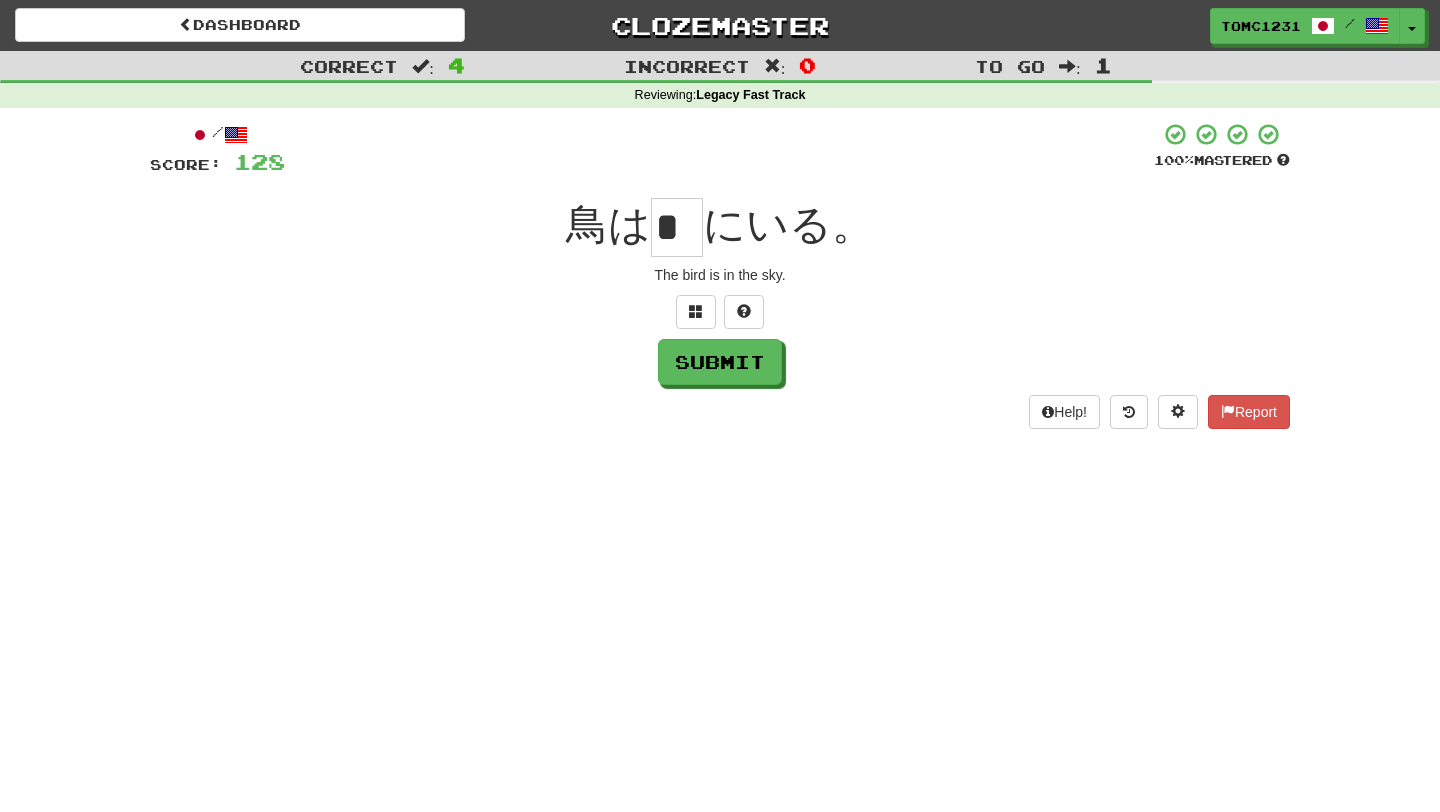 type on "*" 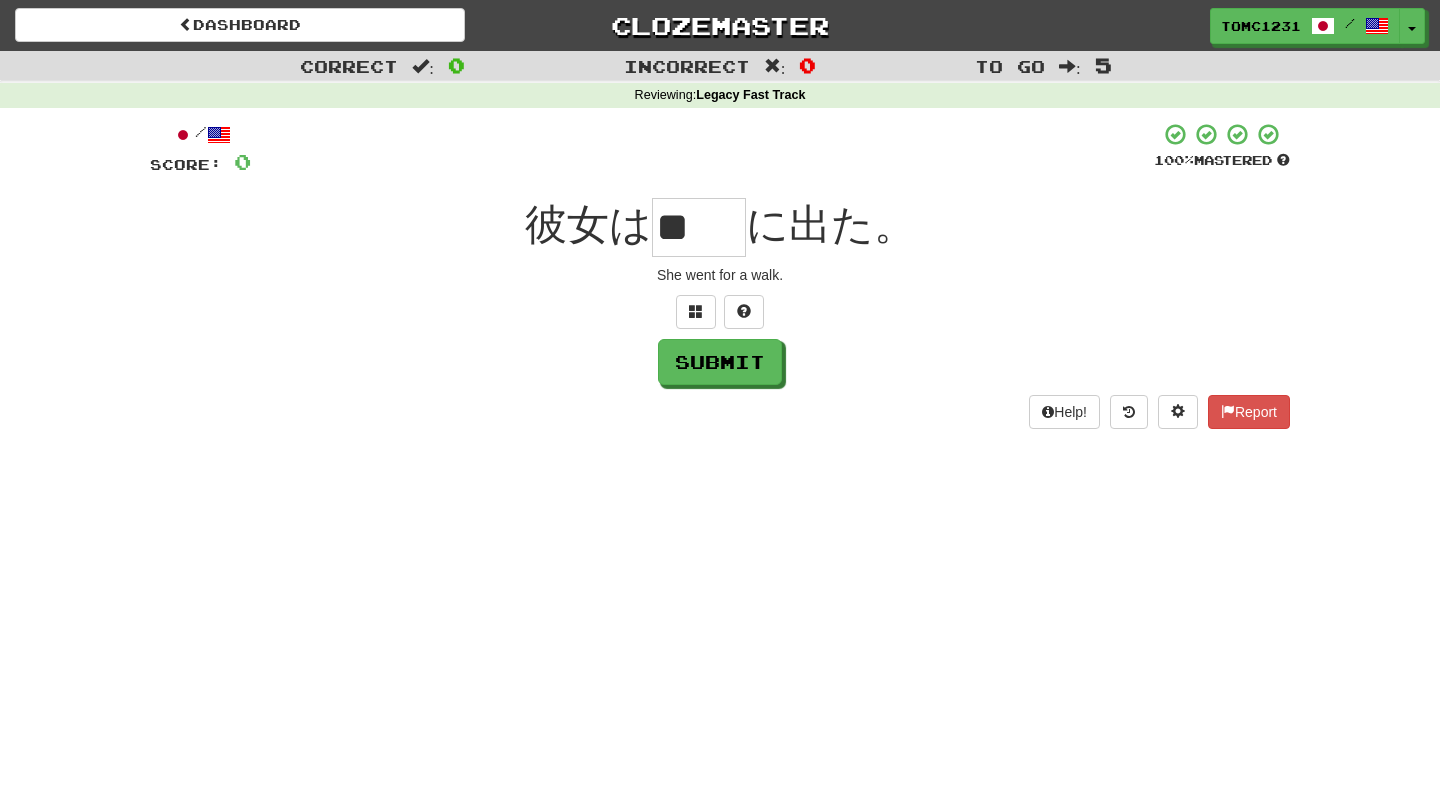 scroll, scrollTop: 0, scrollLeft: 0, axis: both 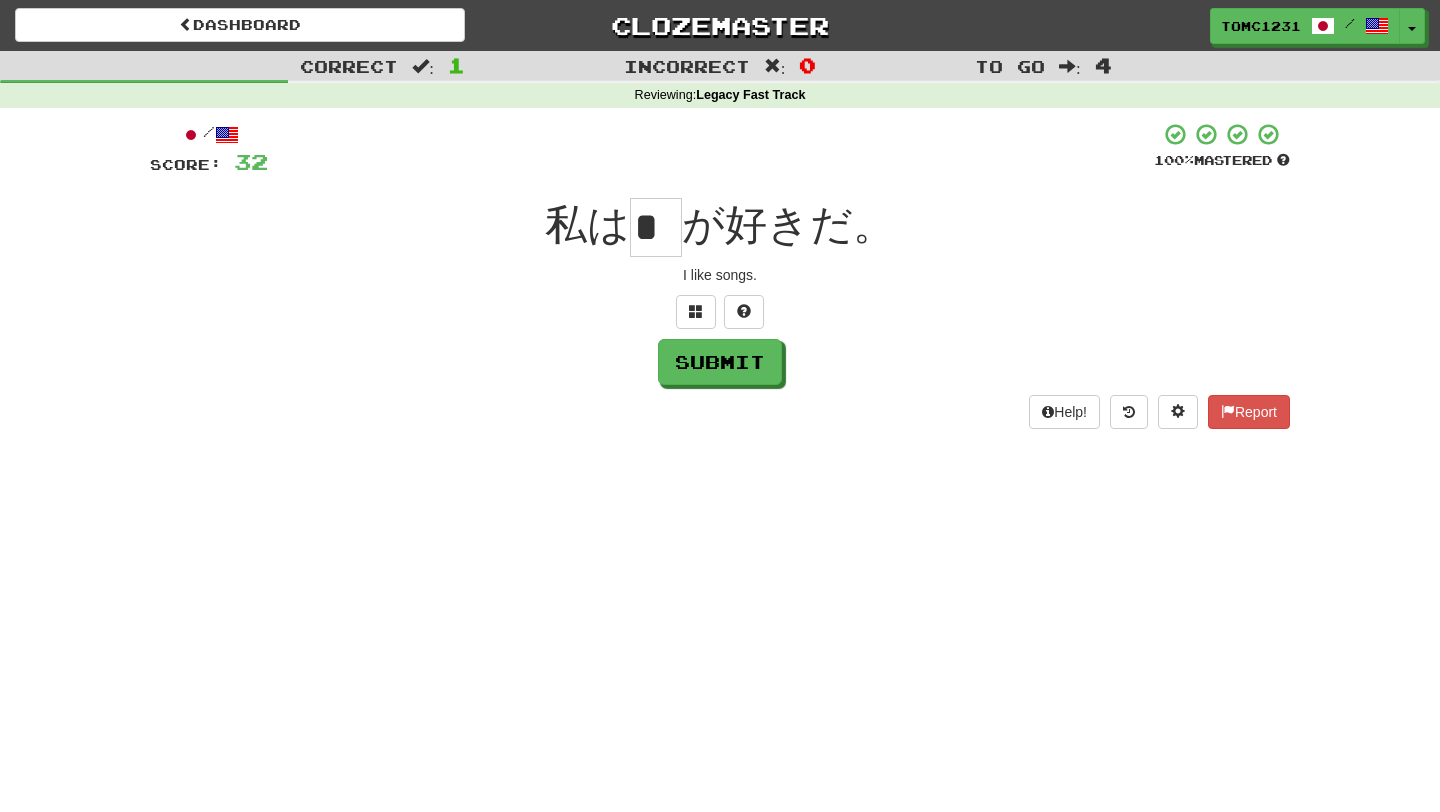 type on "*" 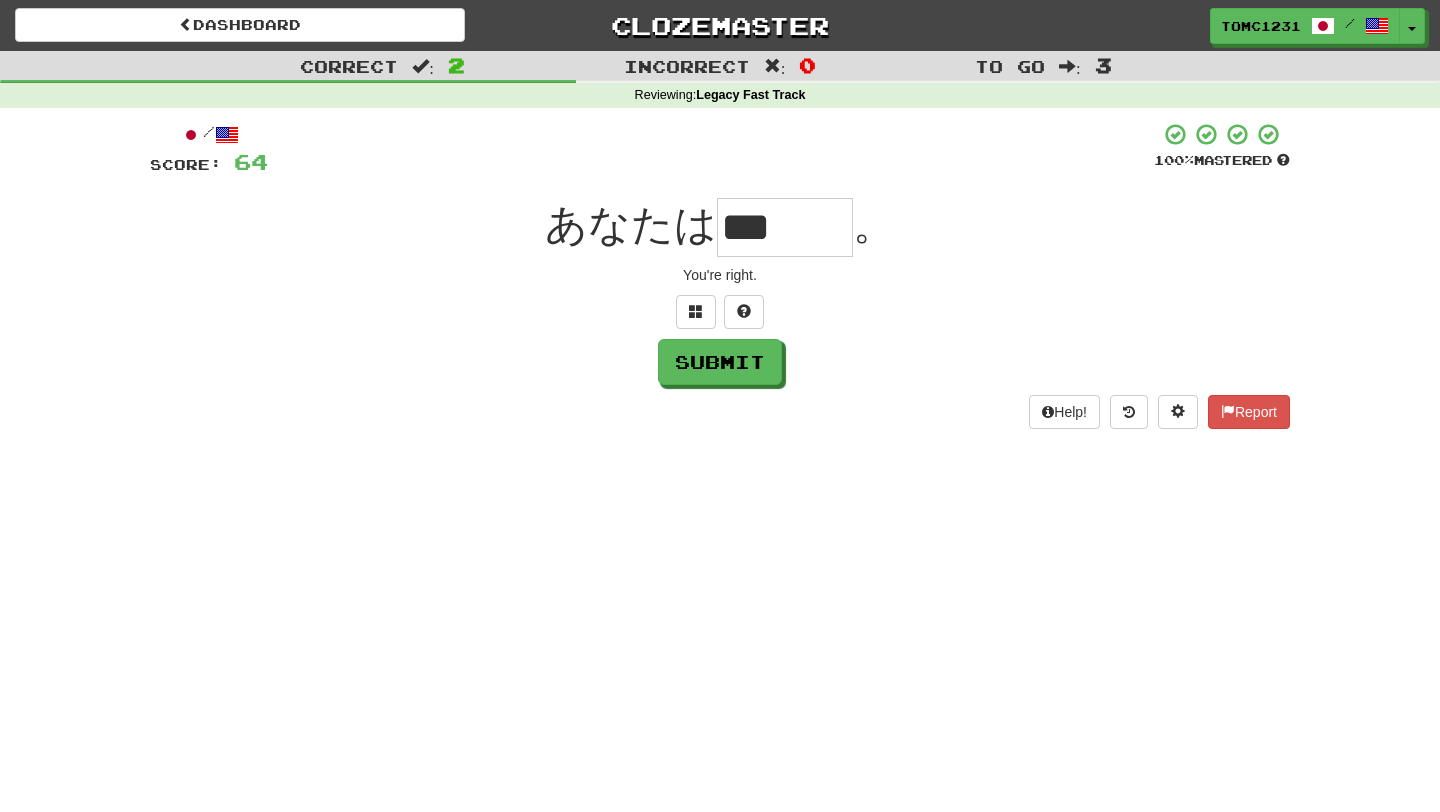 scroll, scrollTop: 0, scrollLeft: 0, axis: both 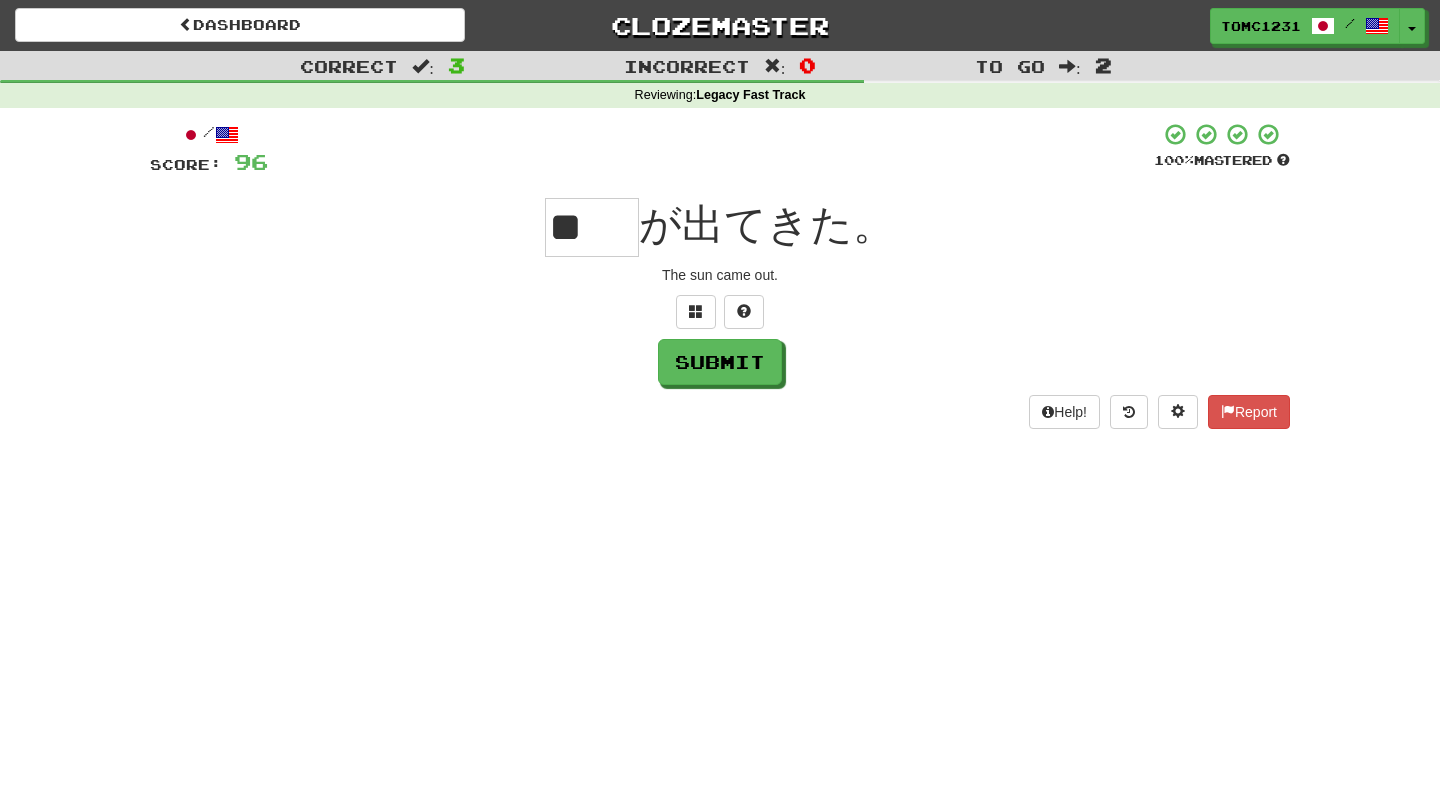 type on "**" 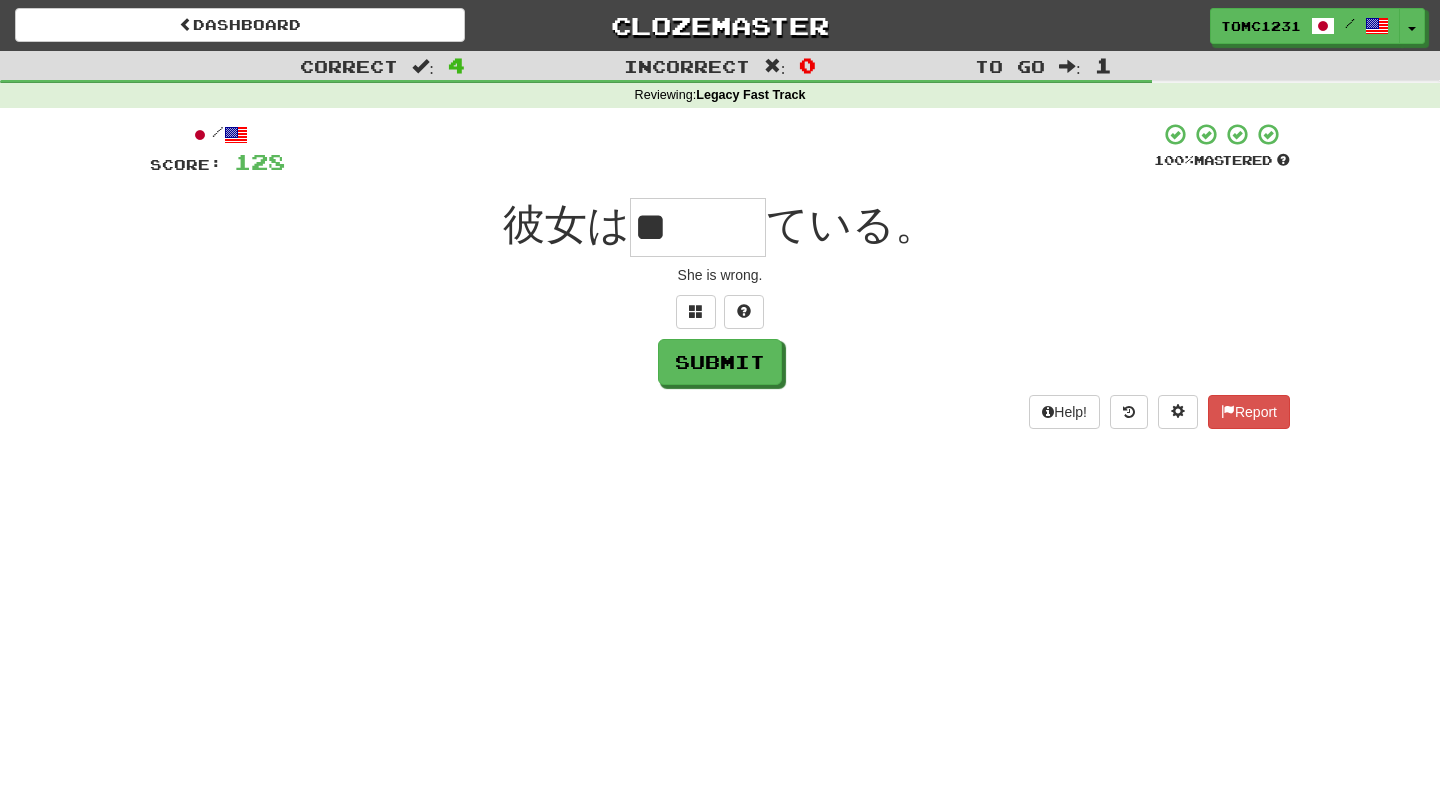 scroll, scrollTop: 0, scrollLeft: 0, axis: both 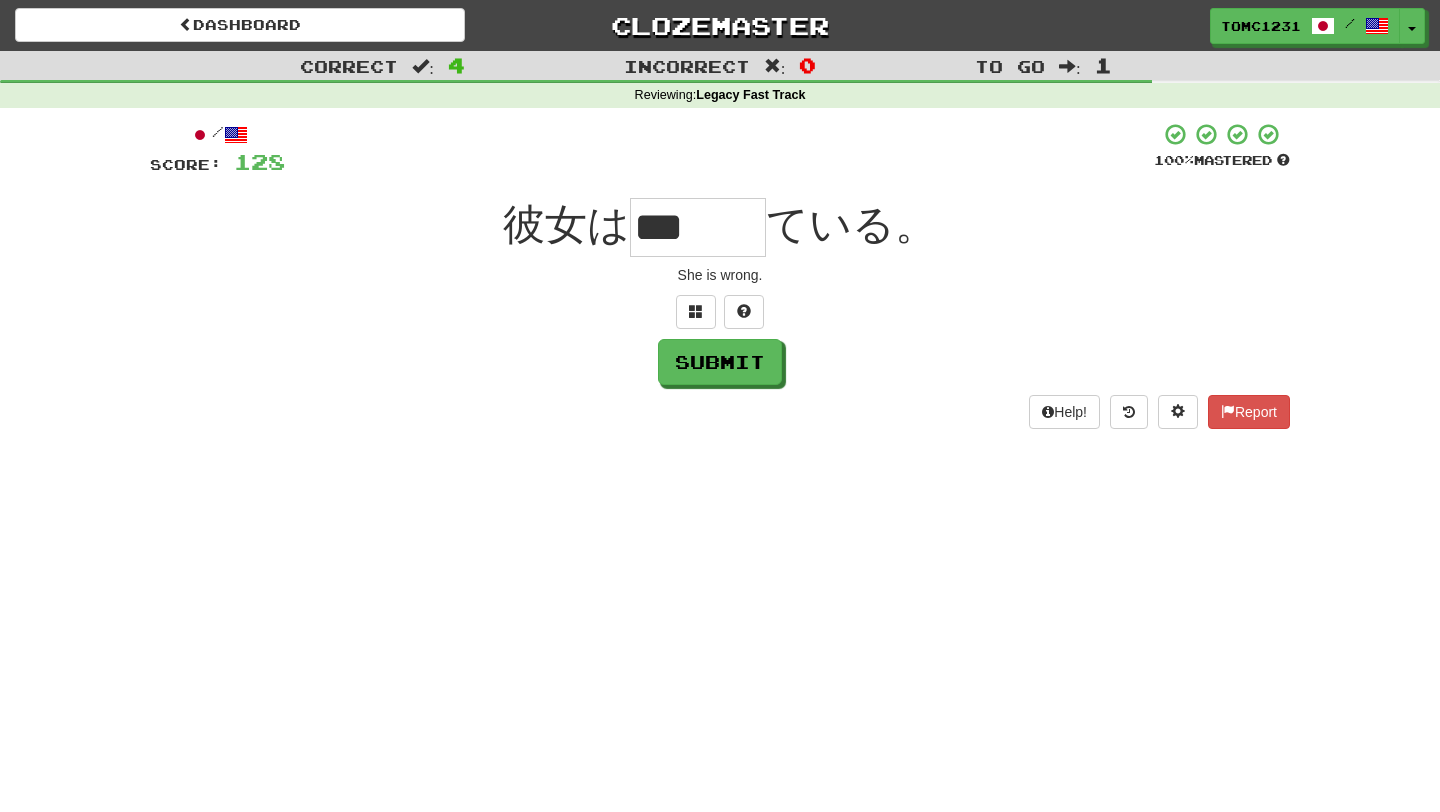 type on "***" 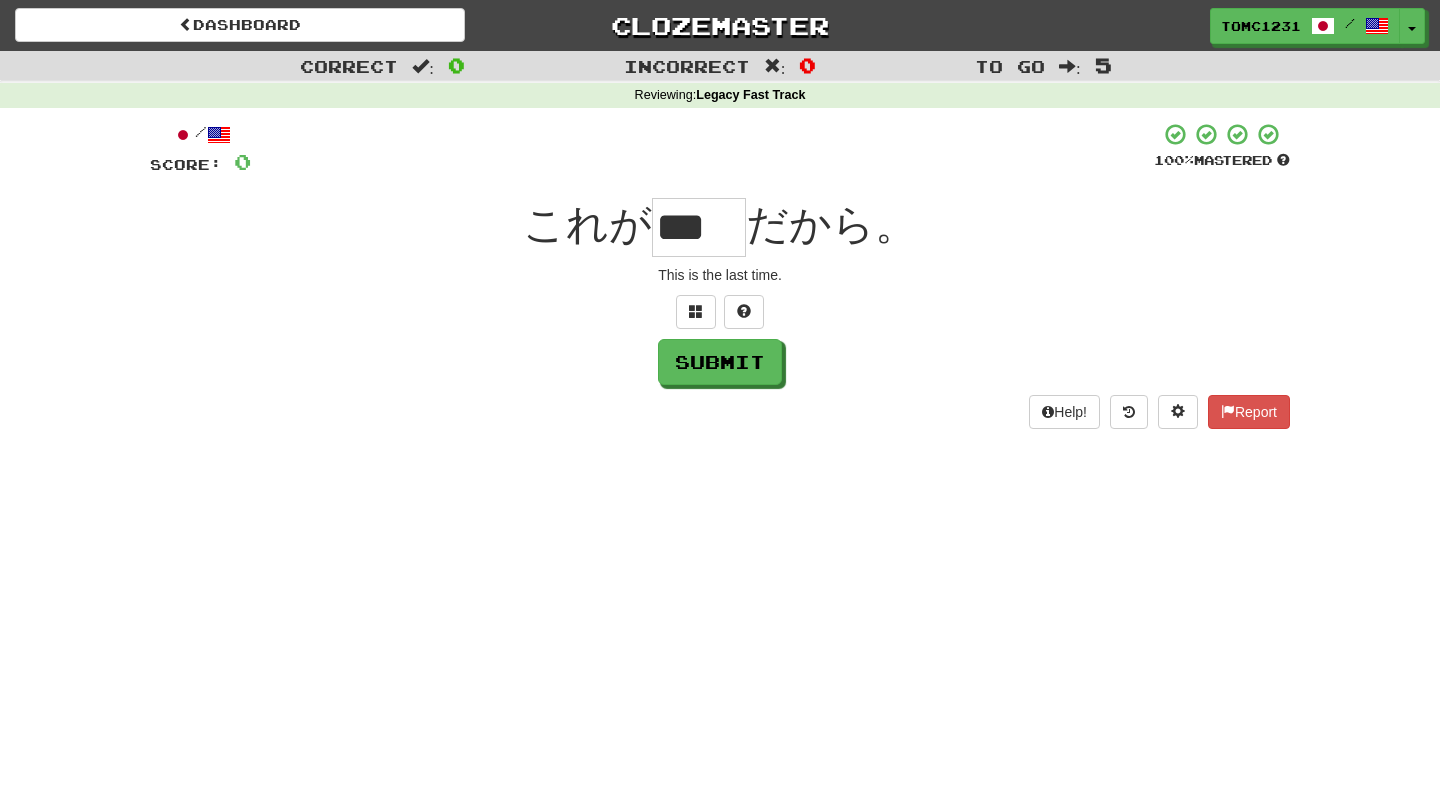 scroll, scrollTop: 0, scrollLeft: 0, axis: both 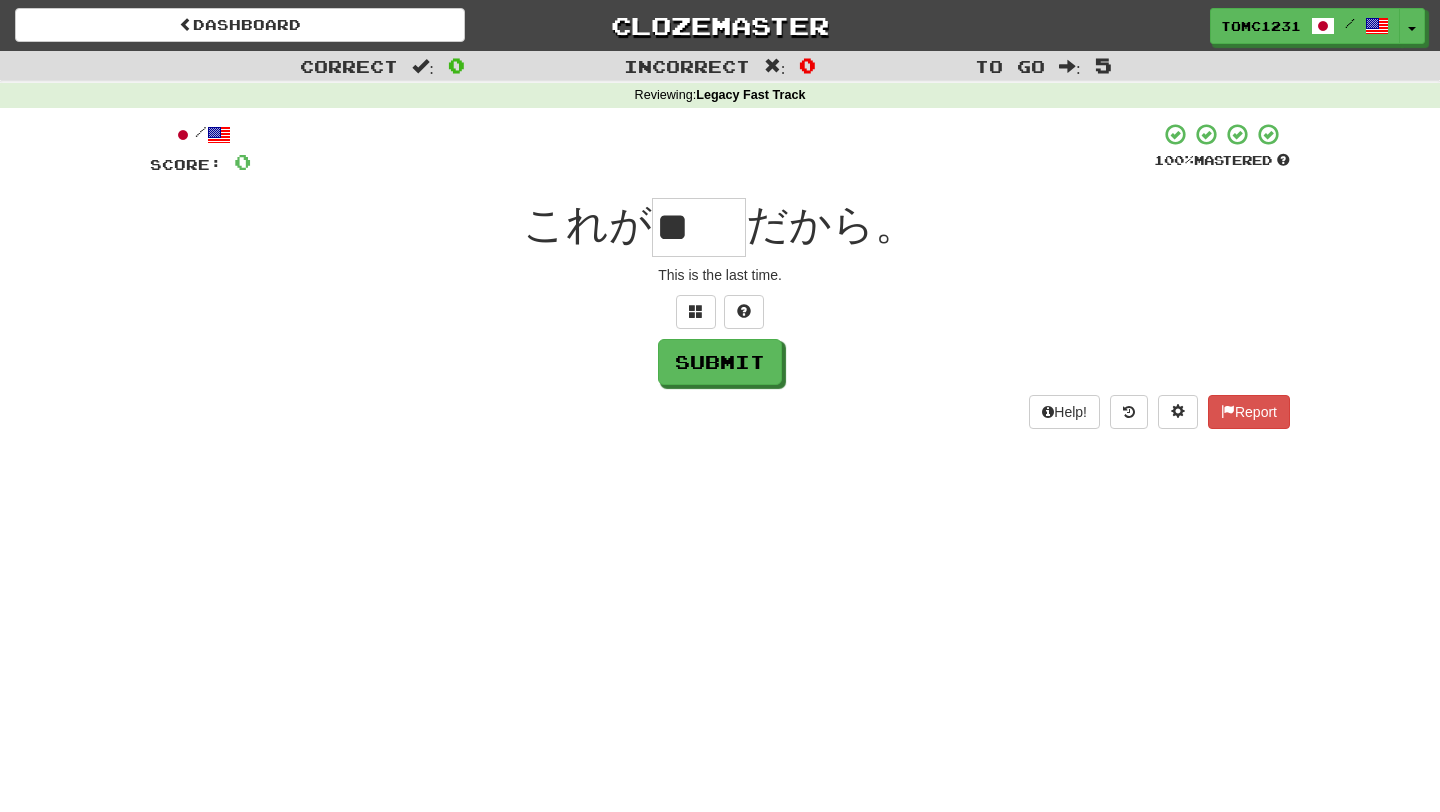 type on "*" 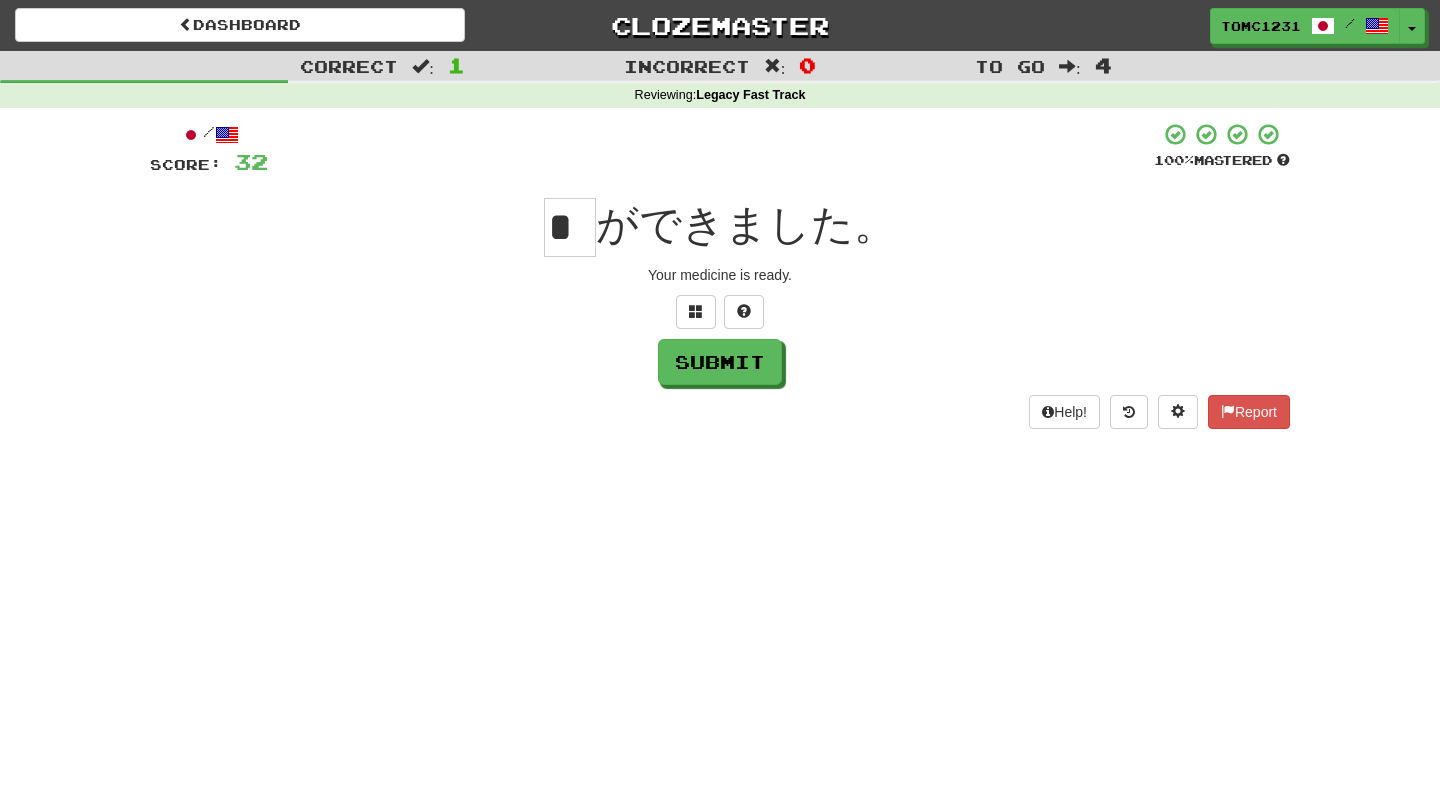 scroll, scrollTop: 0, scrollLeft: 0, axis: both 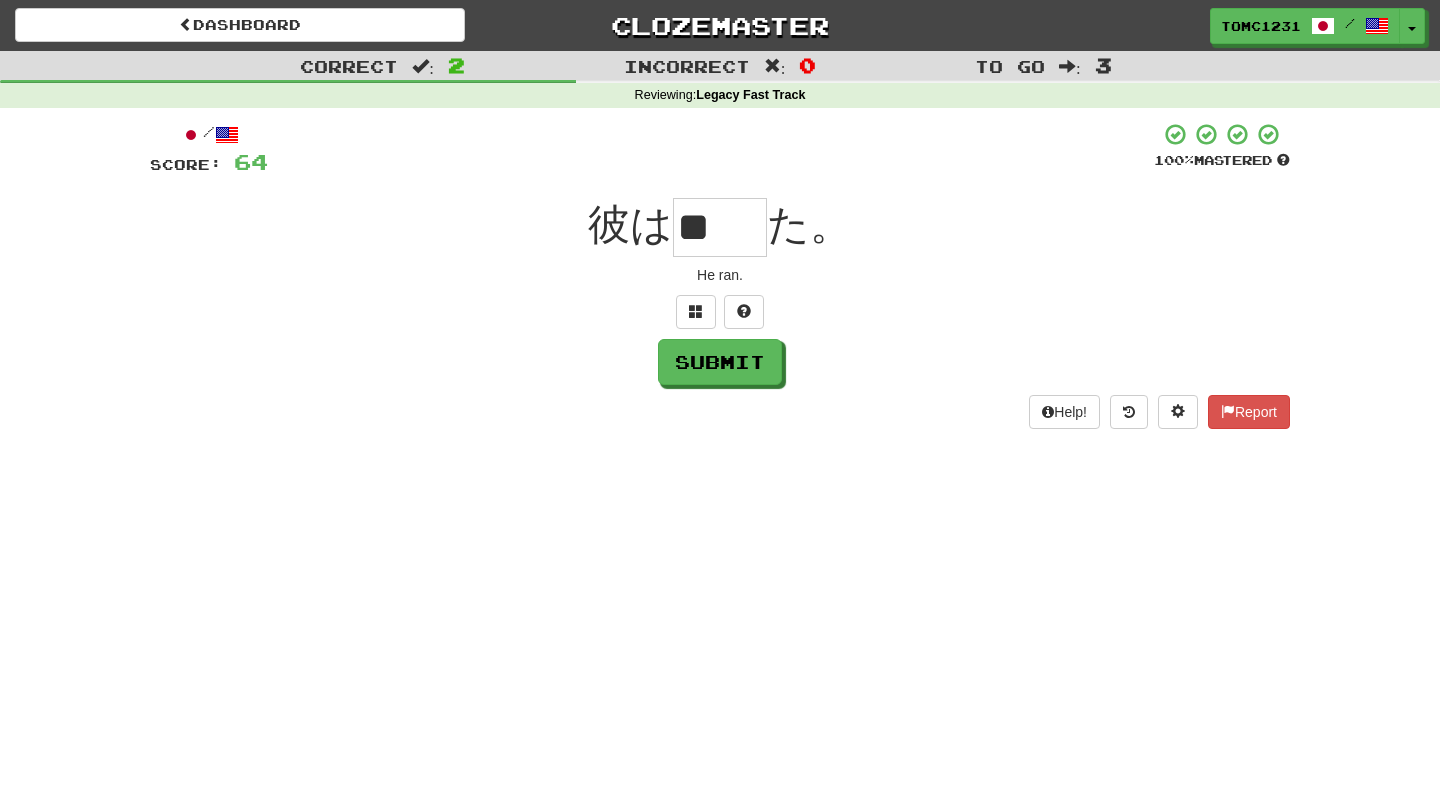 type on "*" 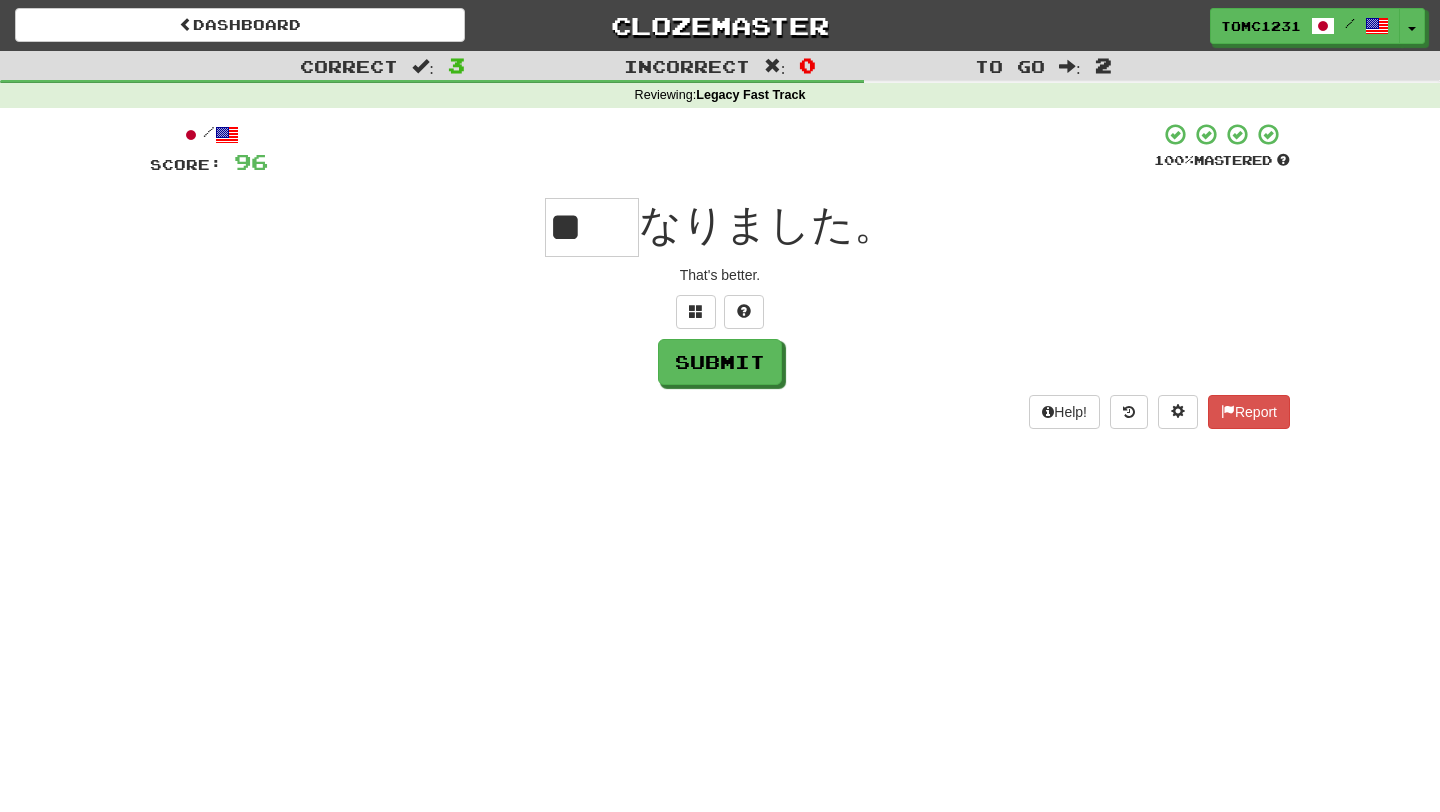 type on "**" 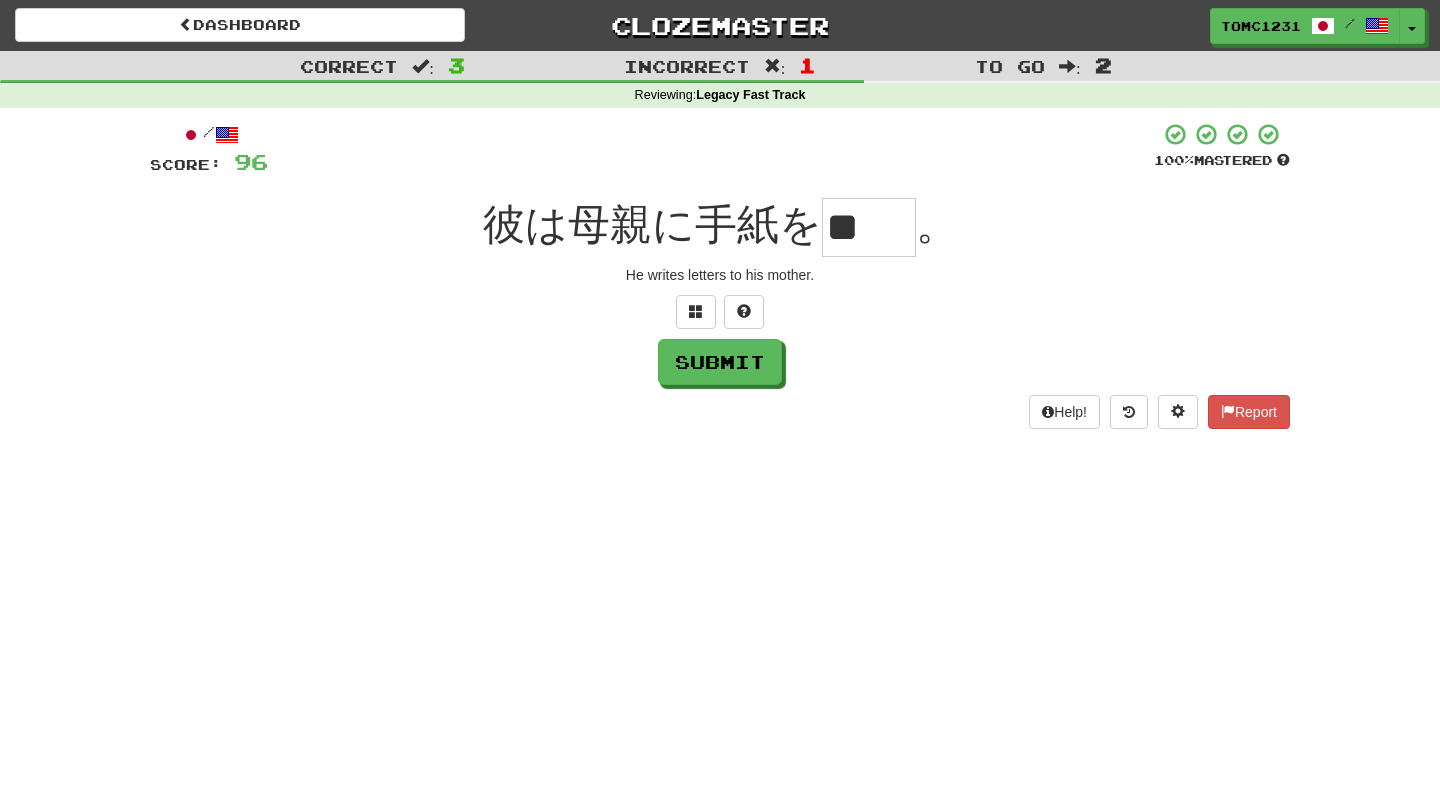 type on "**" 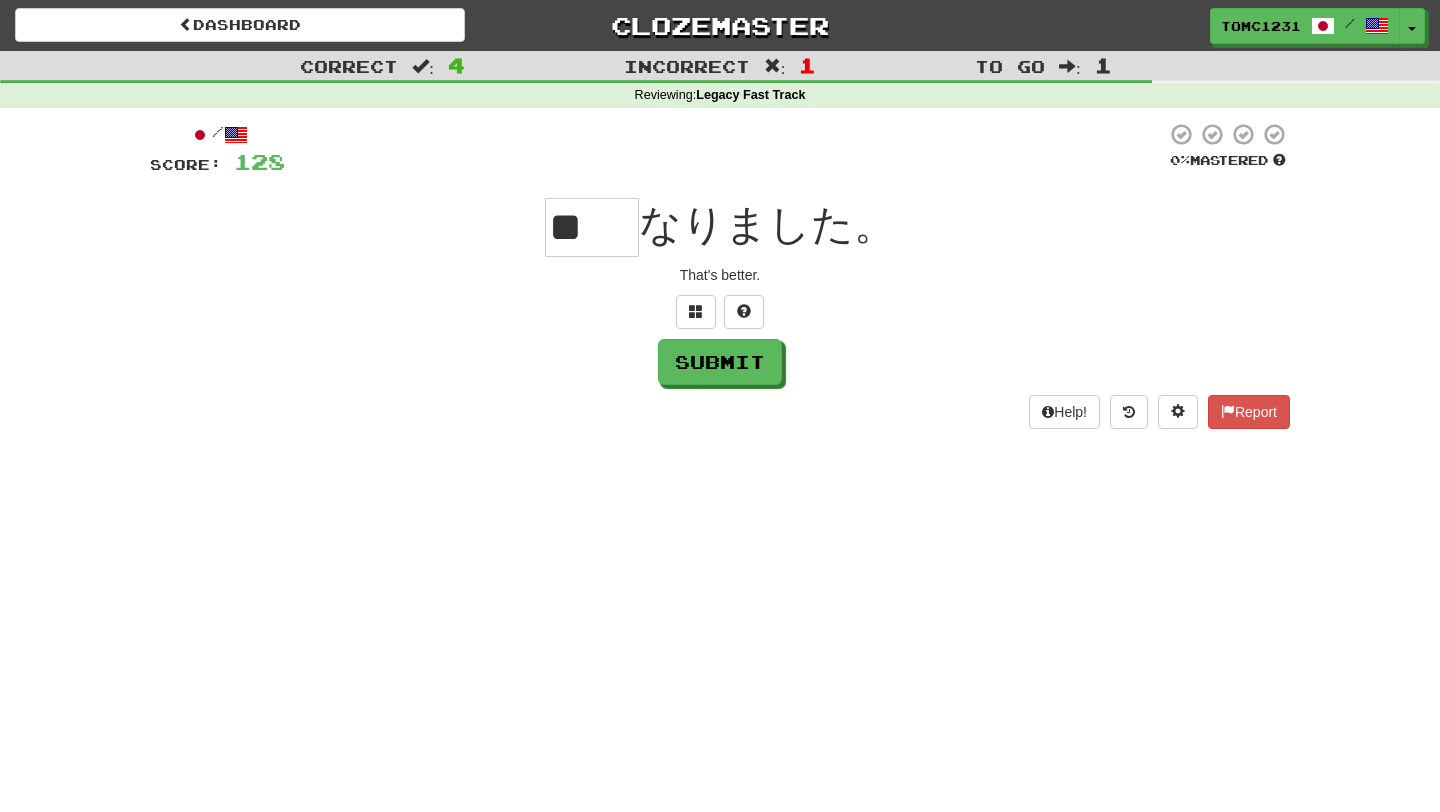 type on "**" 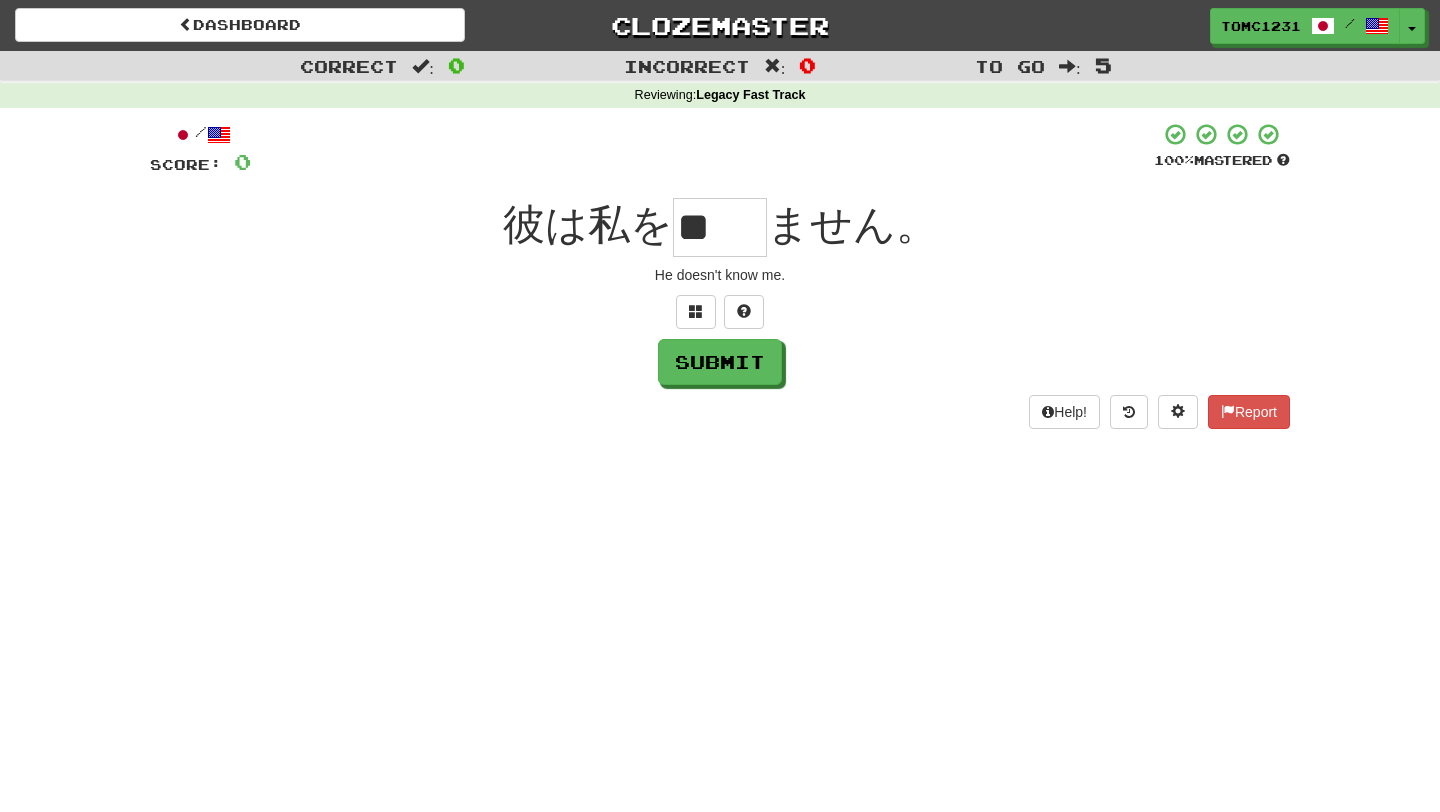 type on "**" 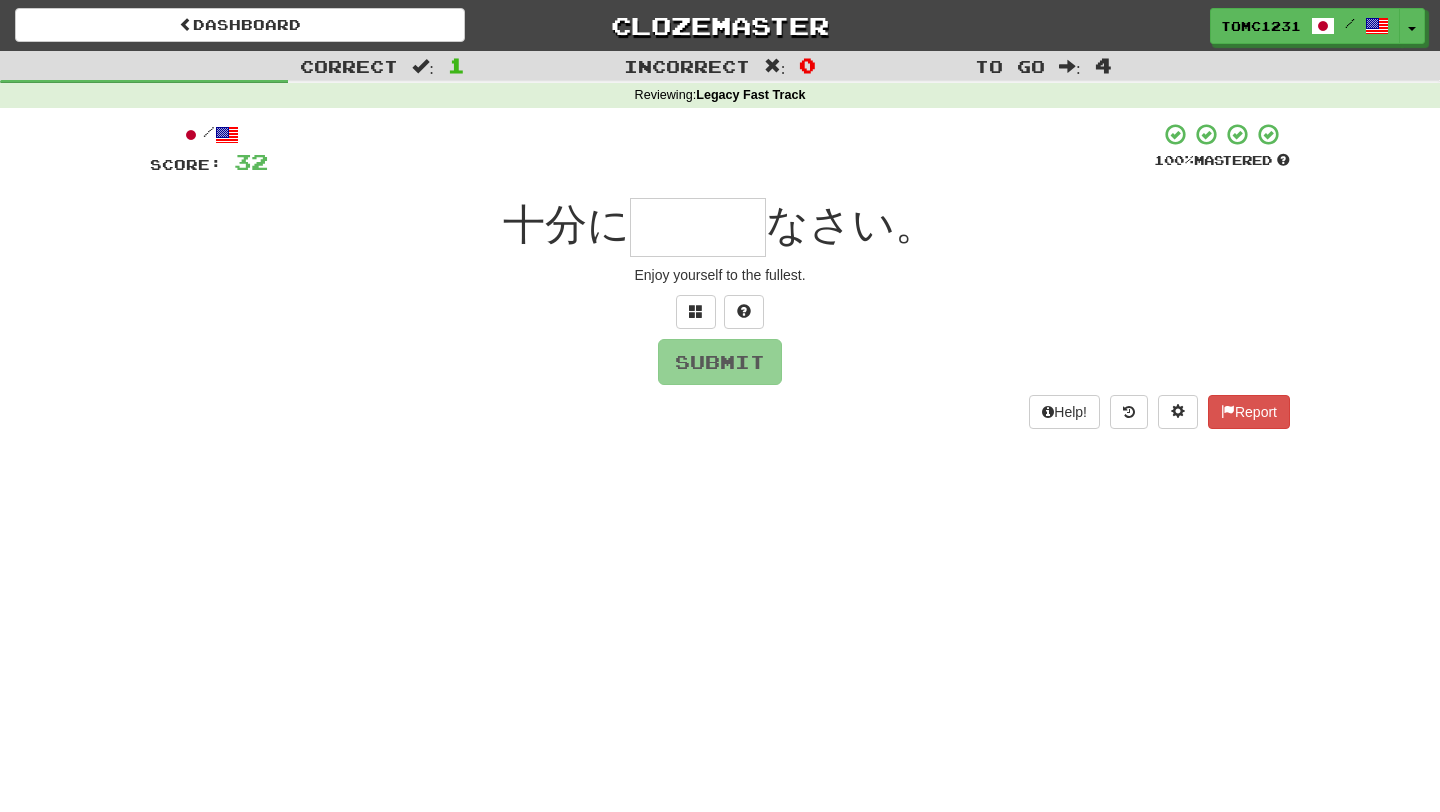 type on "*" 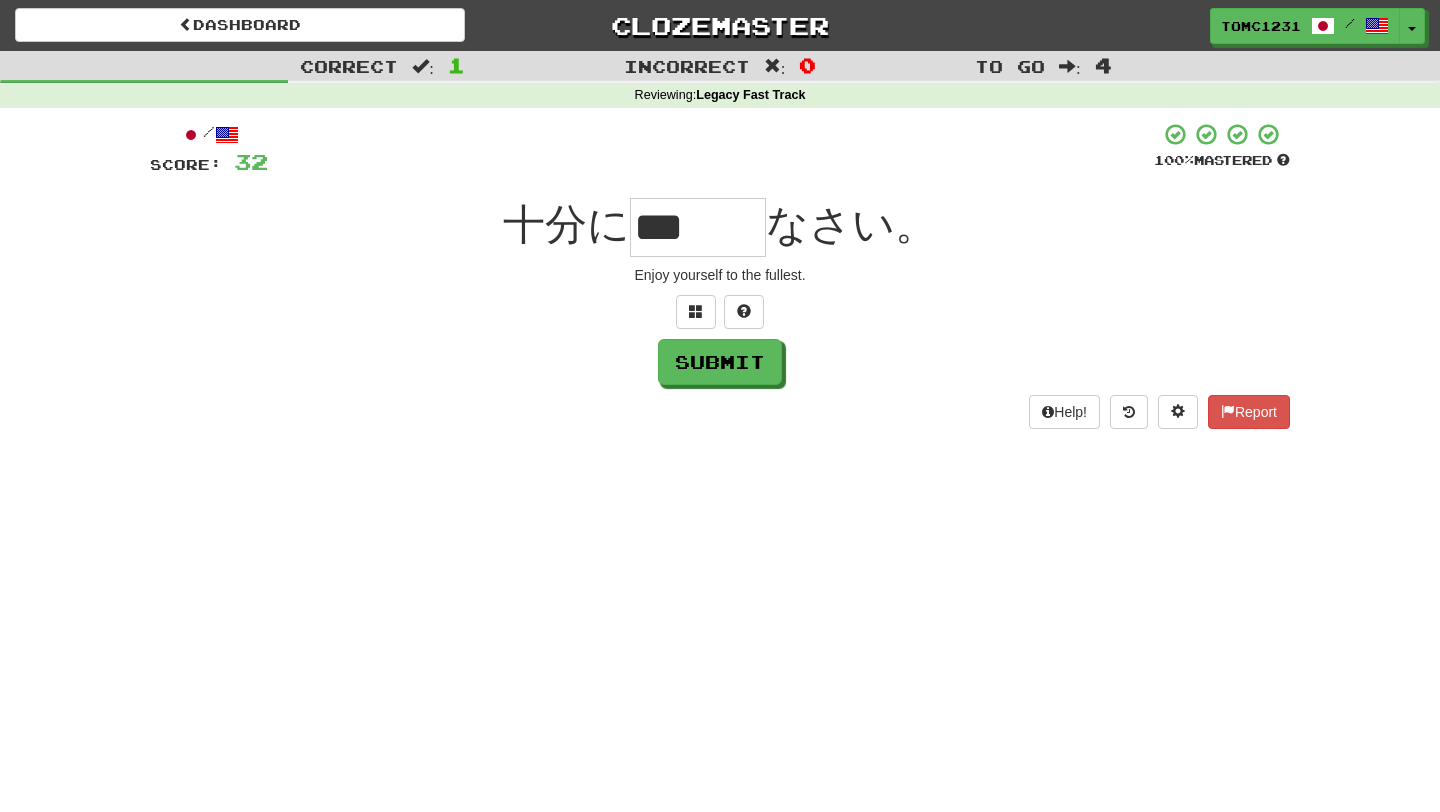 scroll, scrollTop: 0, scrollLeft: 0, axis: both 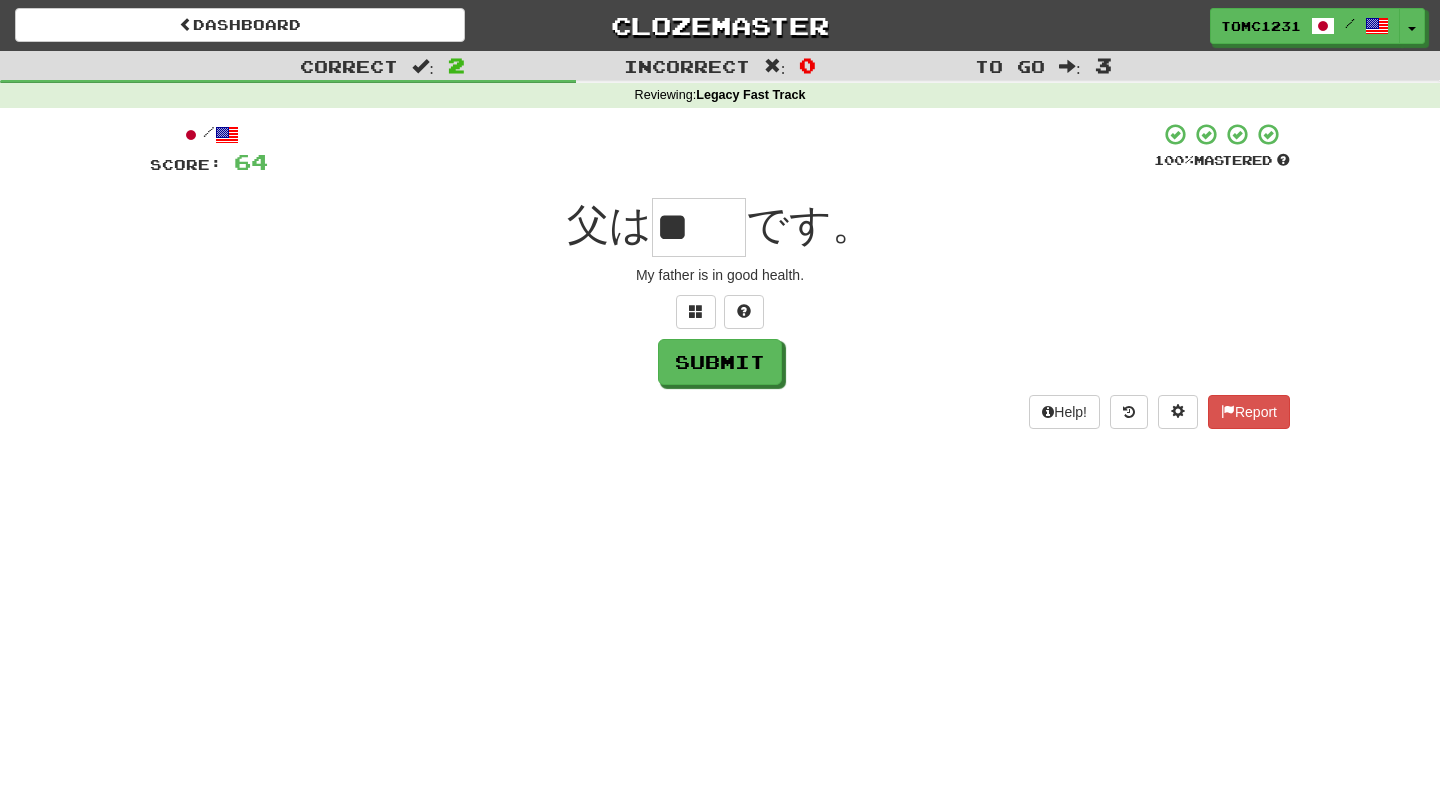 type on "*" 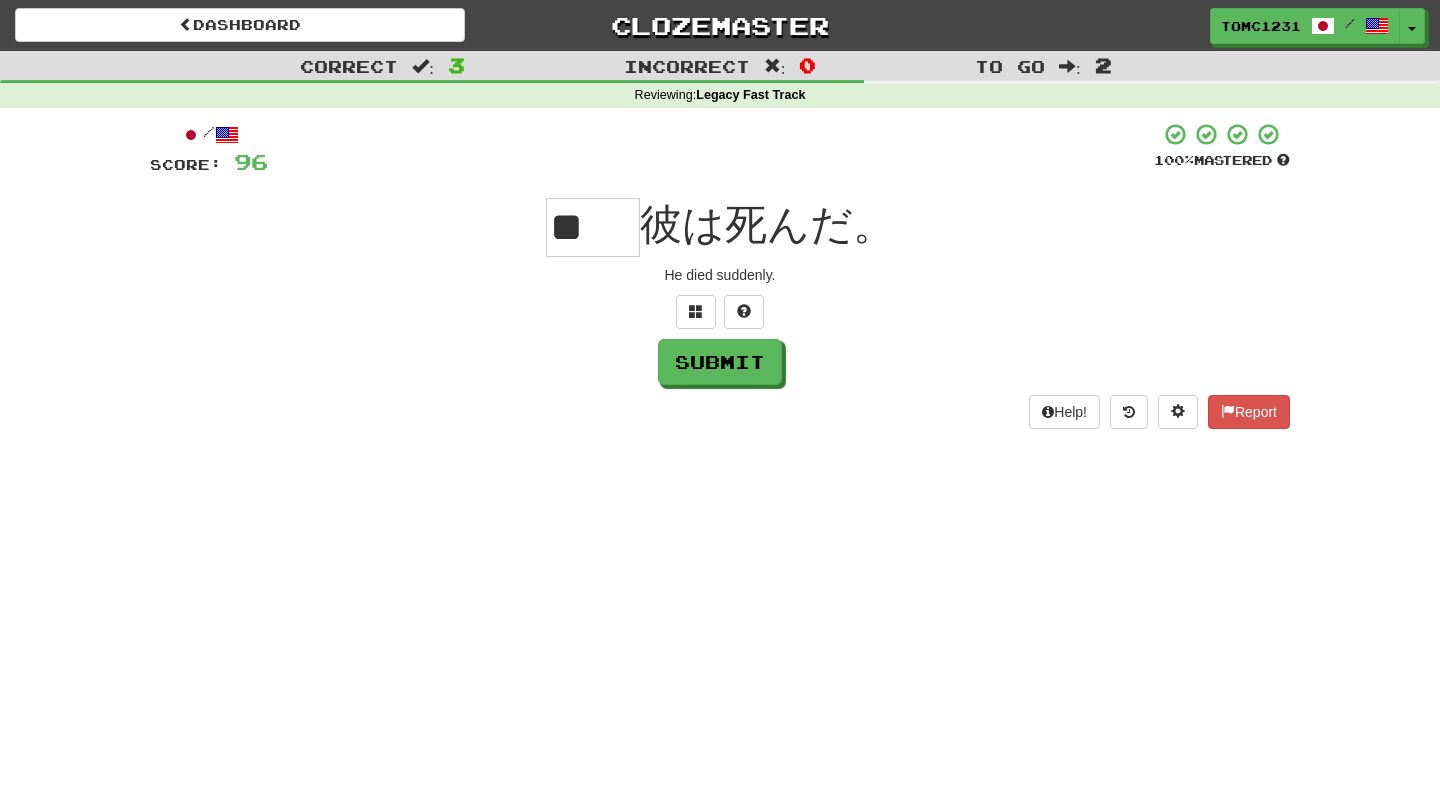 scroll, scrollTop: 0, scrollLeft: 0, axis: both 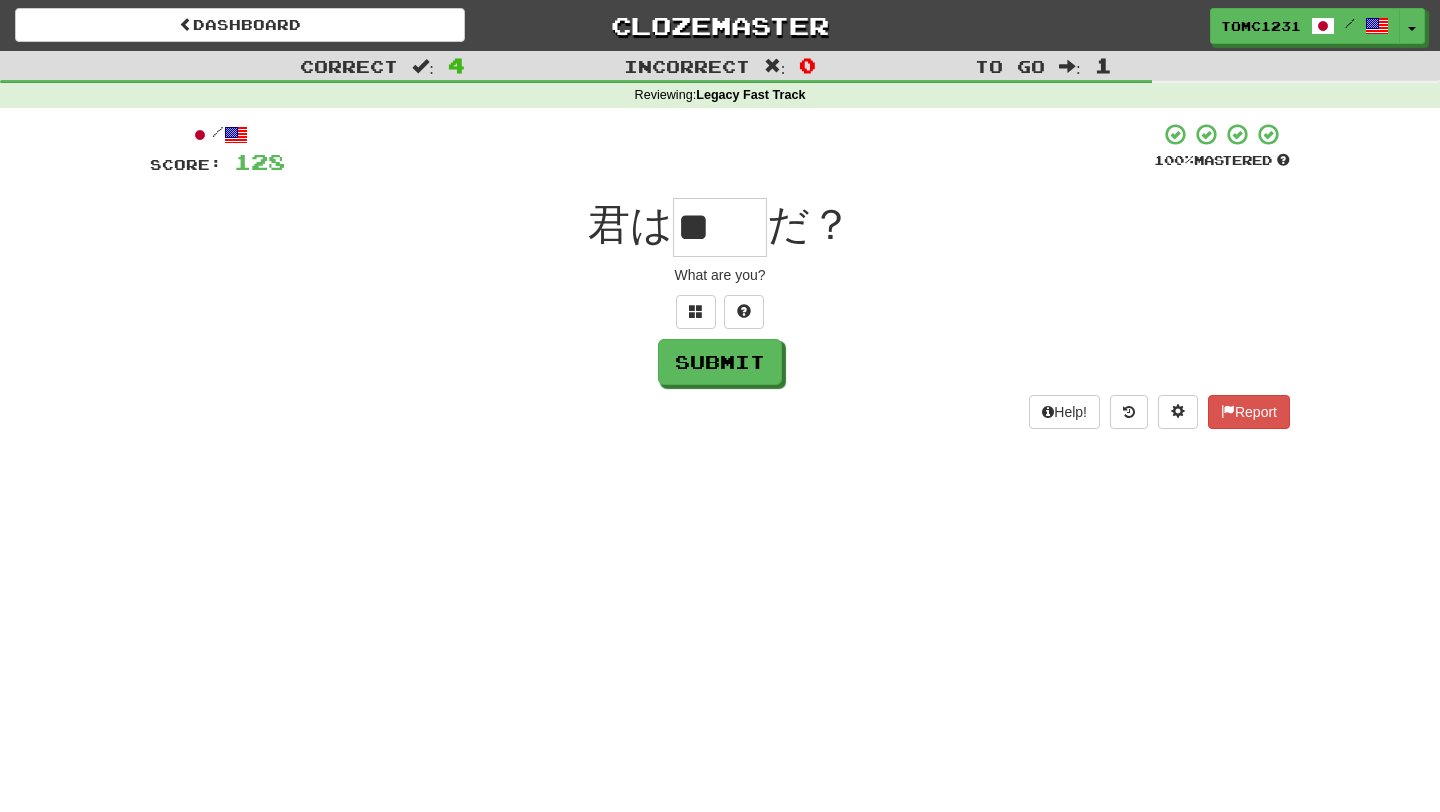 type on "*" 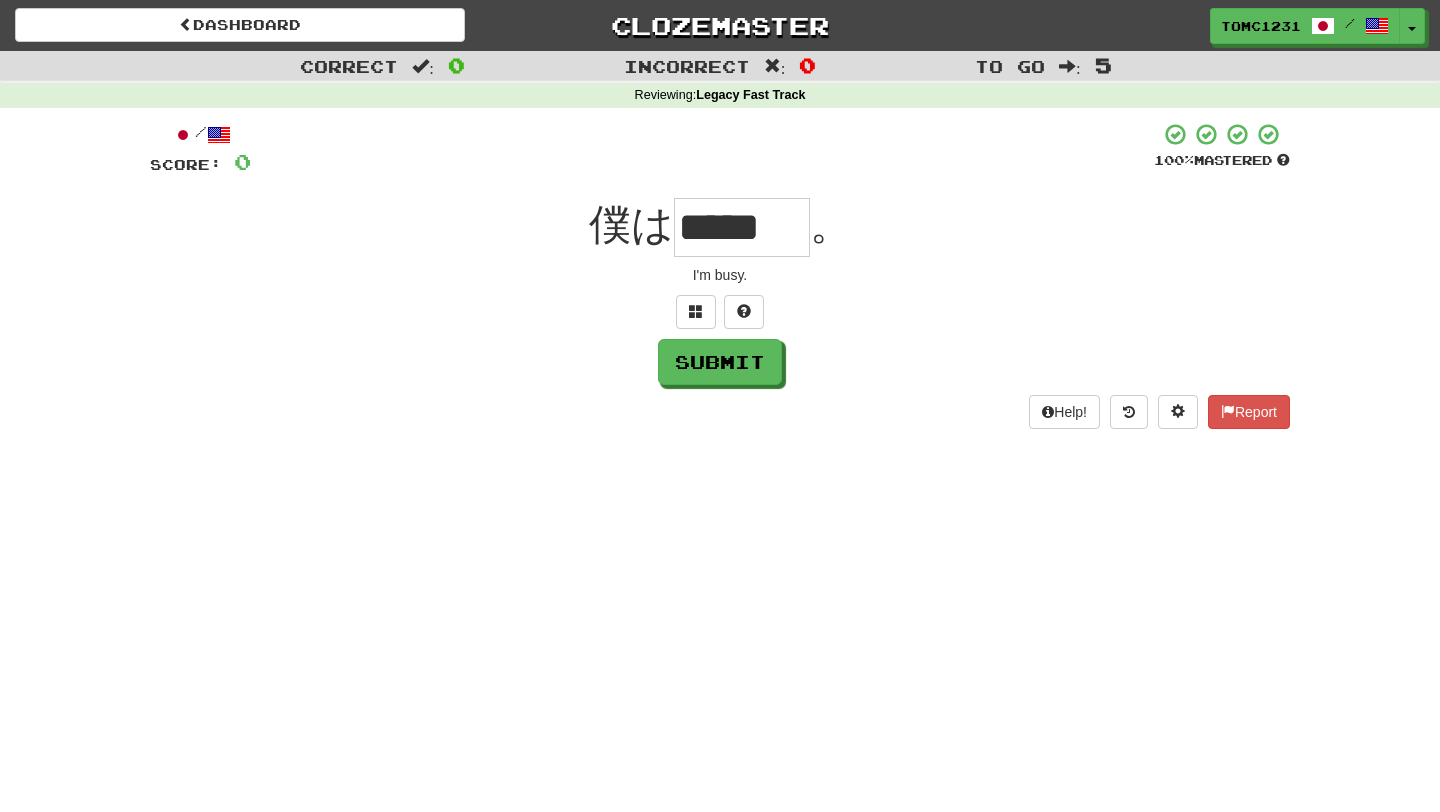 scroll, scrollTop: 0, scrollLeft: 0, axis: both 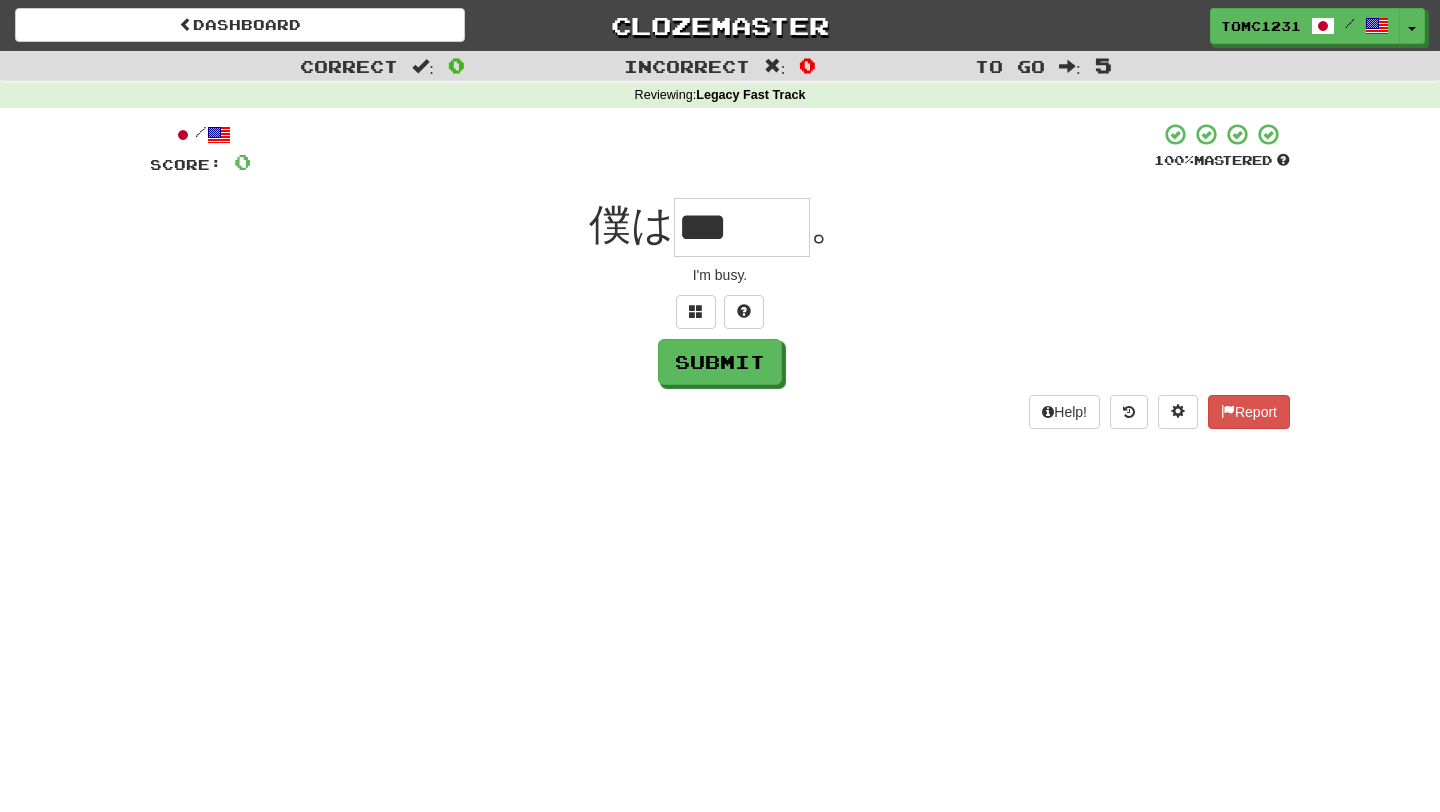 type on "***" 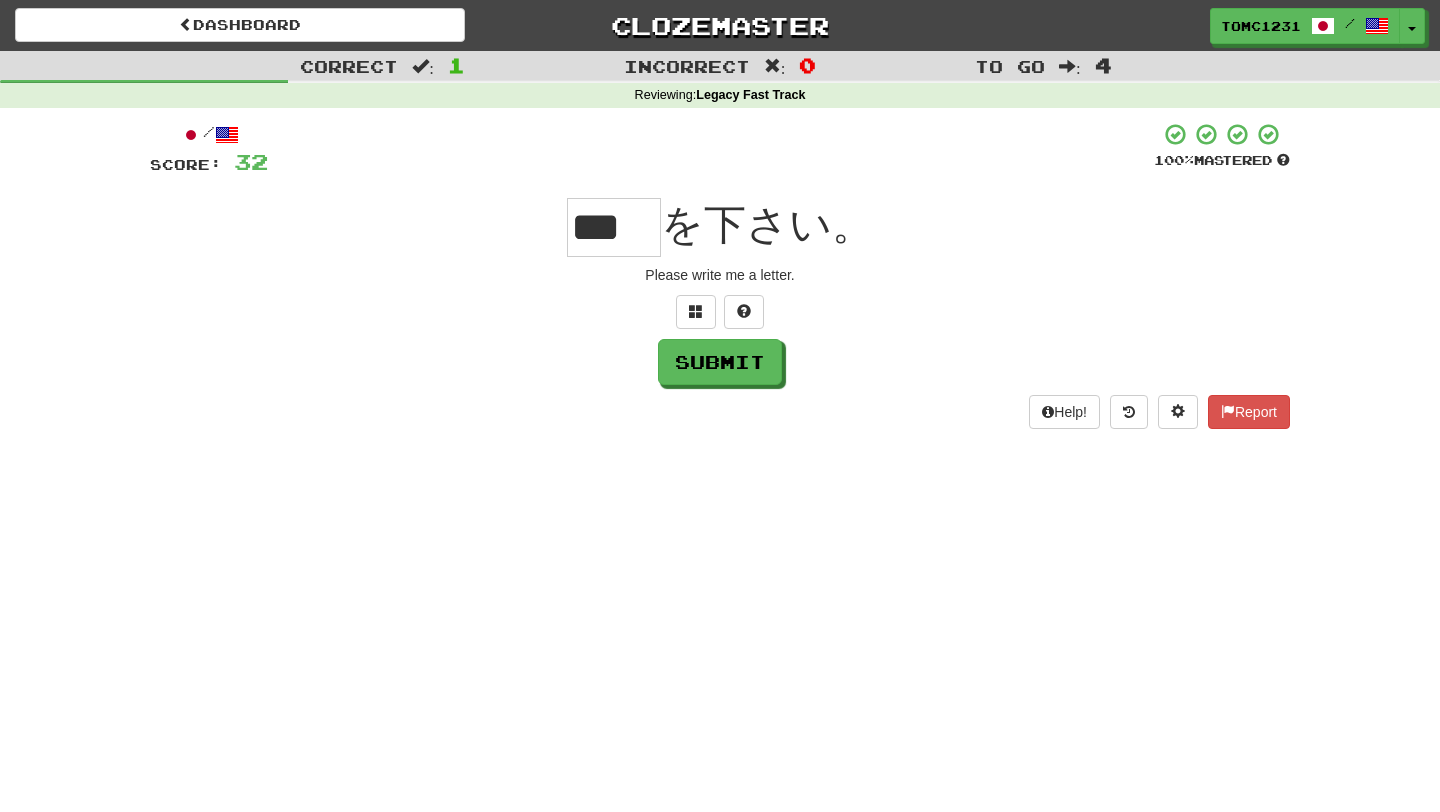 scroll, scrollTop: 0, scrollLeft: 0, axis: both 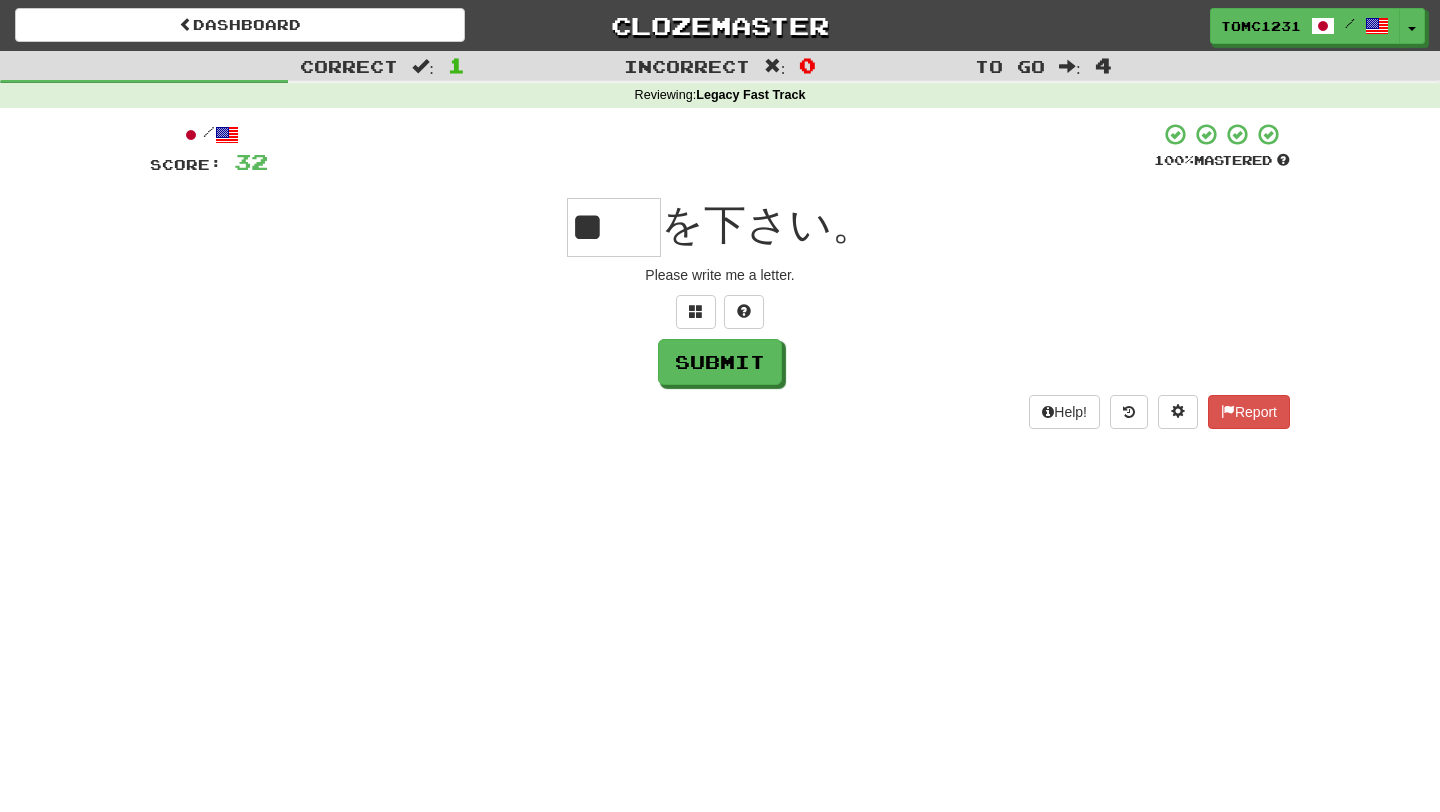 type on "**" 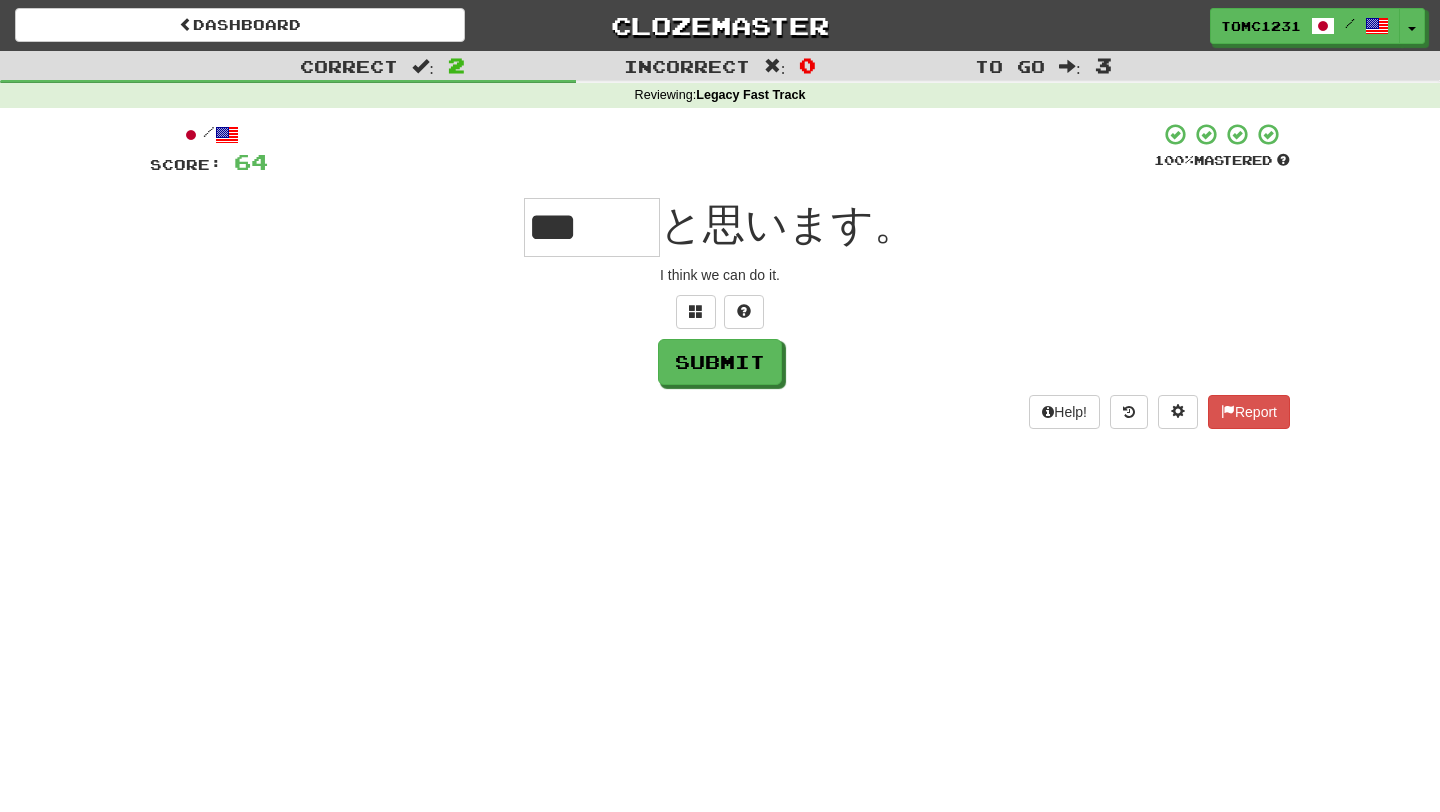 type on "***" 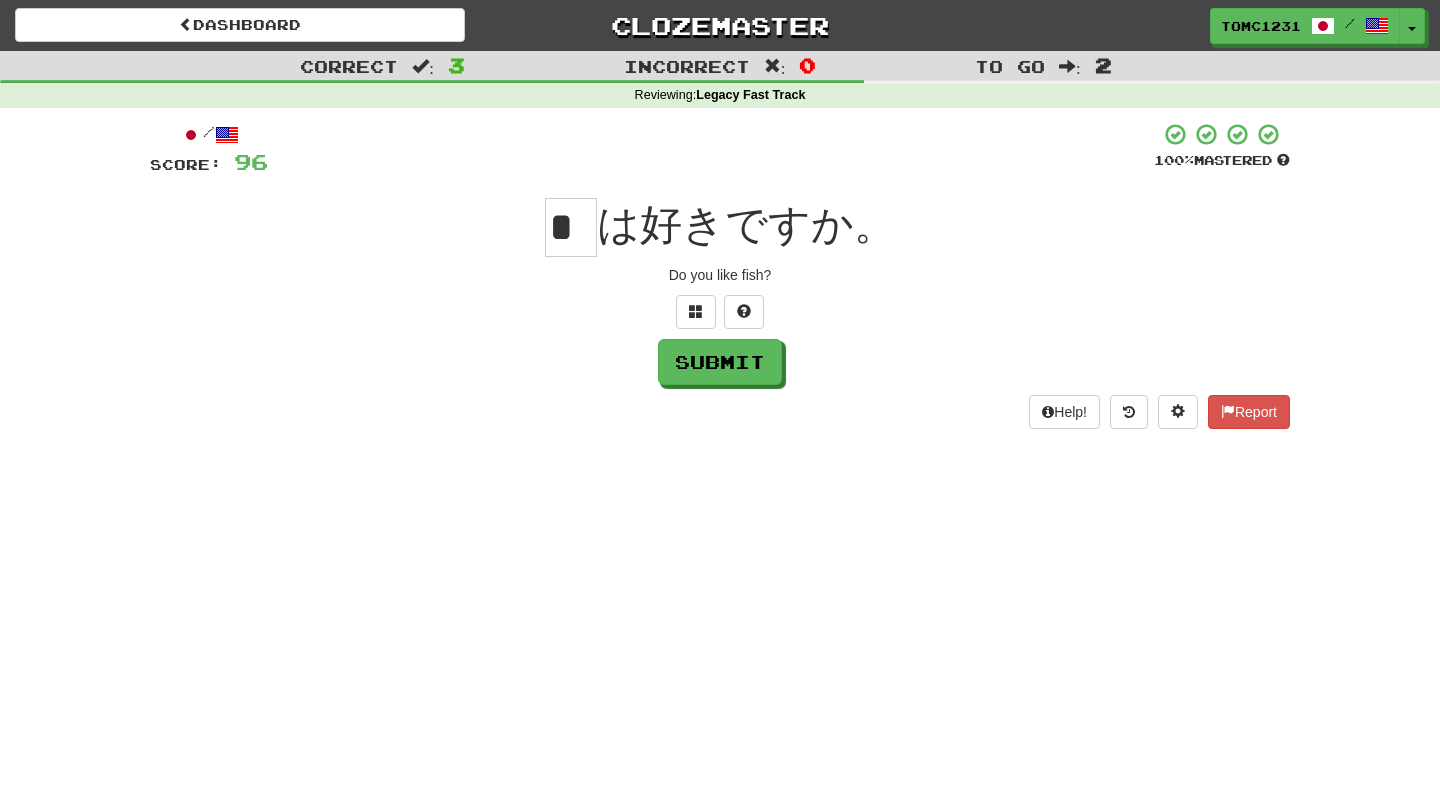 scroll, scrollTop: 0, scrollLeft: 0, axis: both 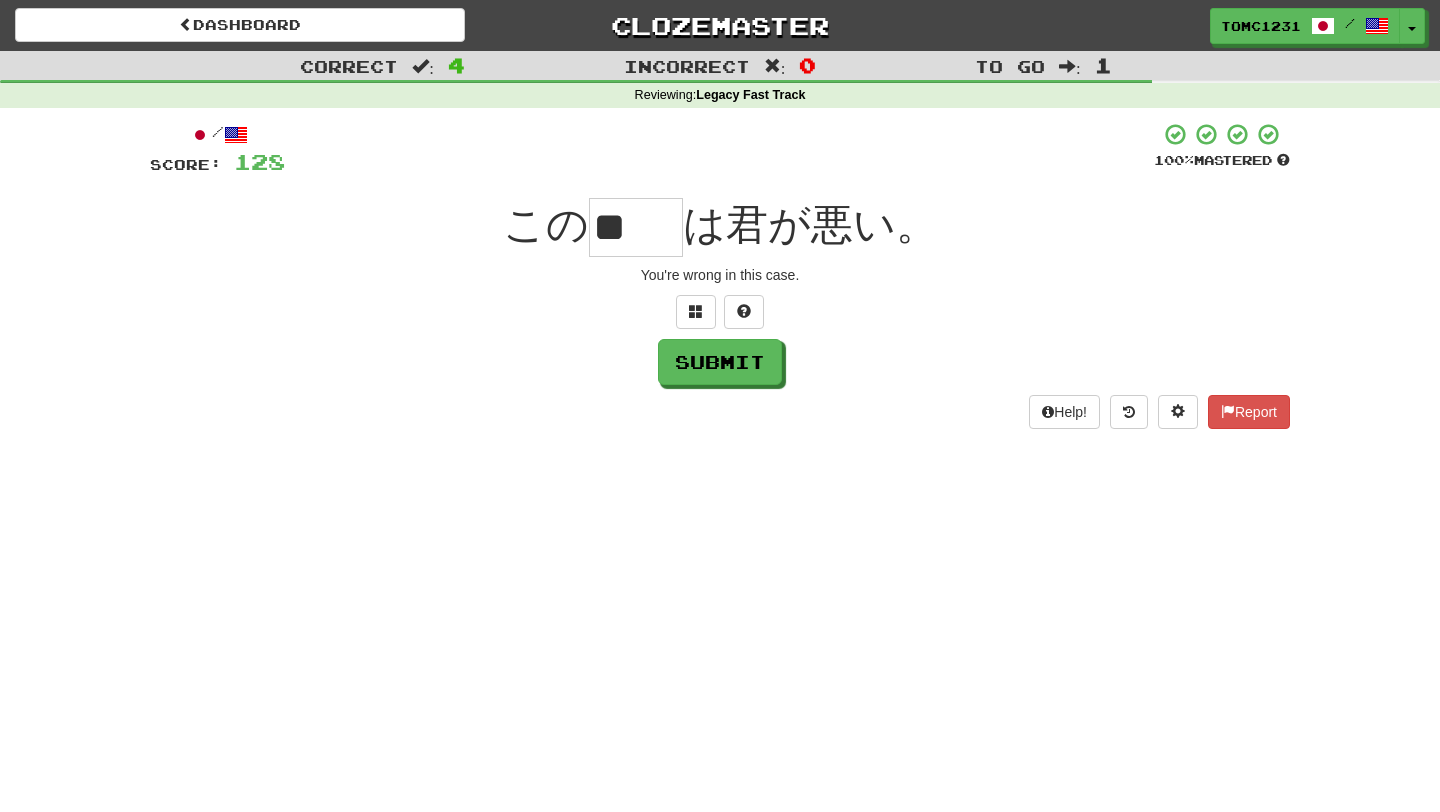 type on "**" 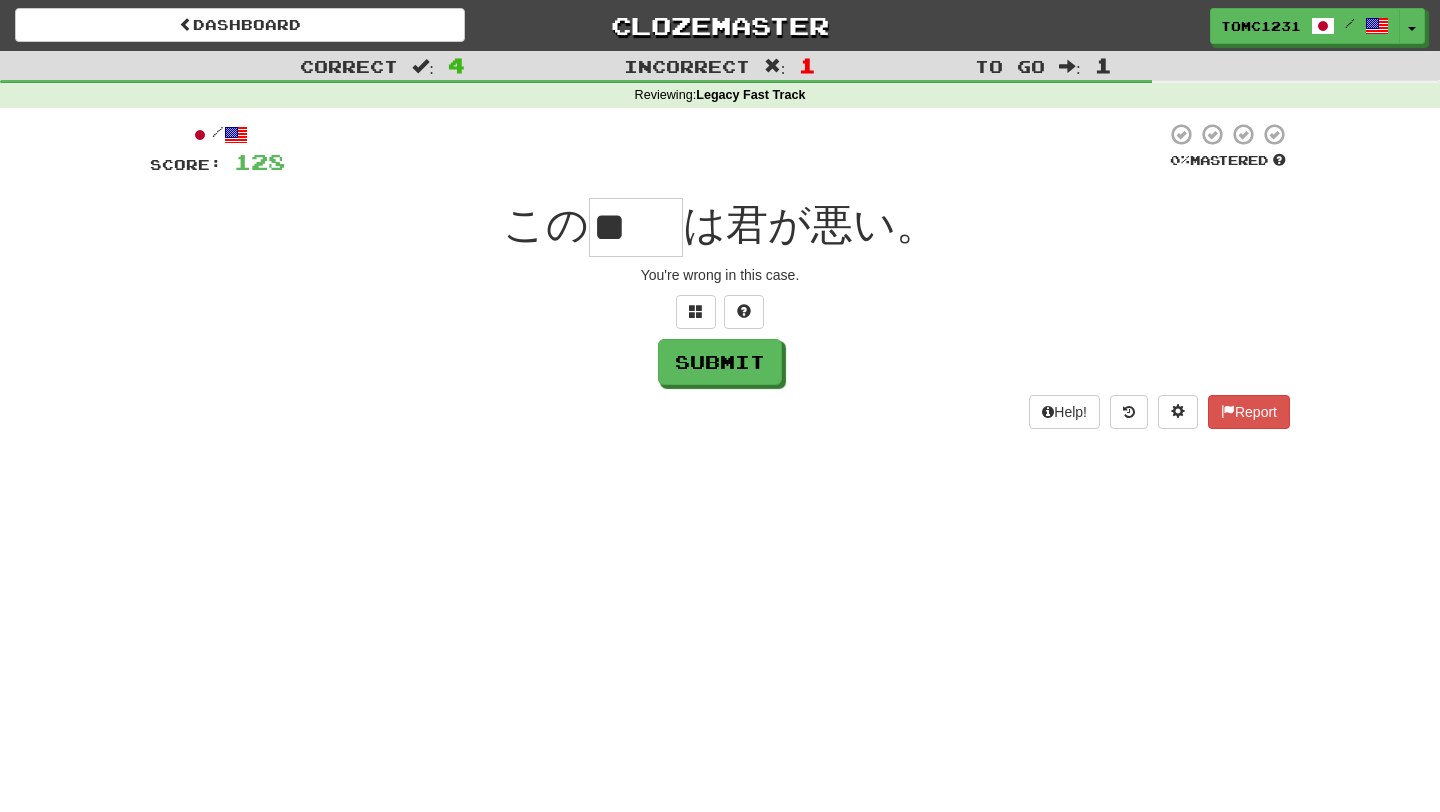 scroll, scrollTop: 0, scrollLeft: 0, axis: both 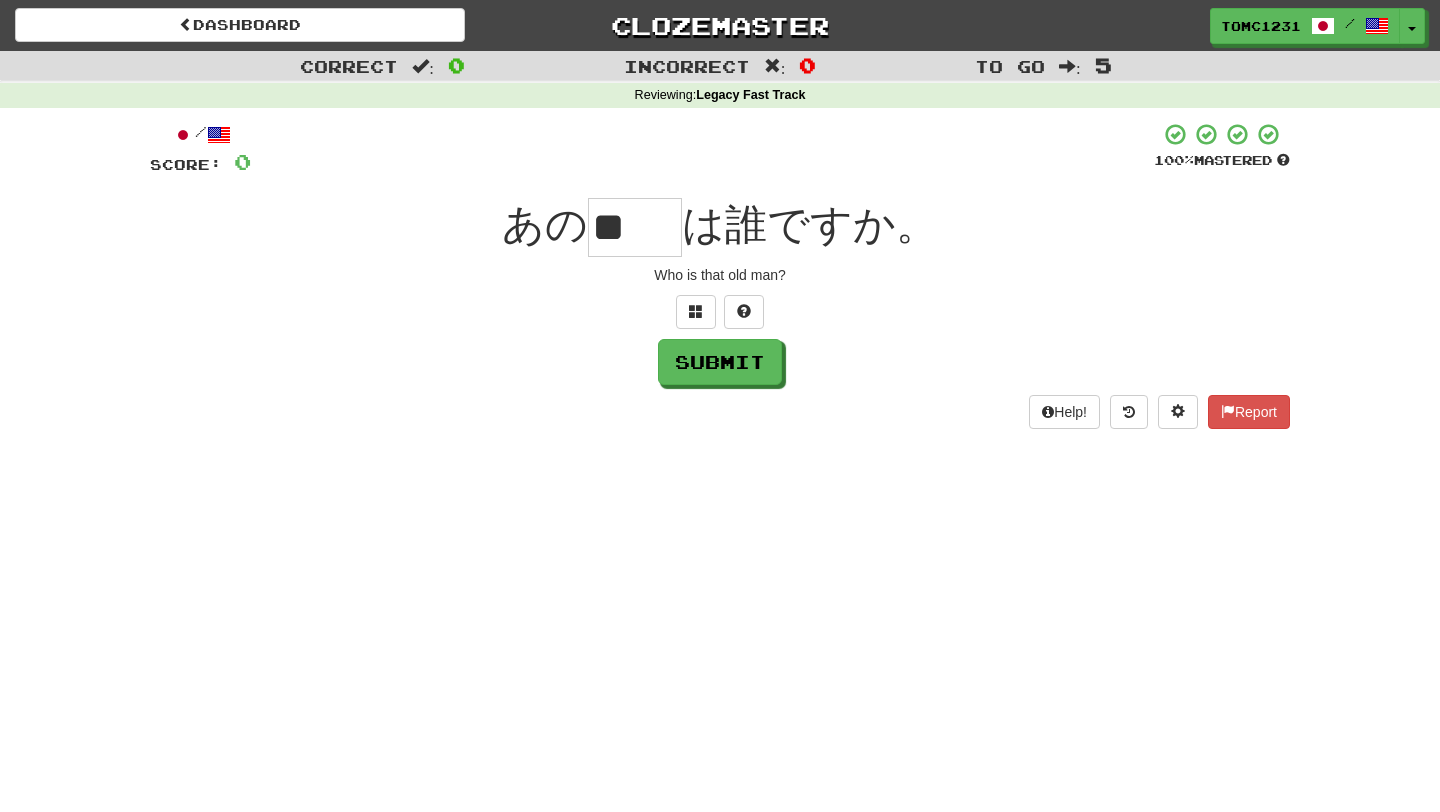 type on "**" 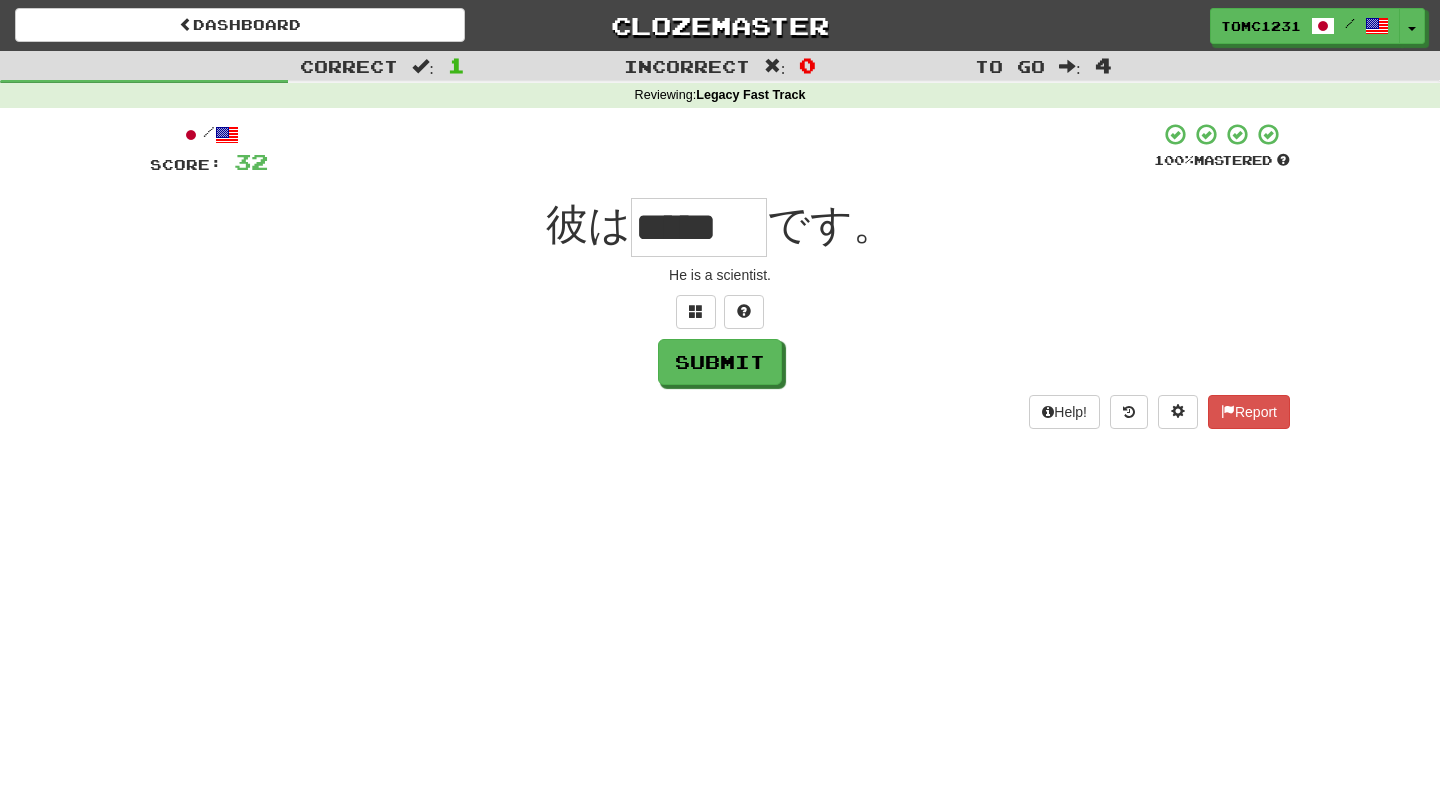 scroll, scrollTop: 0, scrollLeft: 0, axis: both 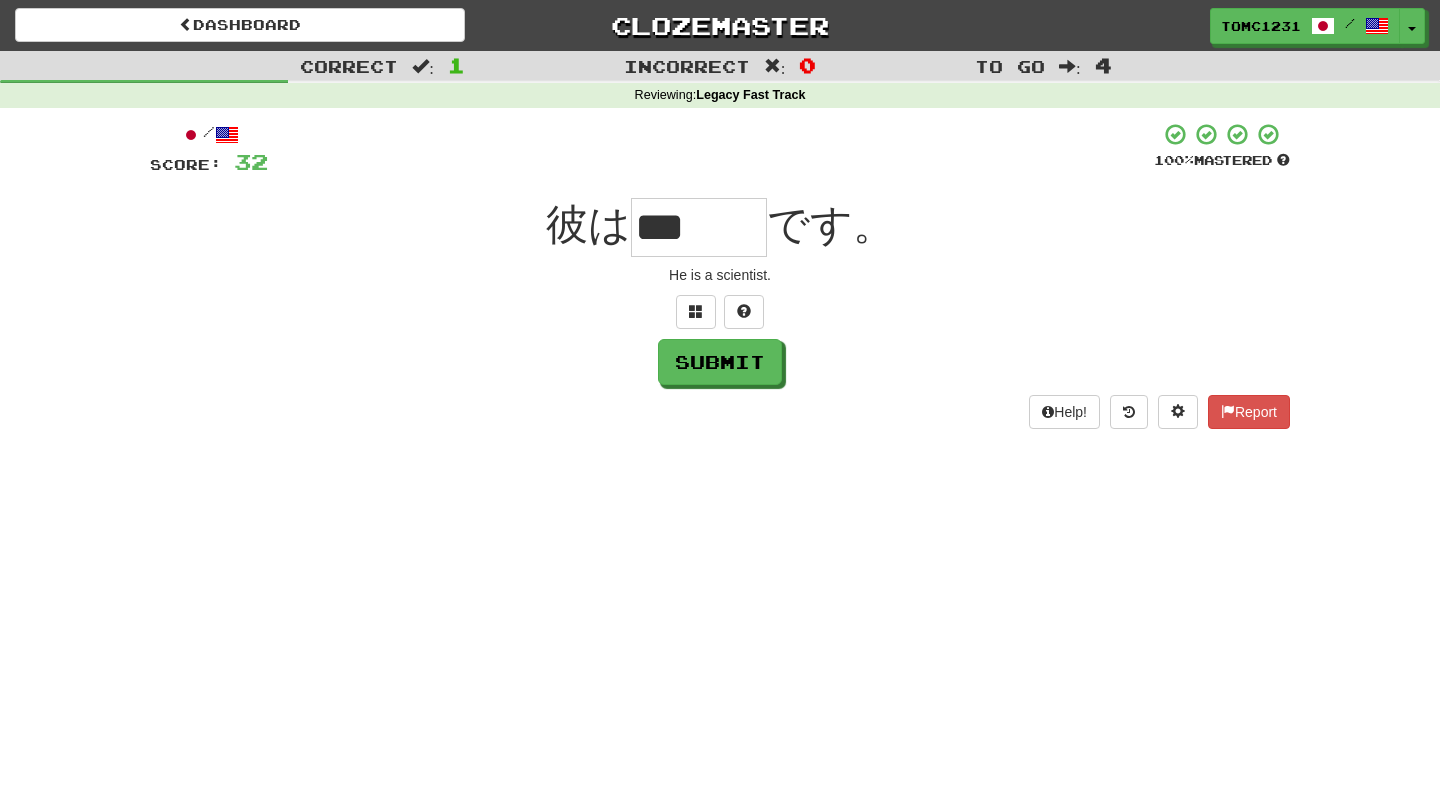 type on "***" 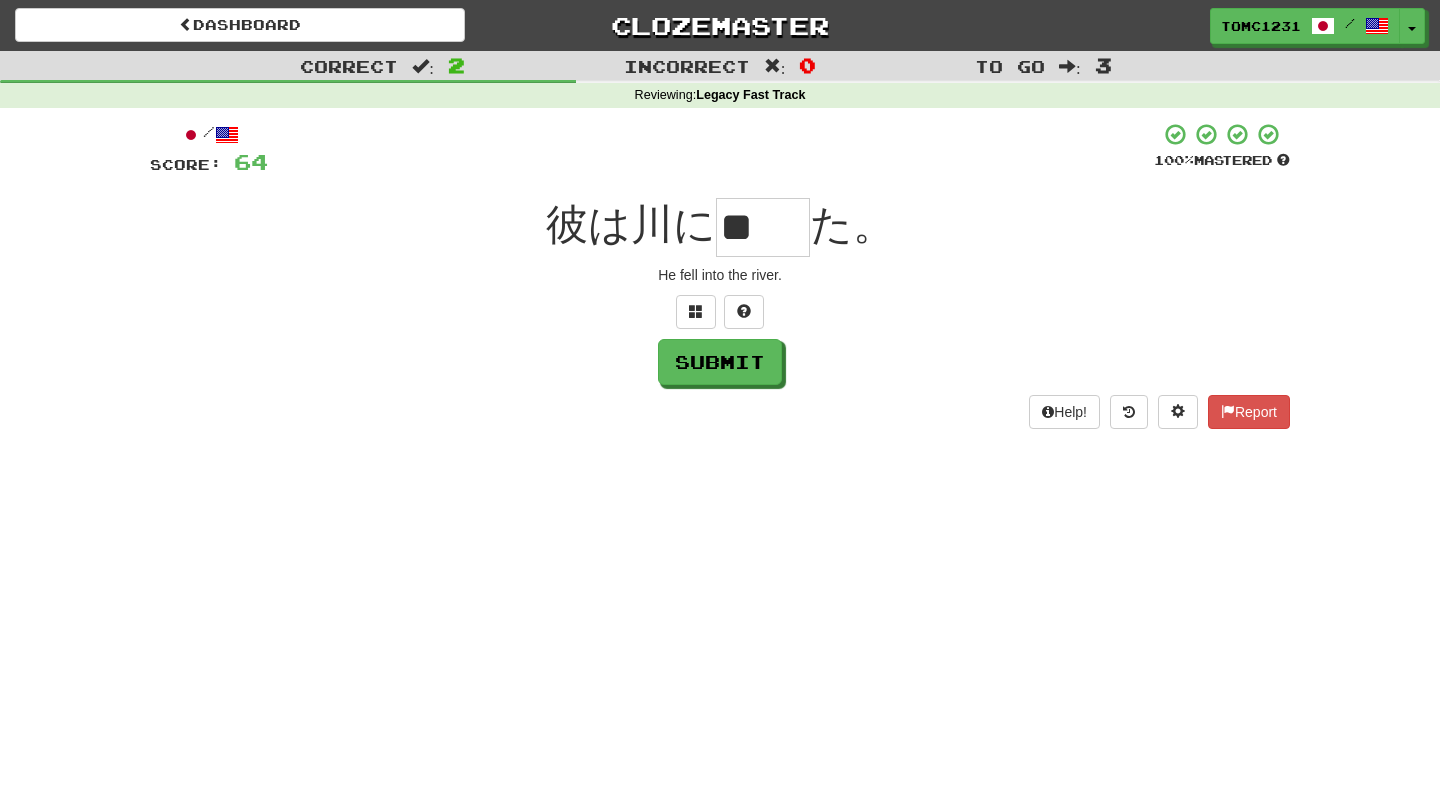 scroll, scrollTop: 0, scrollLeft: 0, axis: both 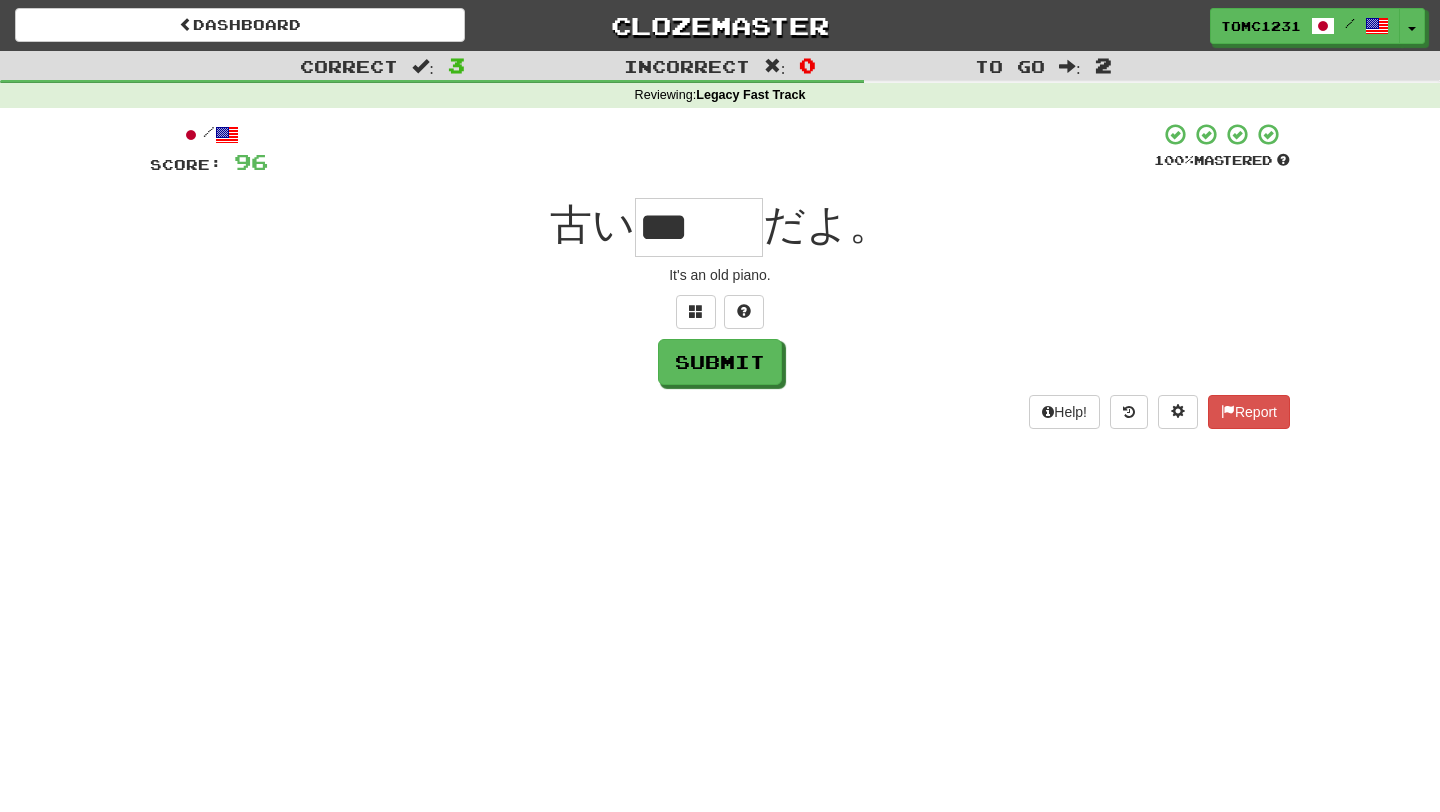 type on "***" 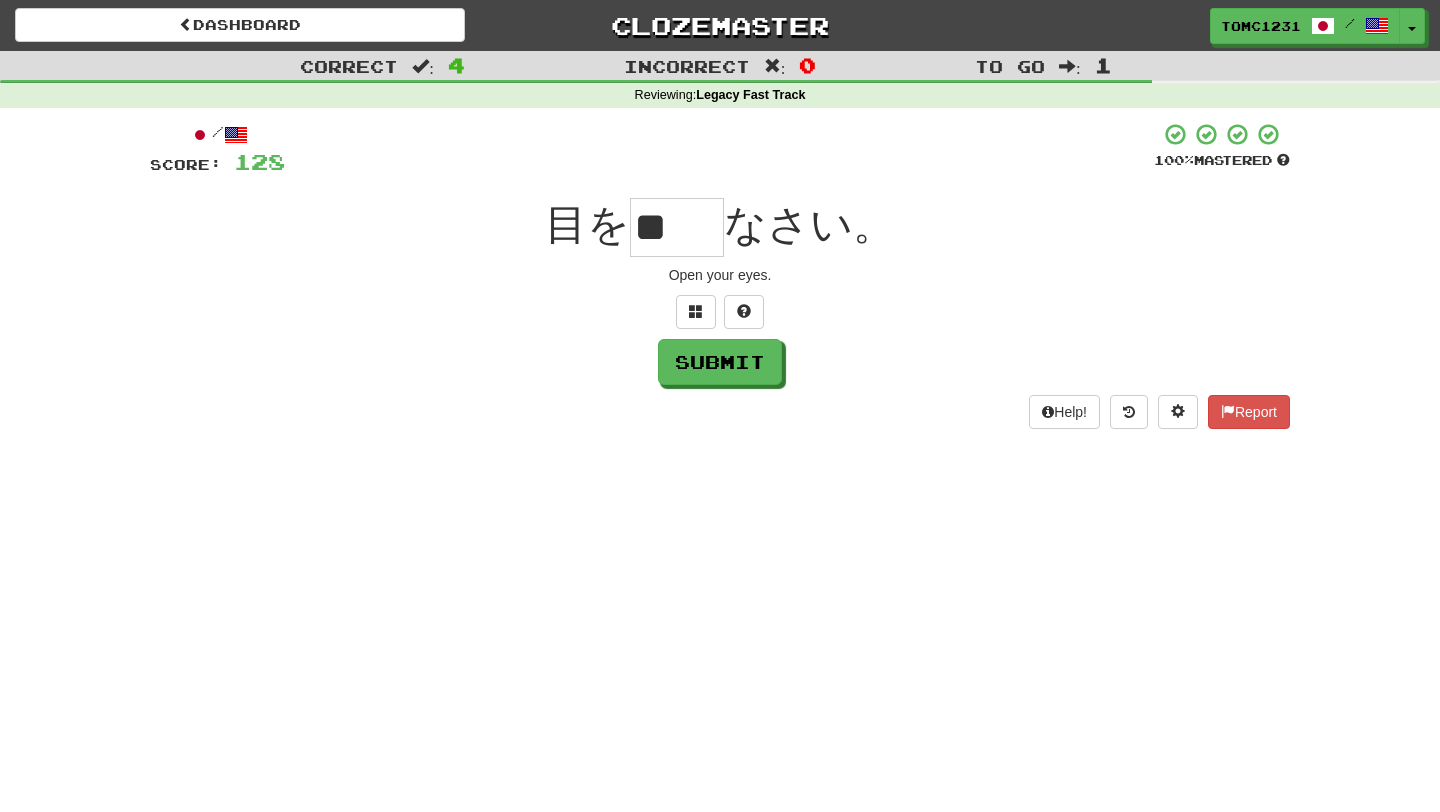 type on "**" 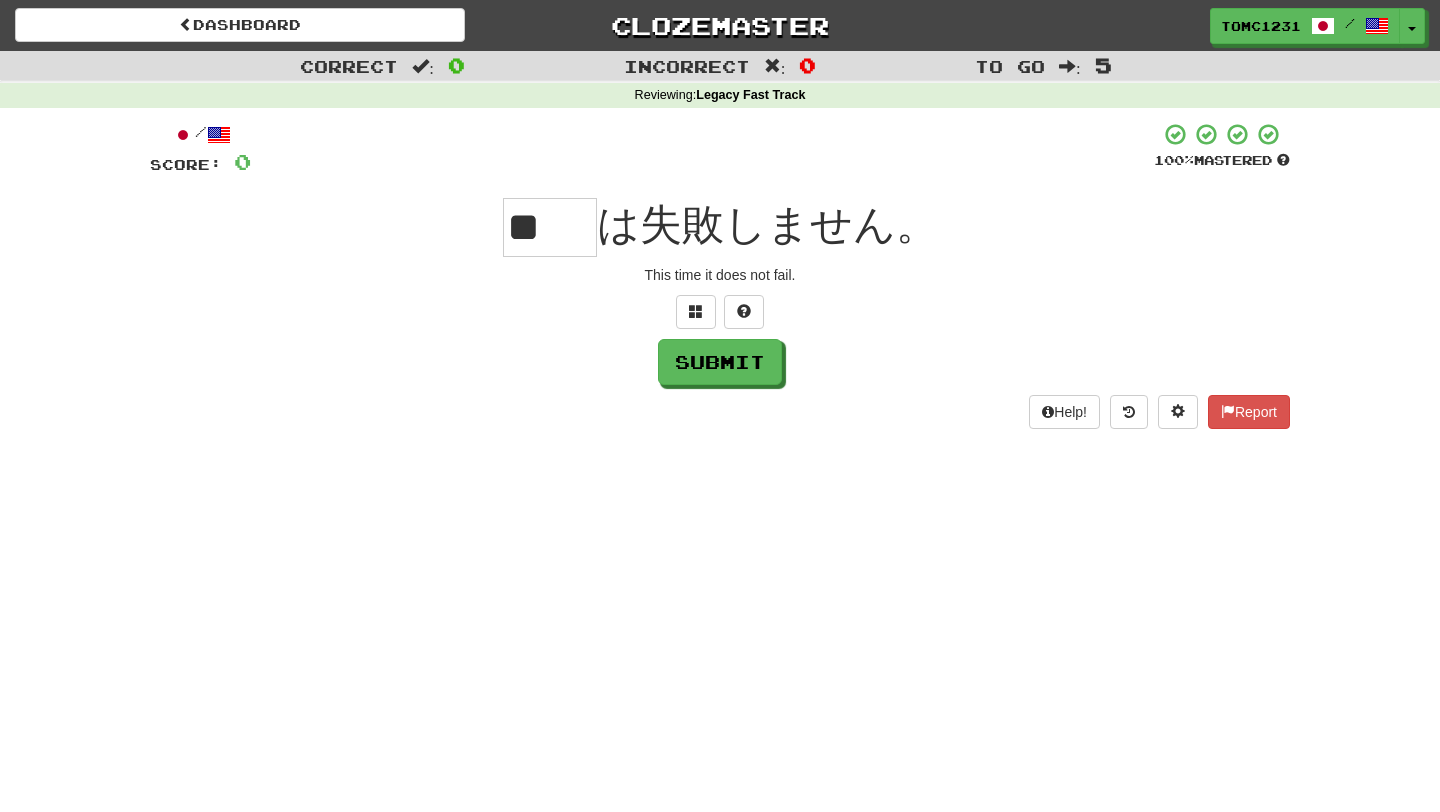 scroll, scrollTop: 0, scrollLeft: 0, axis: both 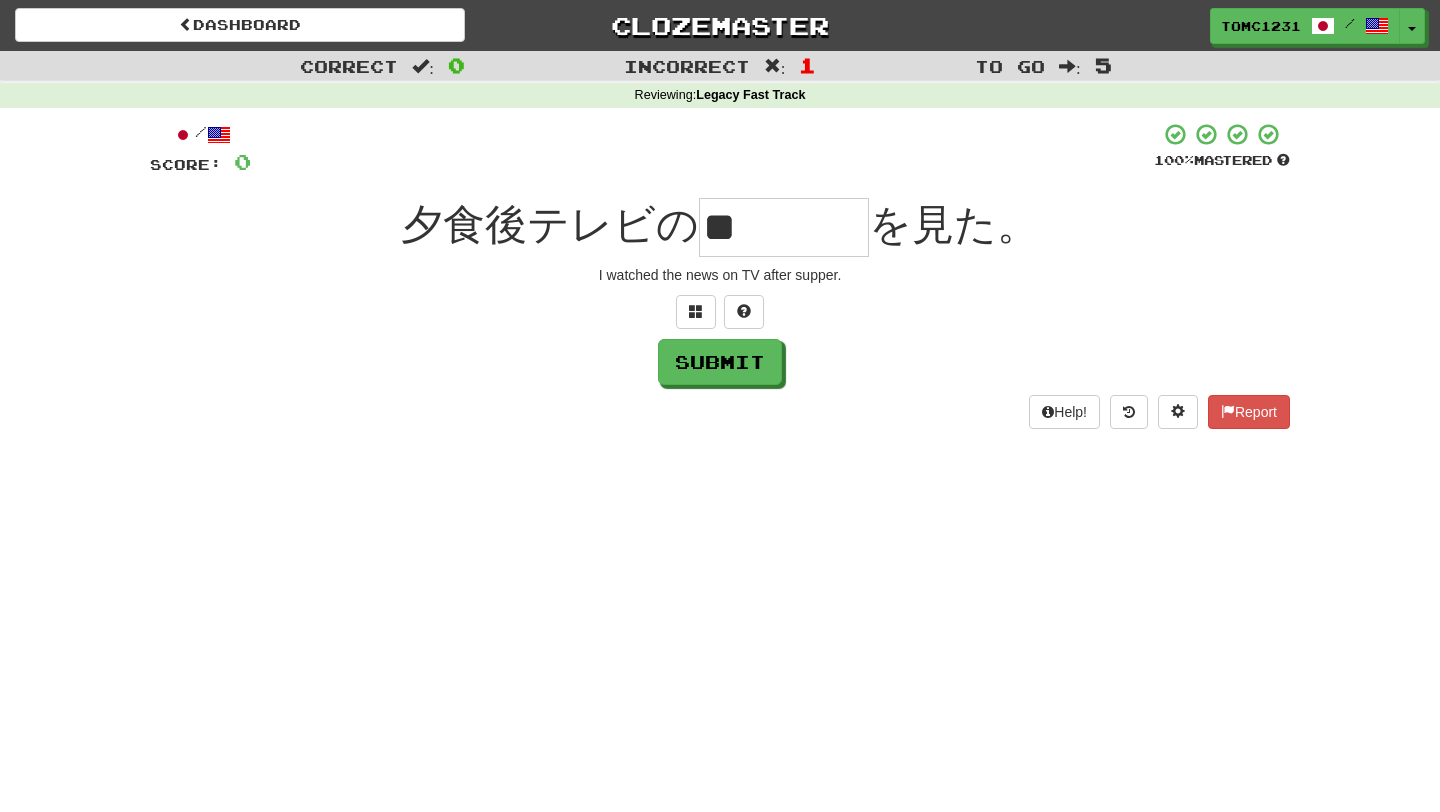 type on "*" 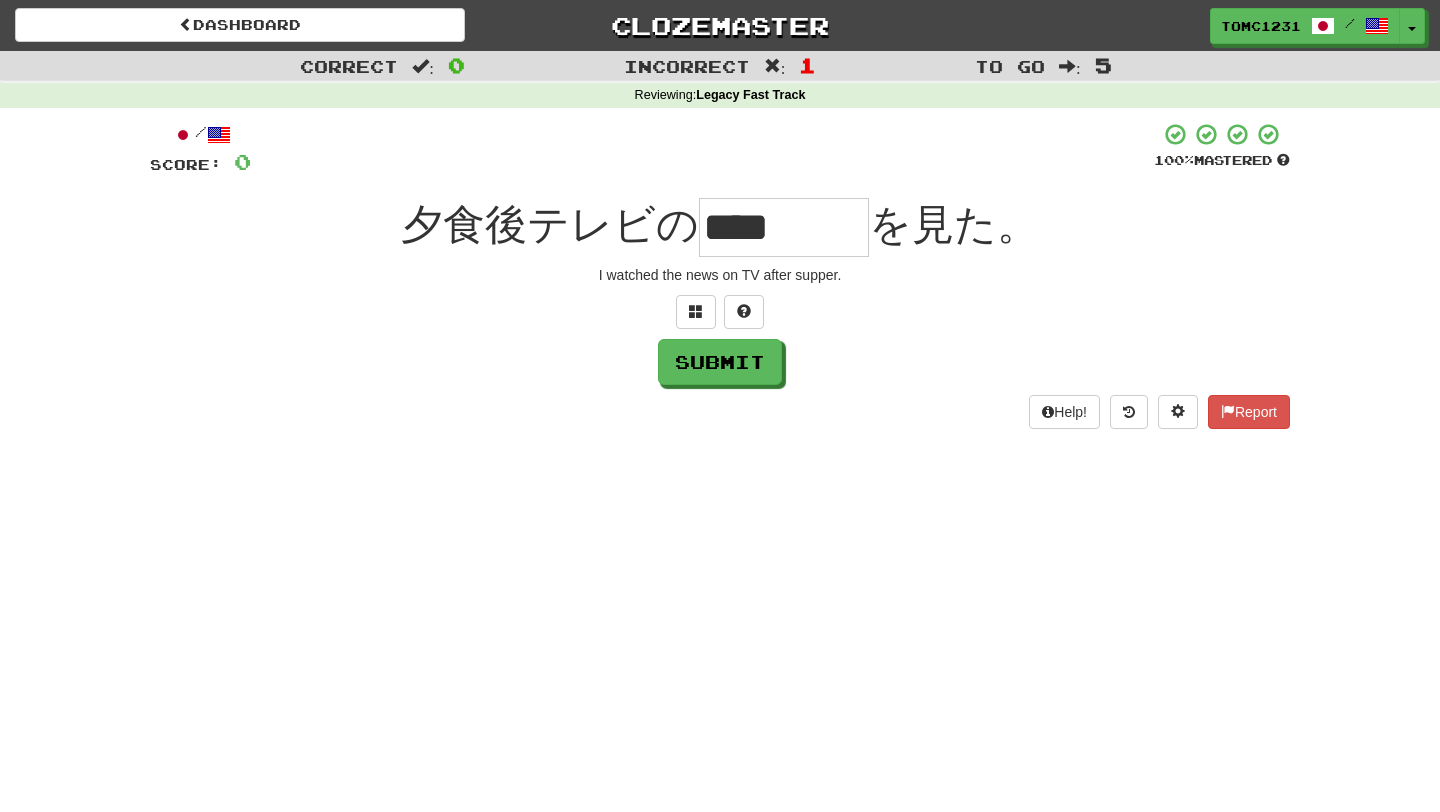 scroll, scrollTop: 0, scrollLeft: 0, axis: both 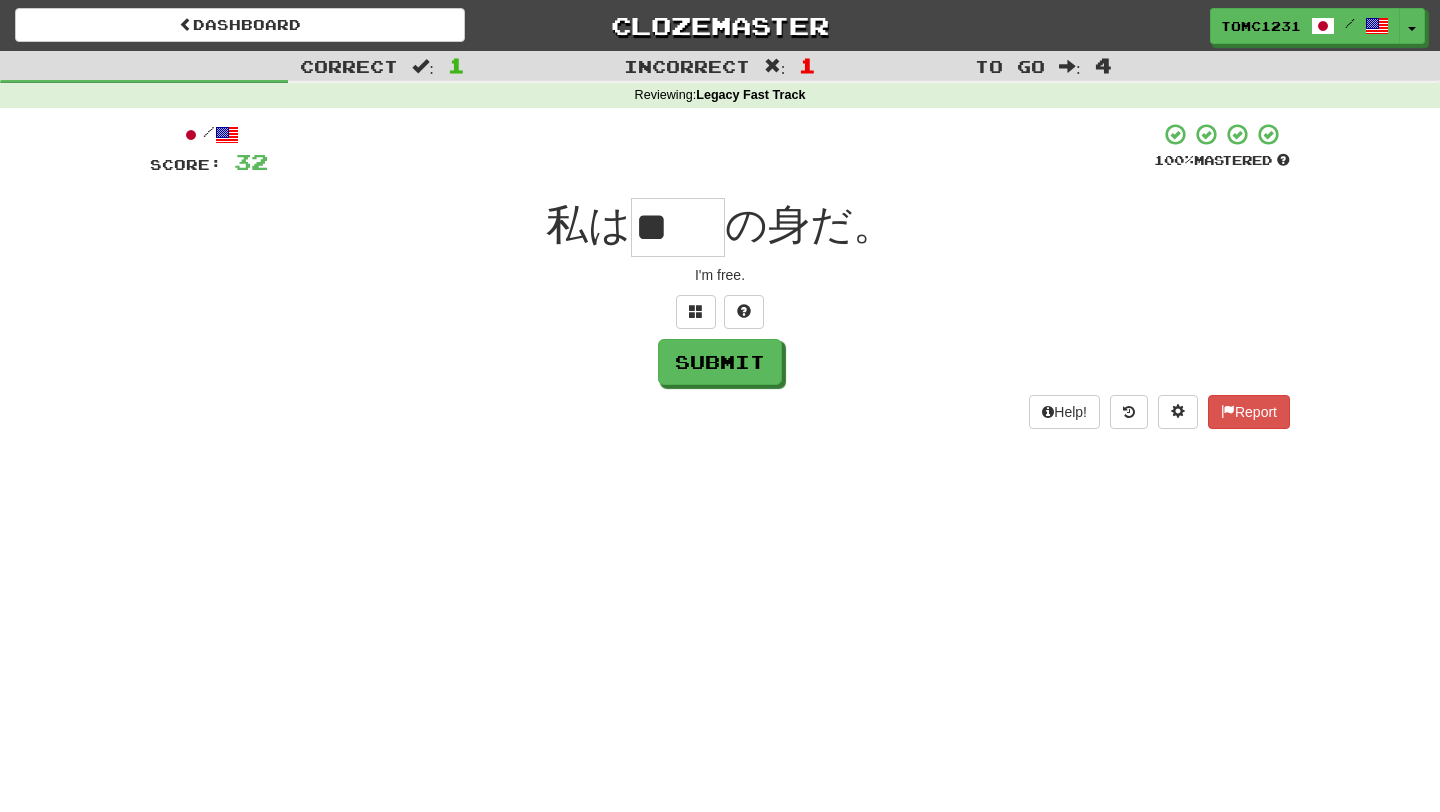 type on "**" 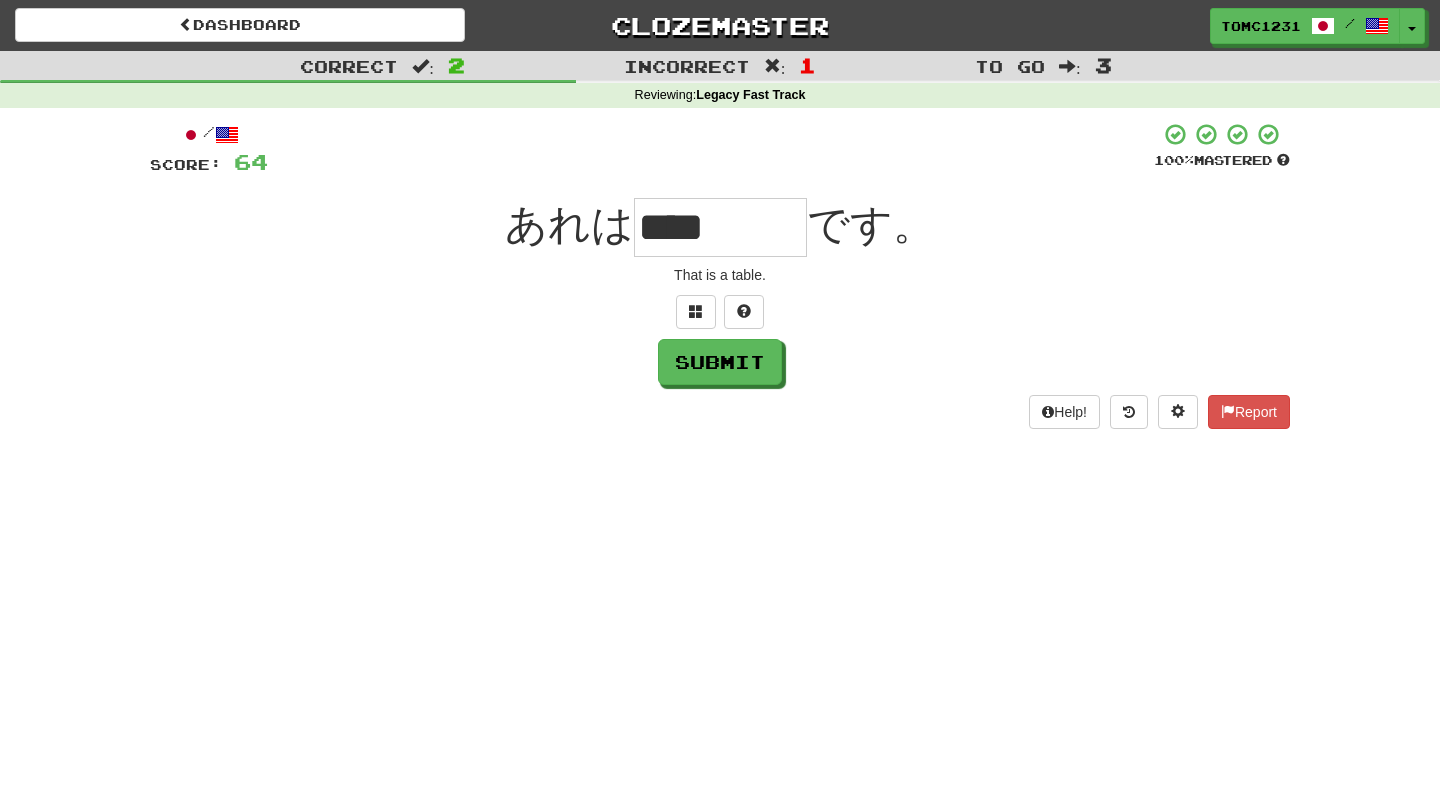 type on "****" 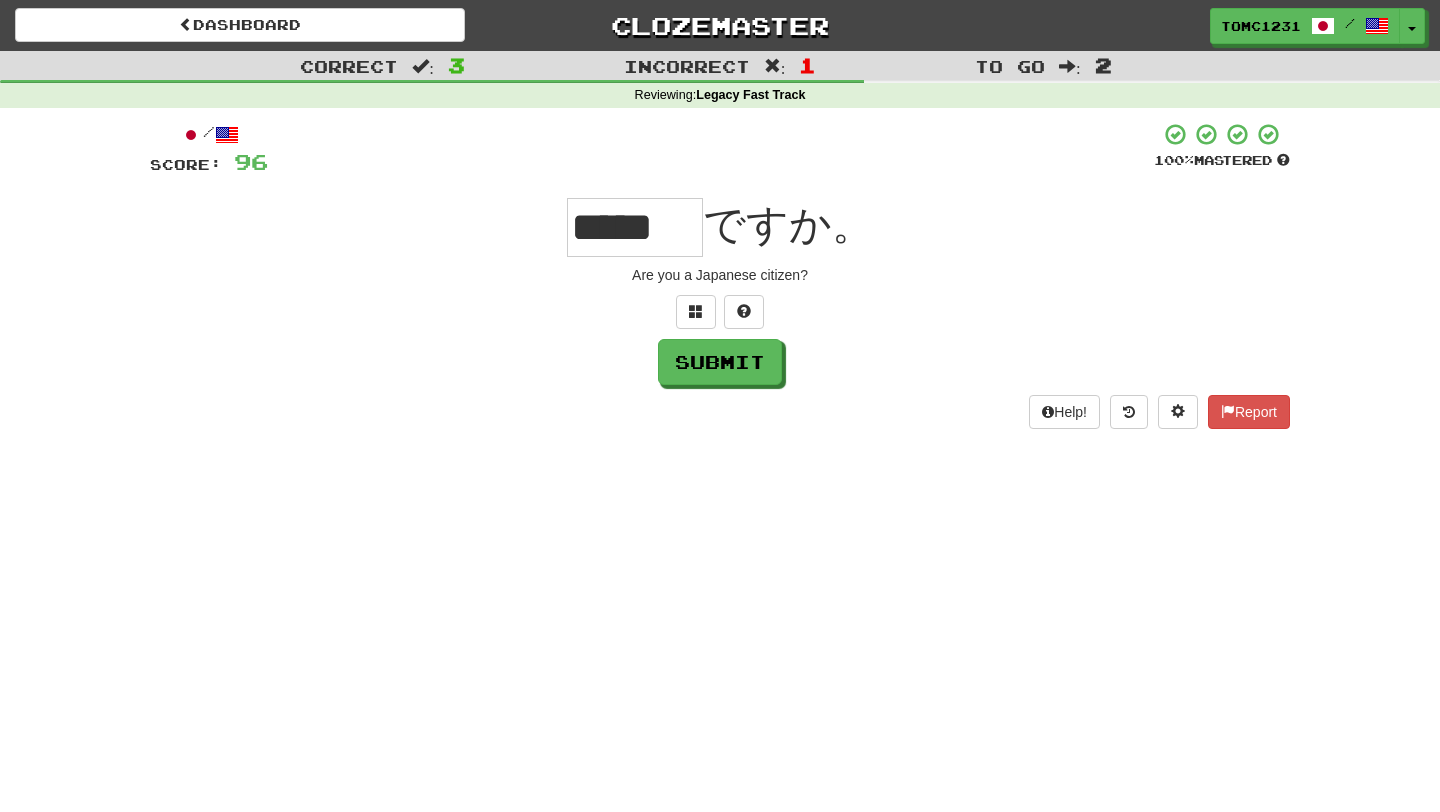 scroll, scrollTop: 0, scrollLeft: 0, axis: both 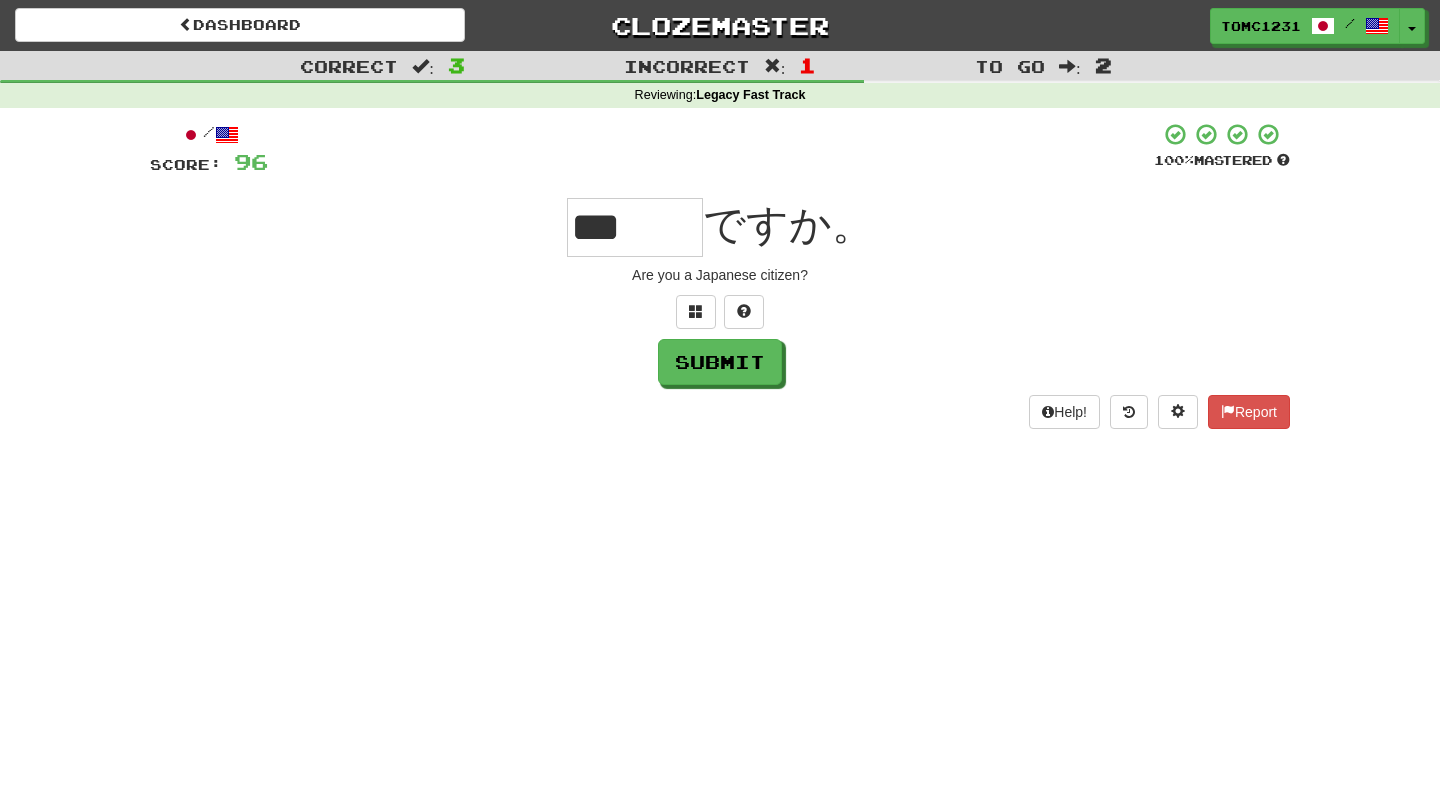 type on "***" 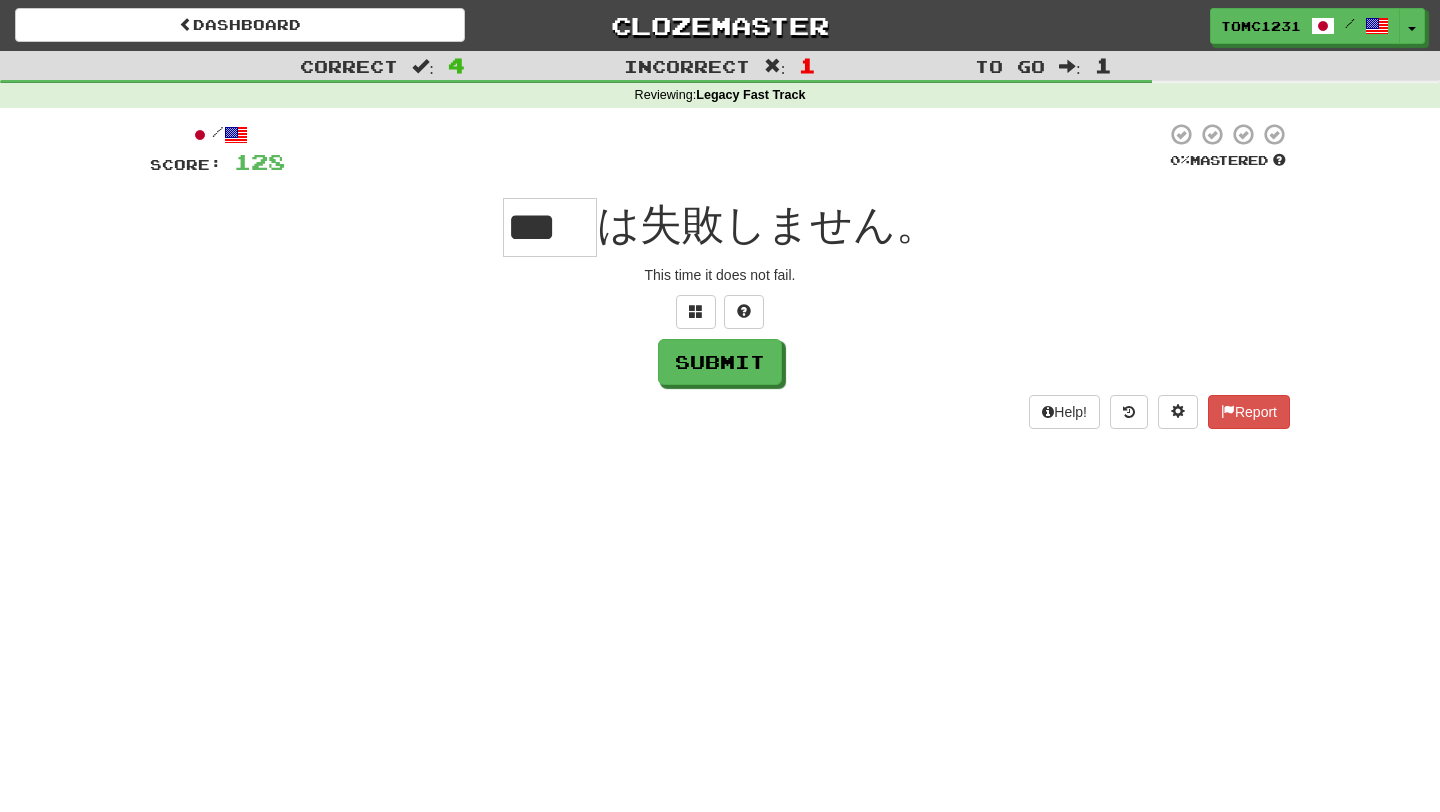 scroll, scrollTop: 0, scrollLeft: 0, axis: both 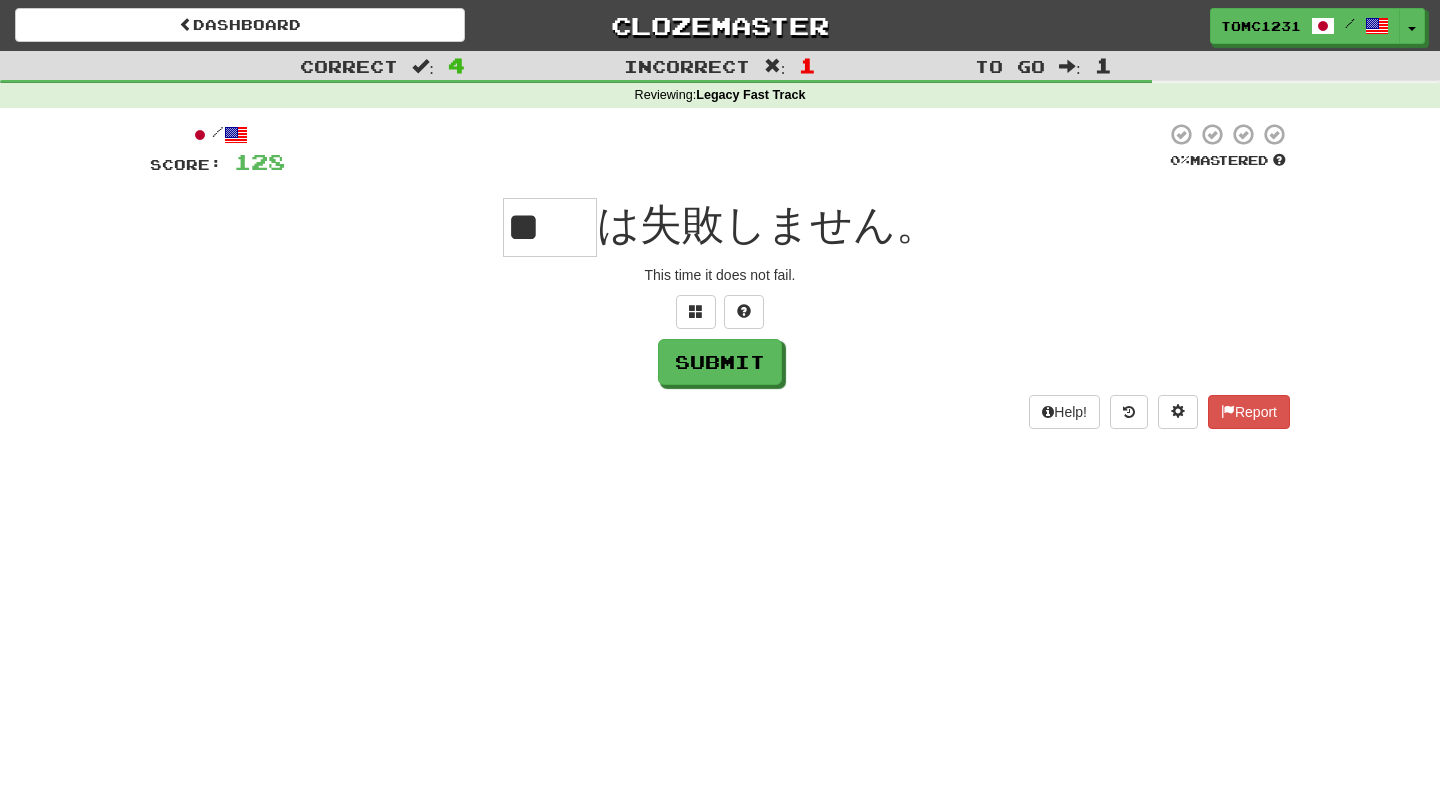 type on "**" 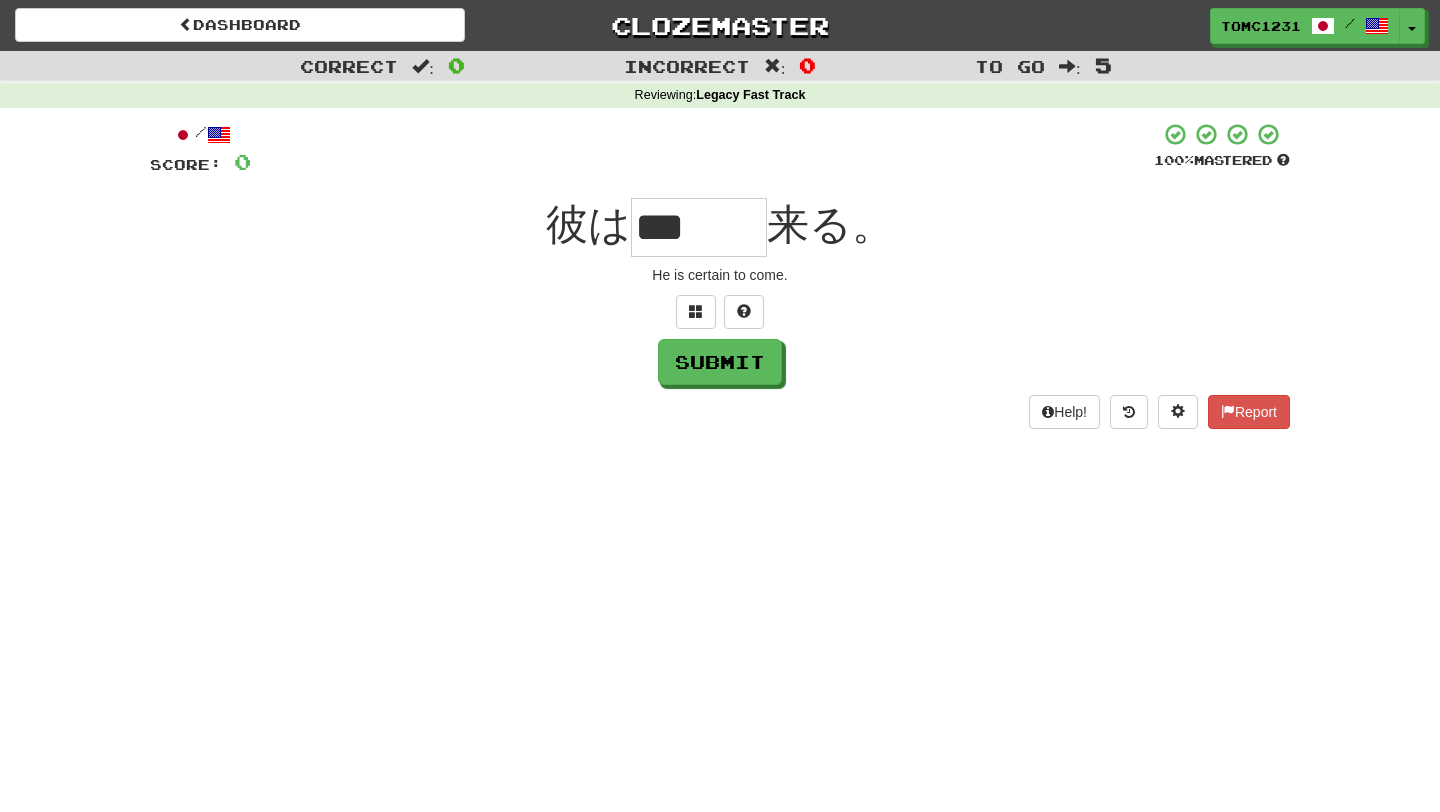 type on "***" 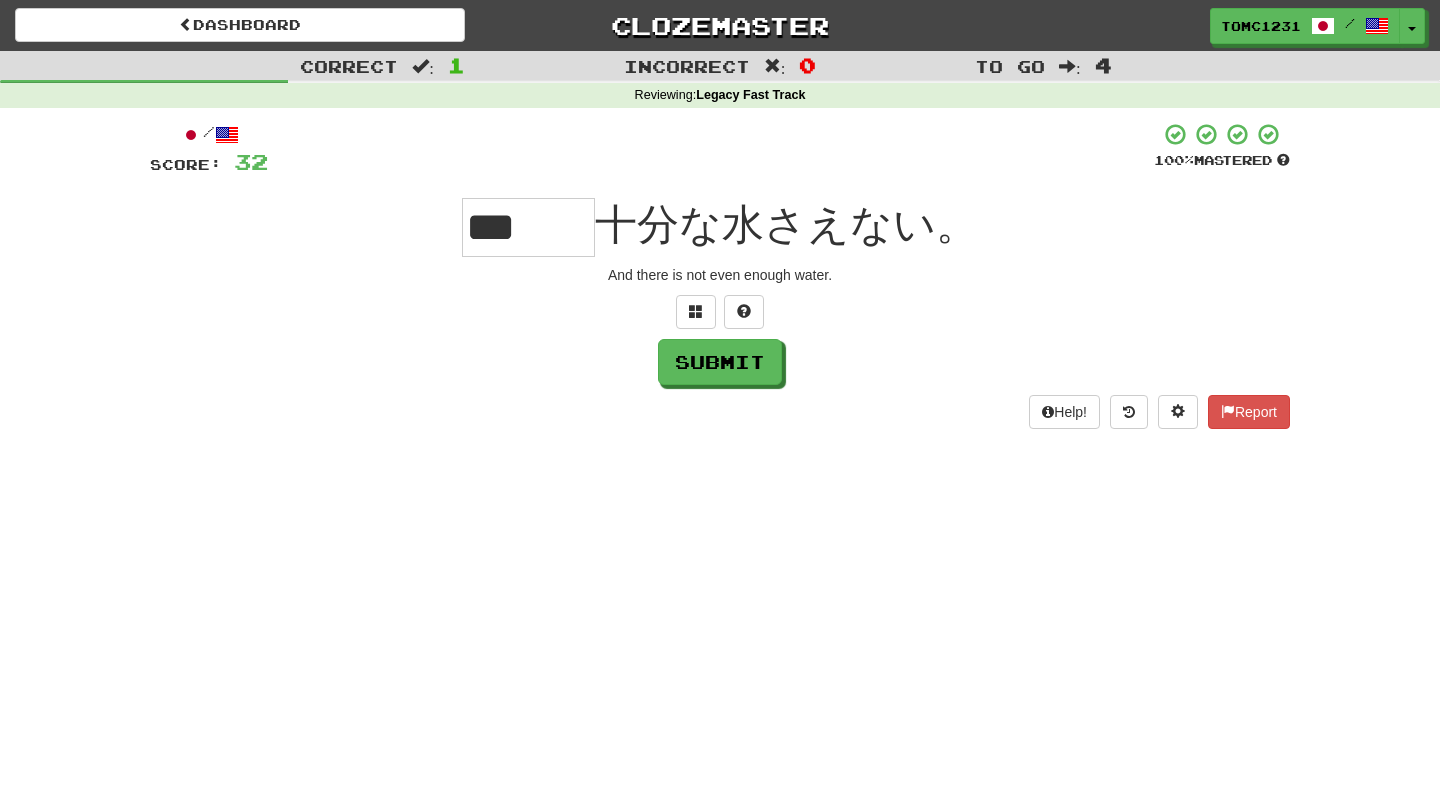 type on "***" 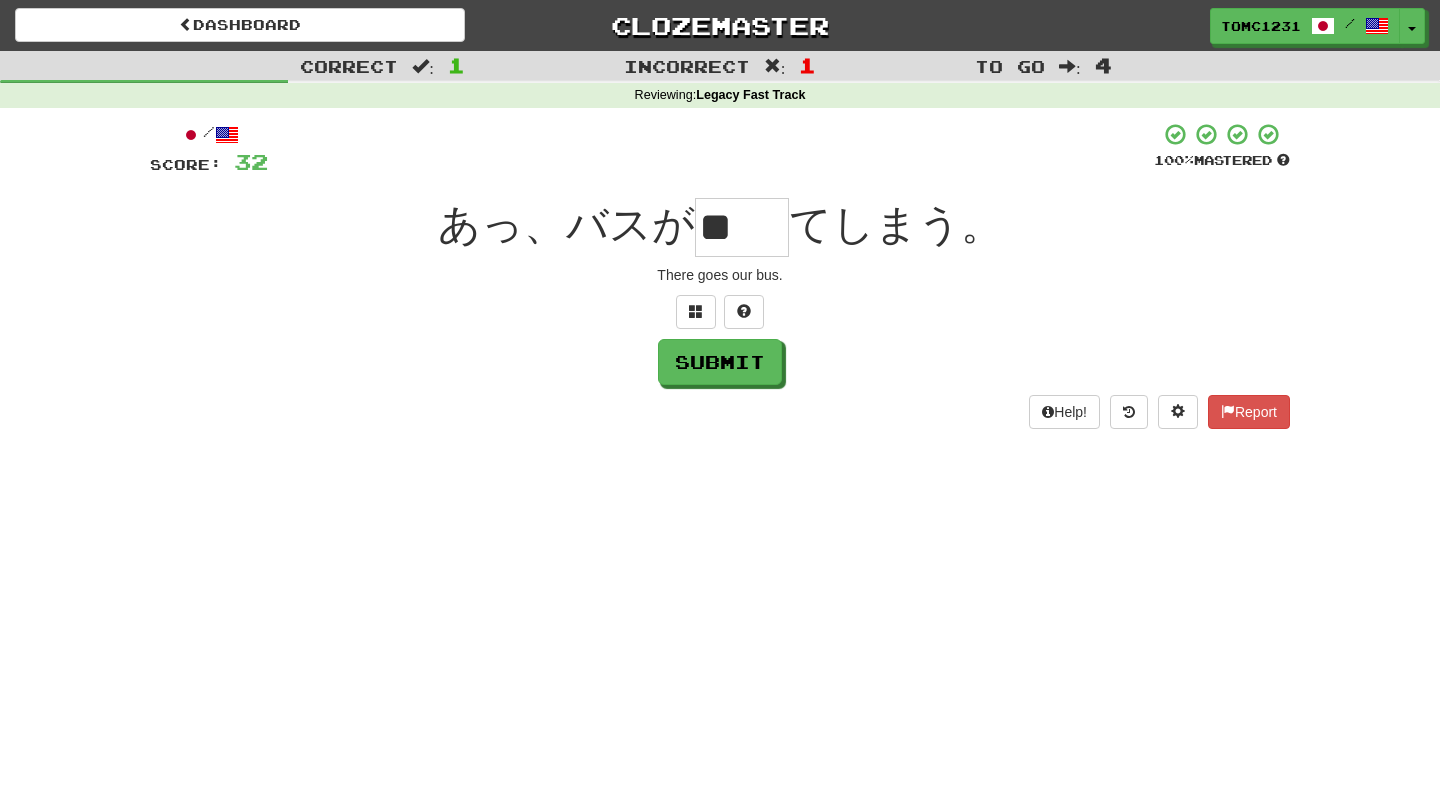 scroll, scrollTop: 0, scrollLeft: 0, axis: both 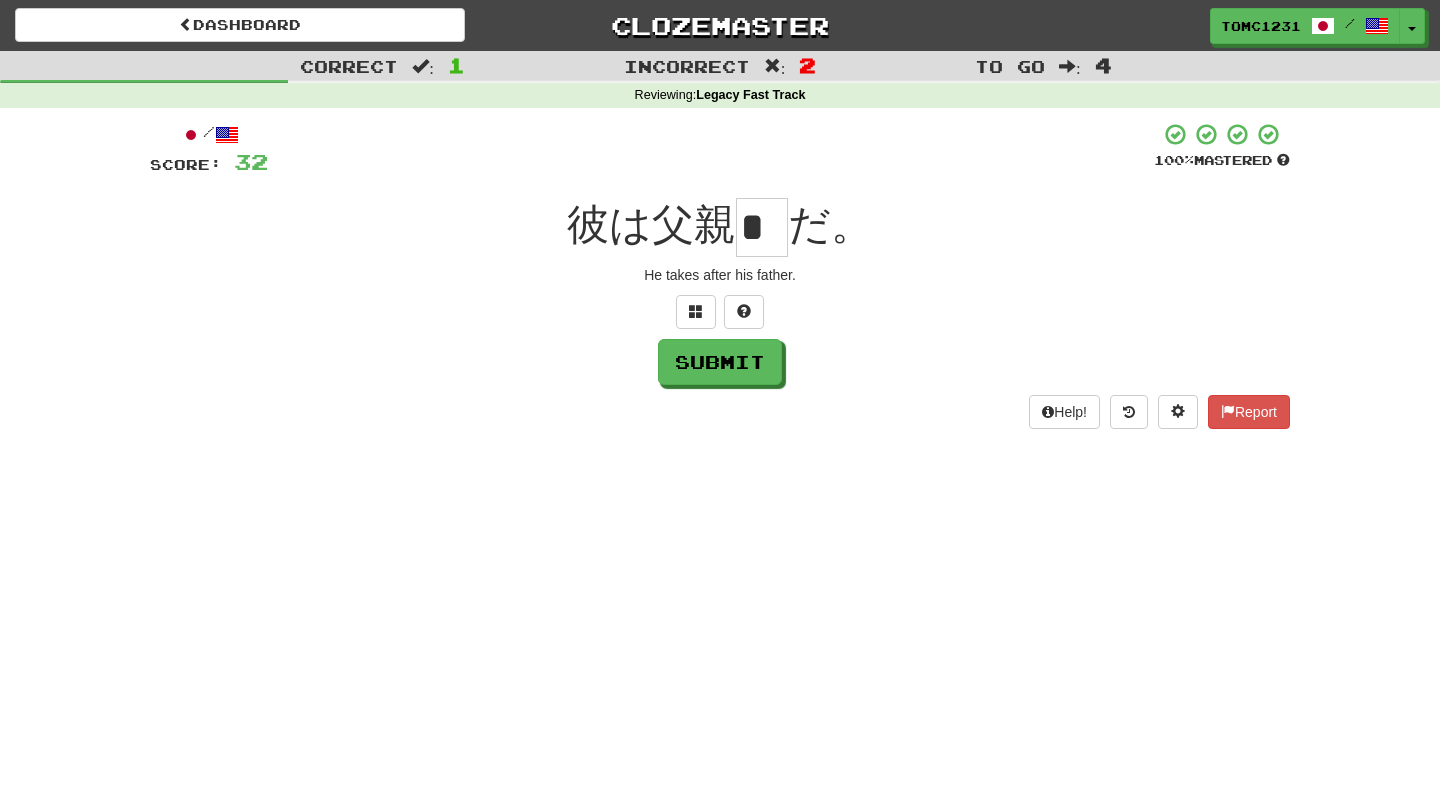 type on "*" 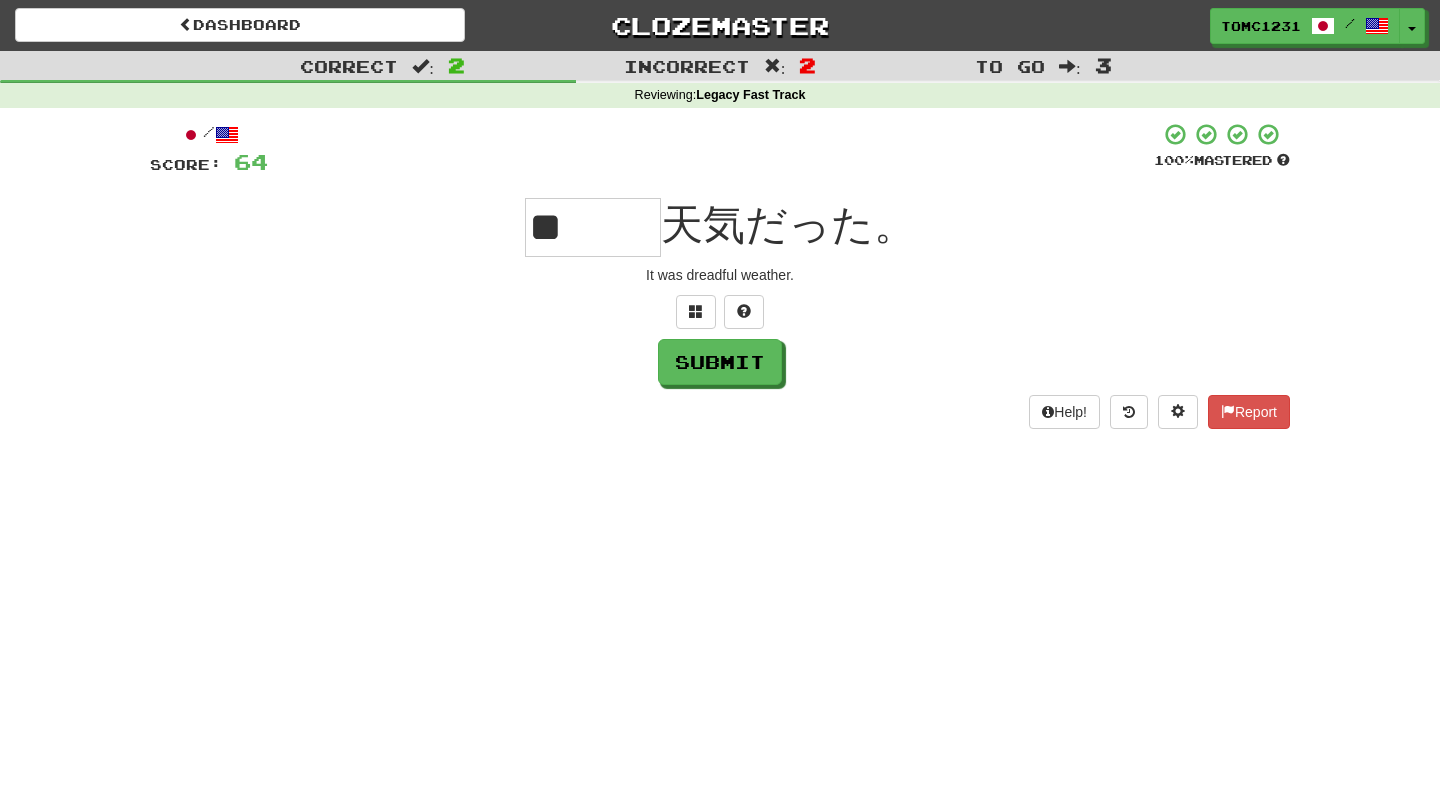 type on "*" 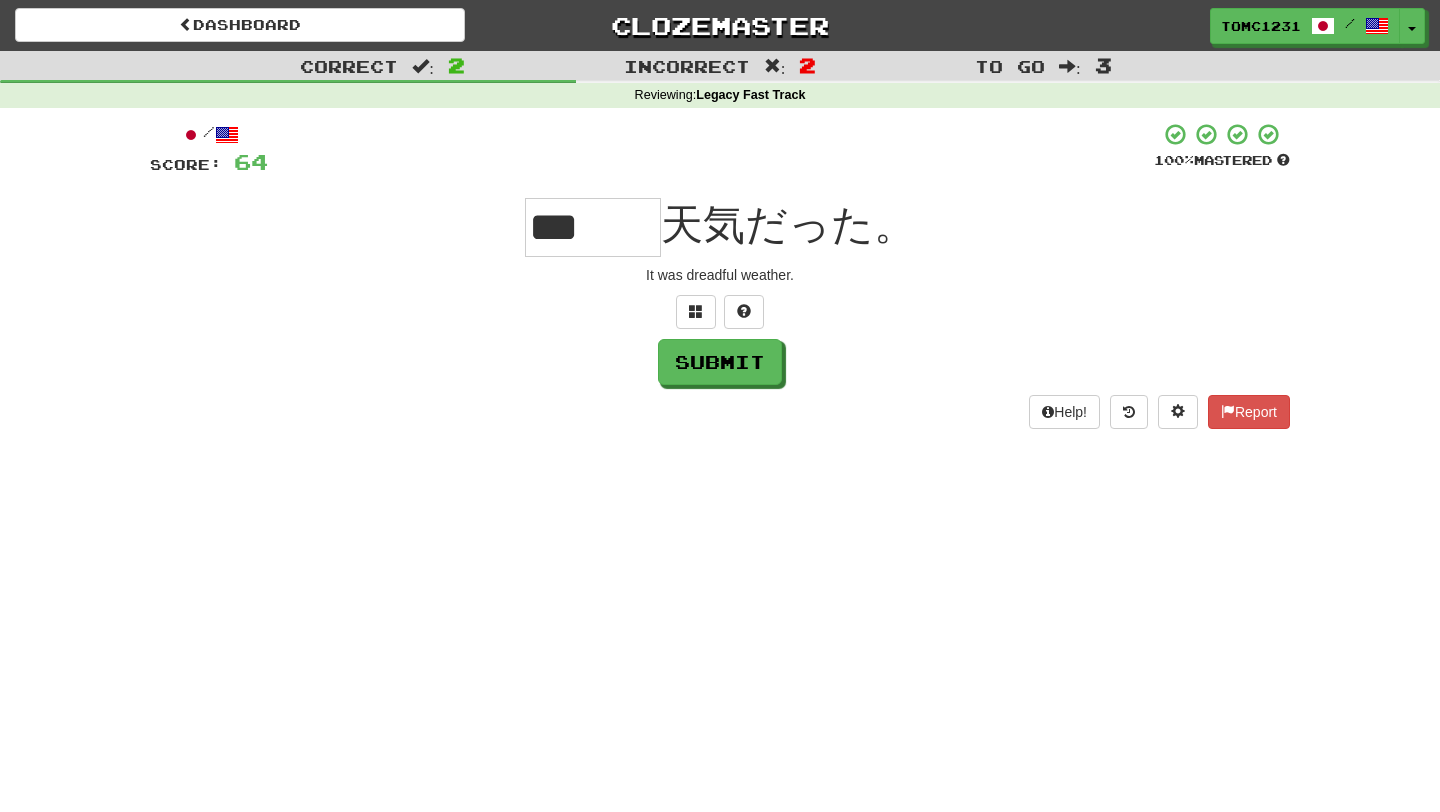type on "***" 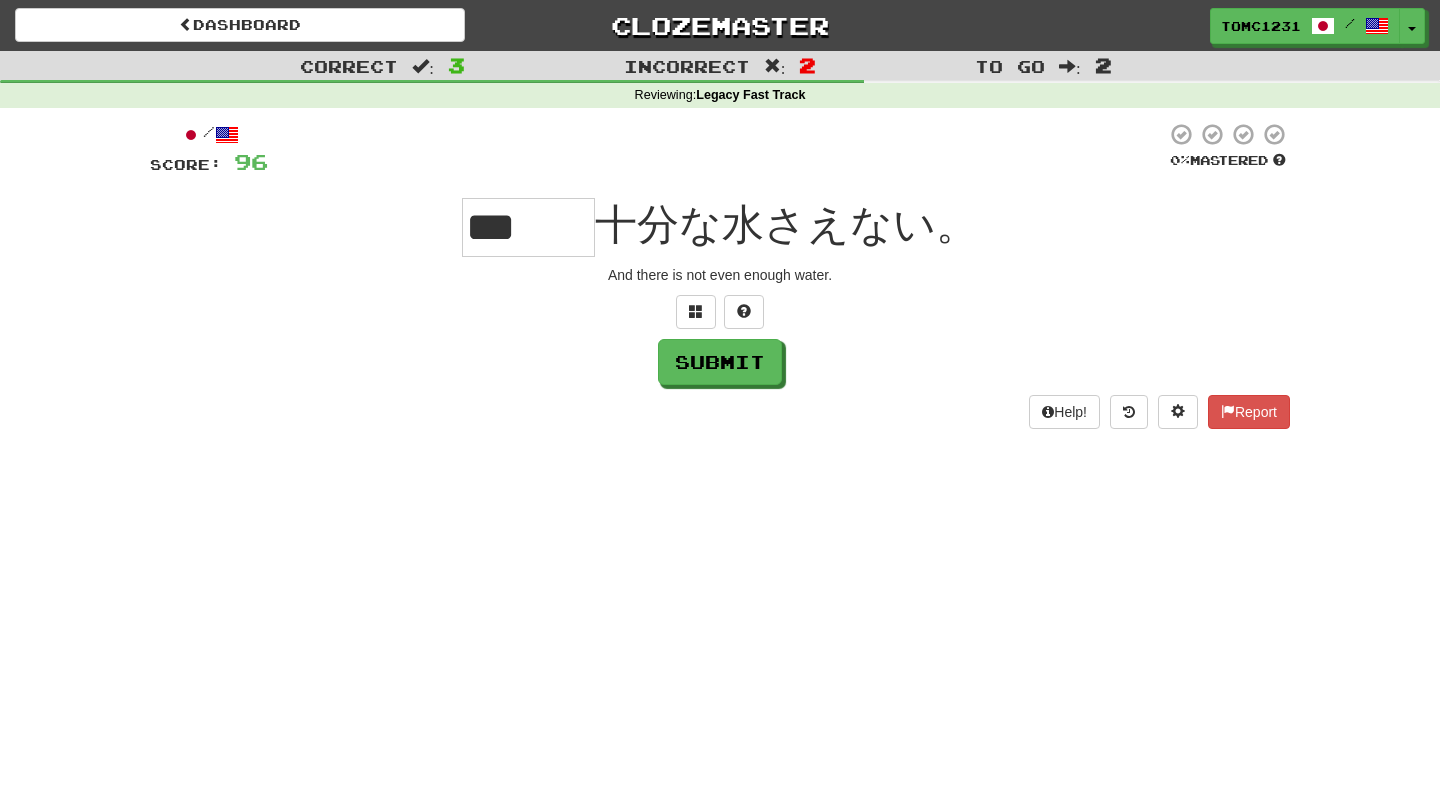 type on "***" 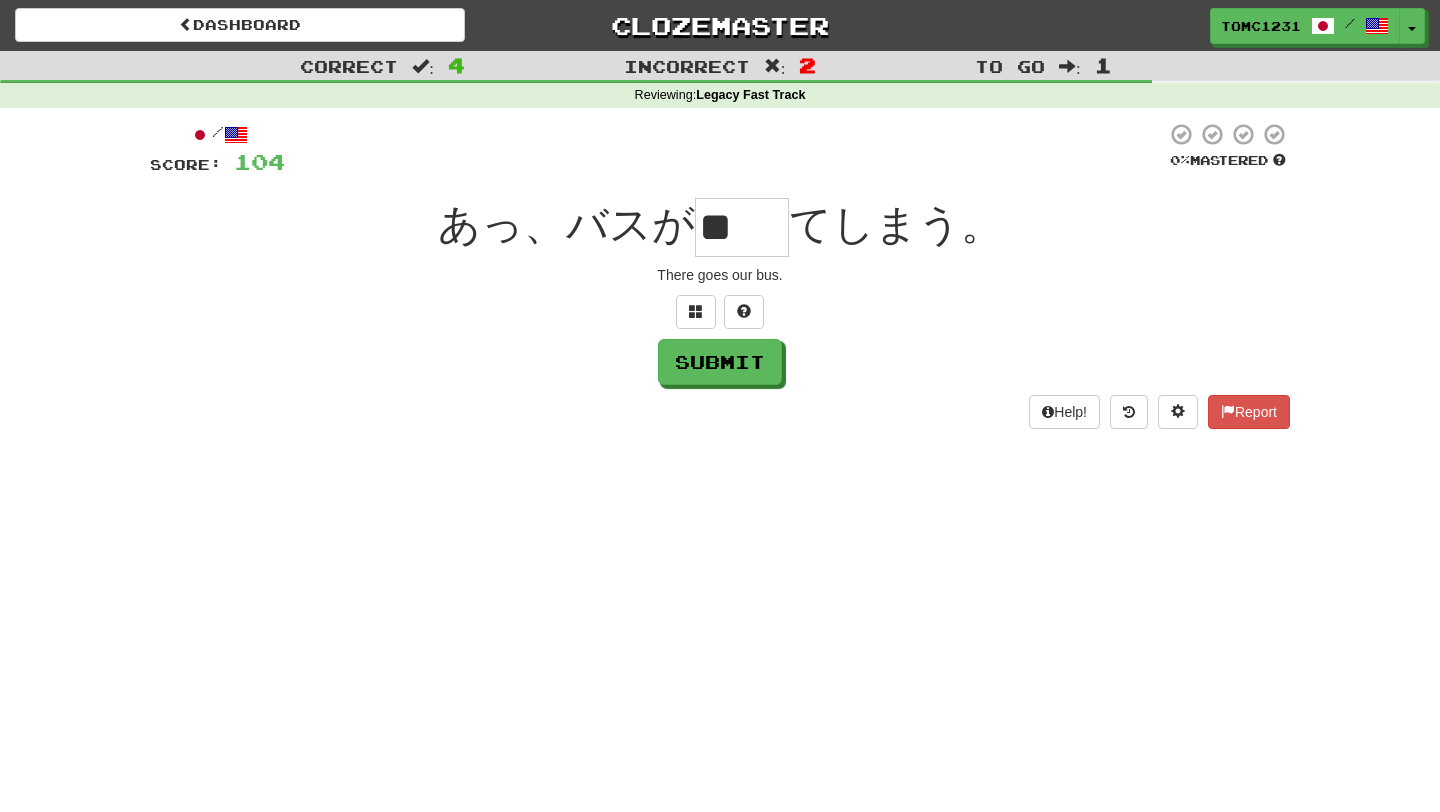 type on "*" 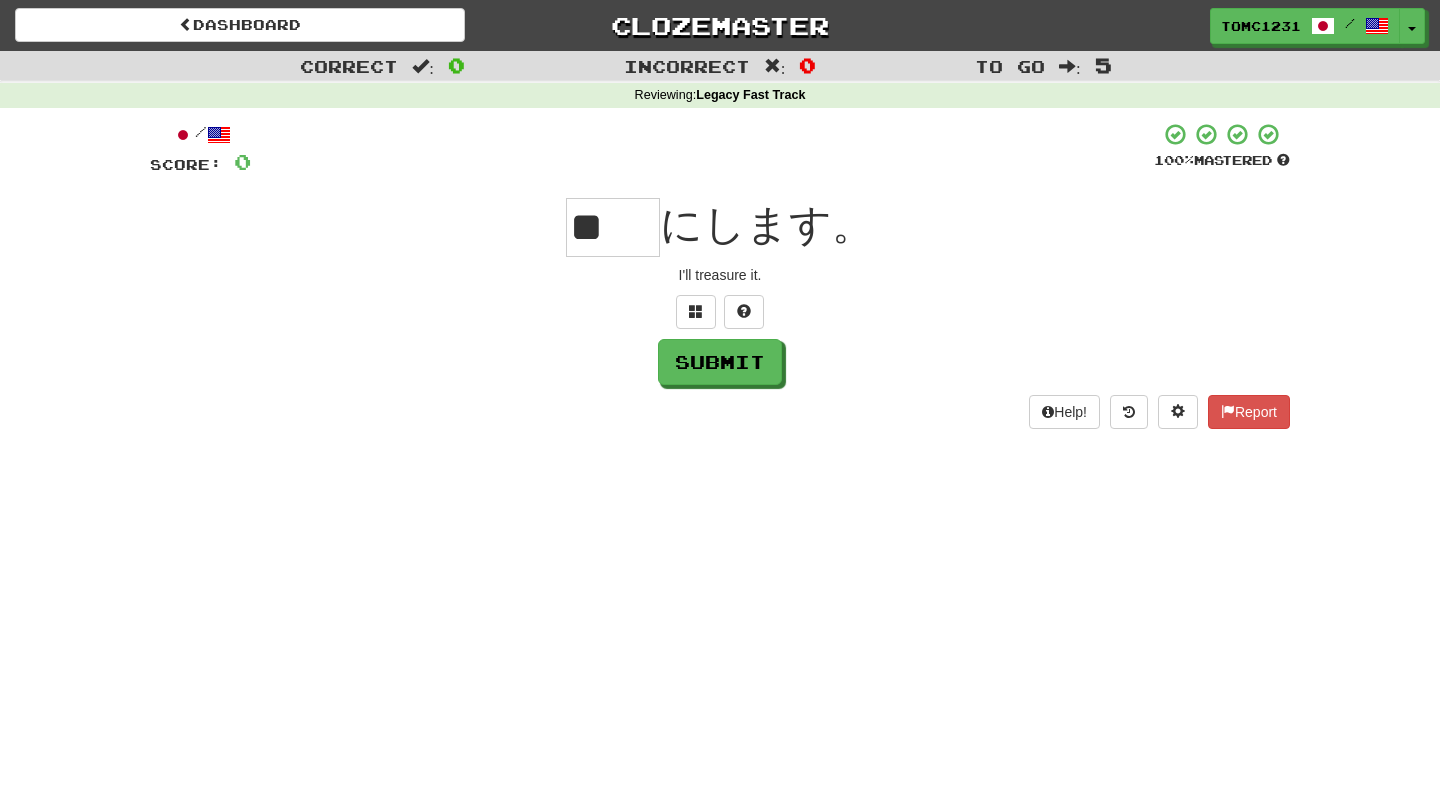 scroll, scrollTop: 0, scrollLeft: 0, axis: both 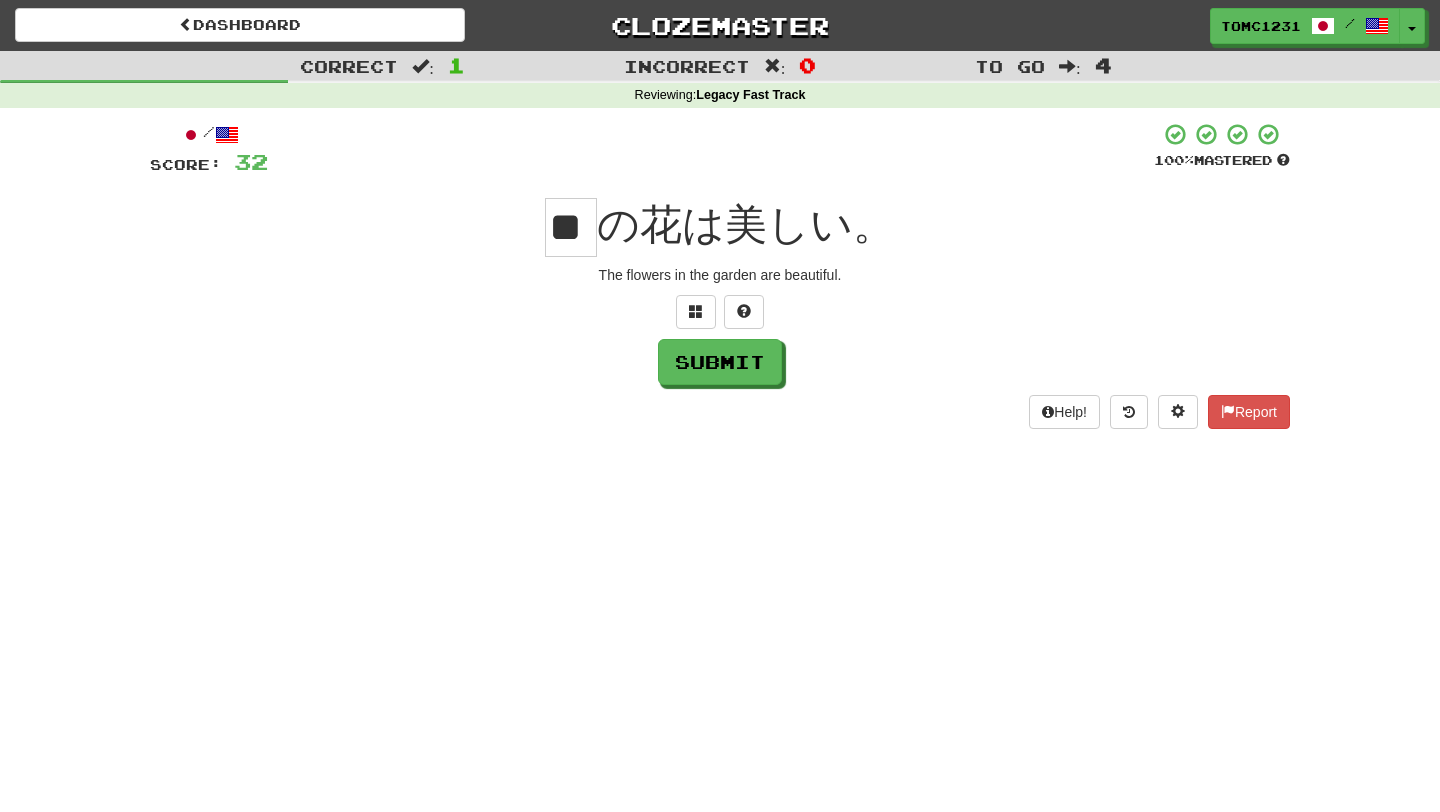 type on "*" 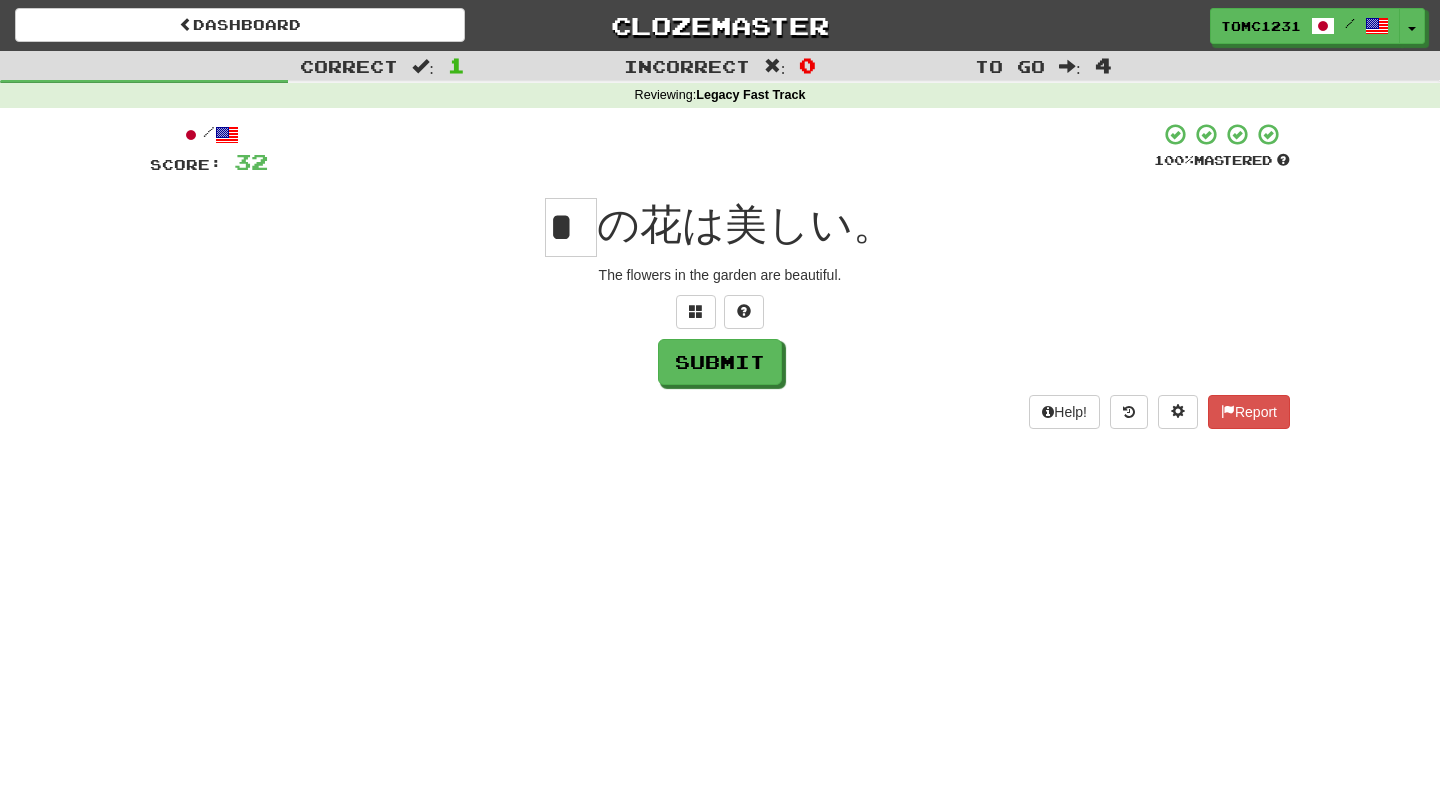 scroll, scrollTop: 0, scrollLeft: 0, axis: both 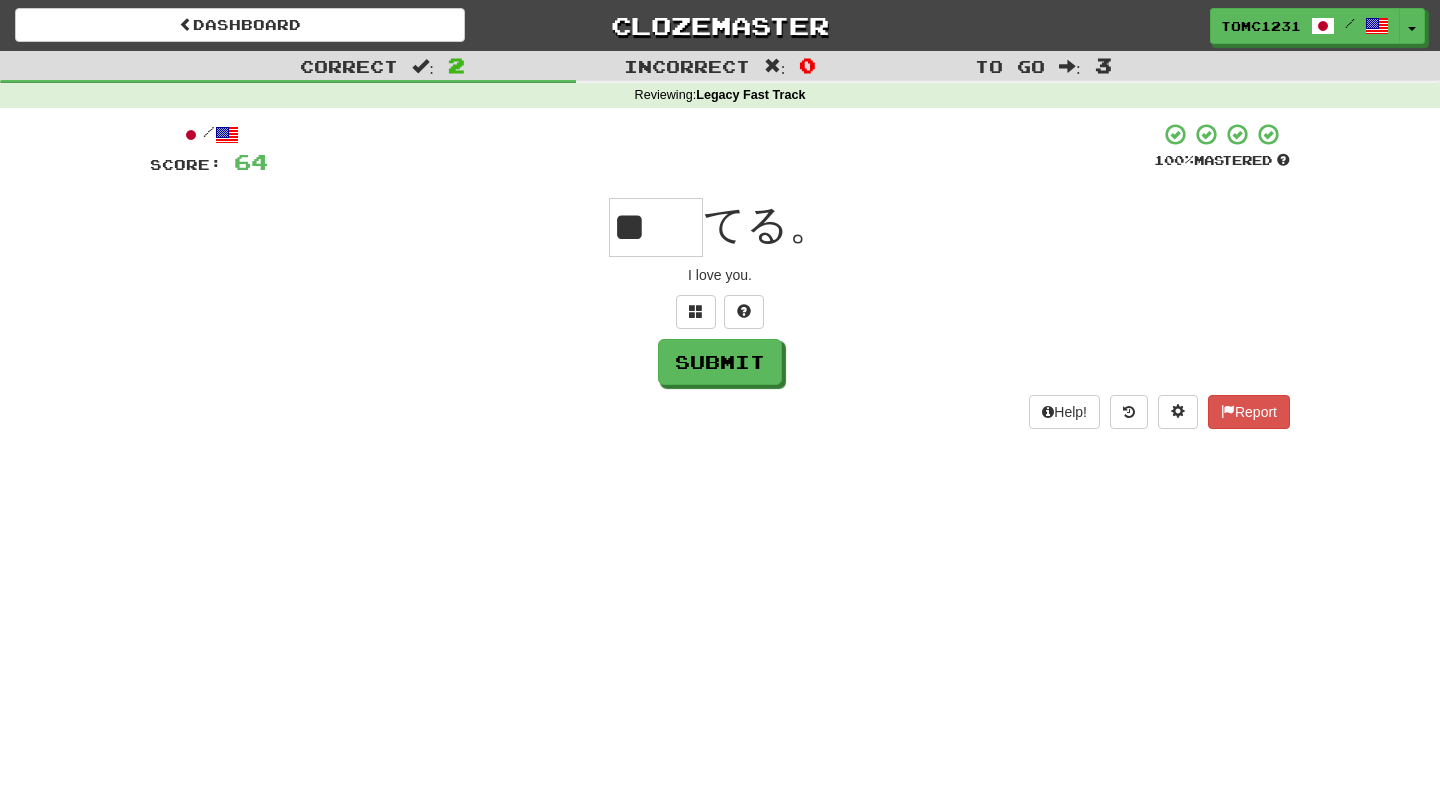 type on "**" 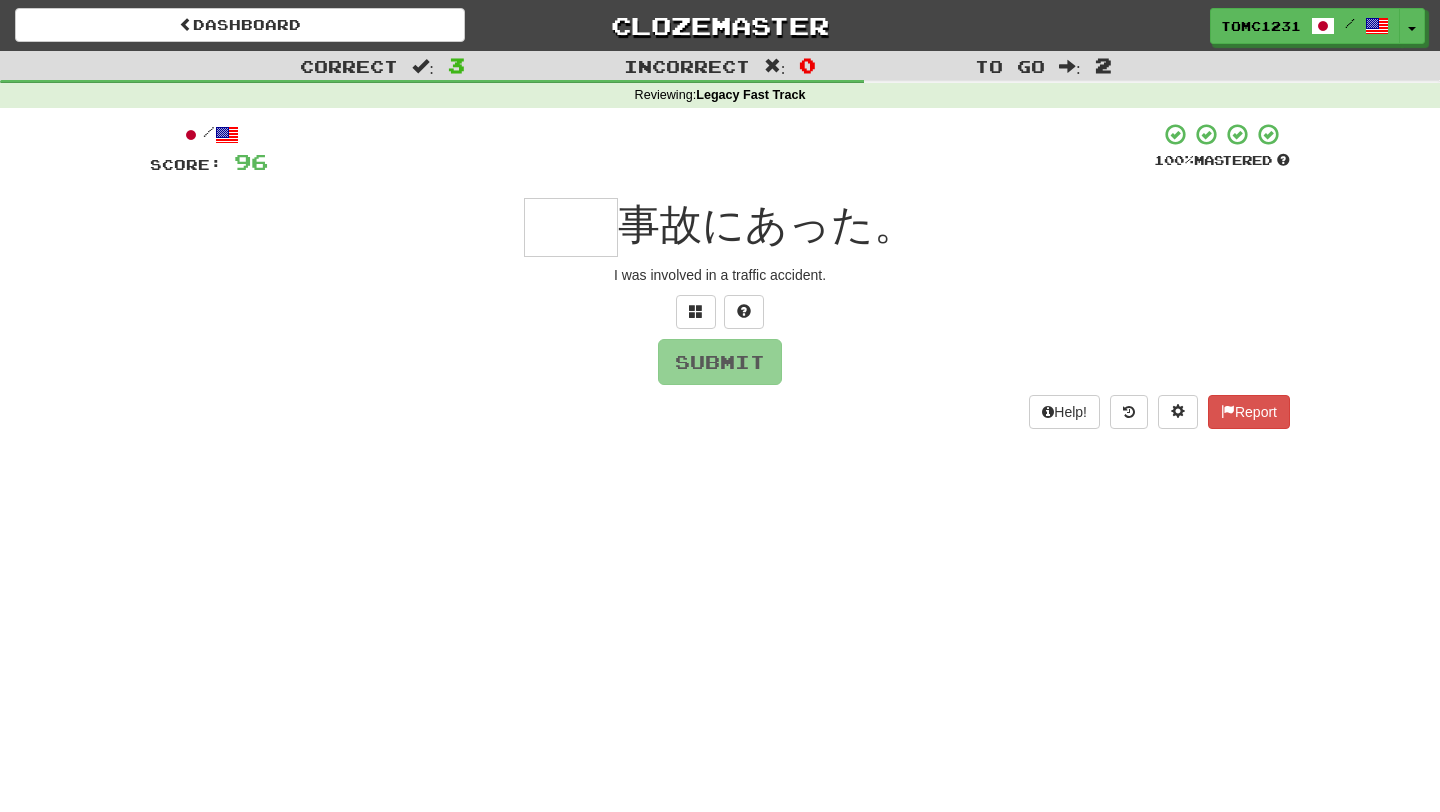 click at bounding box center [571, 227] 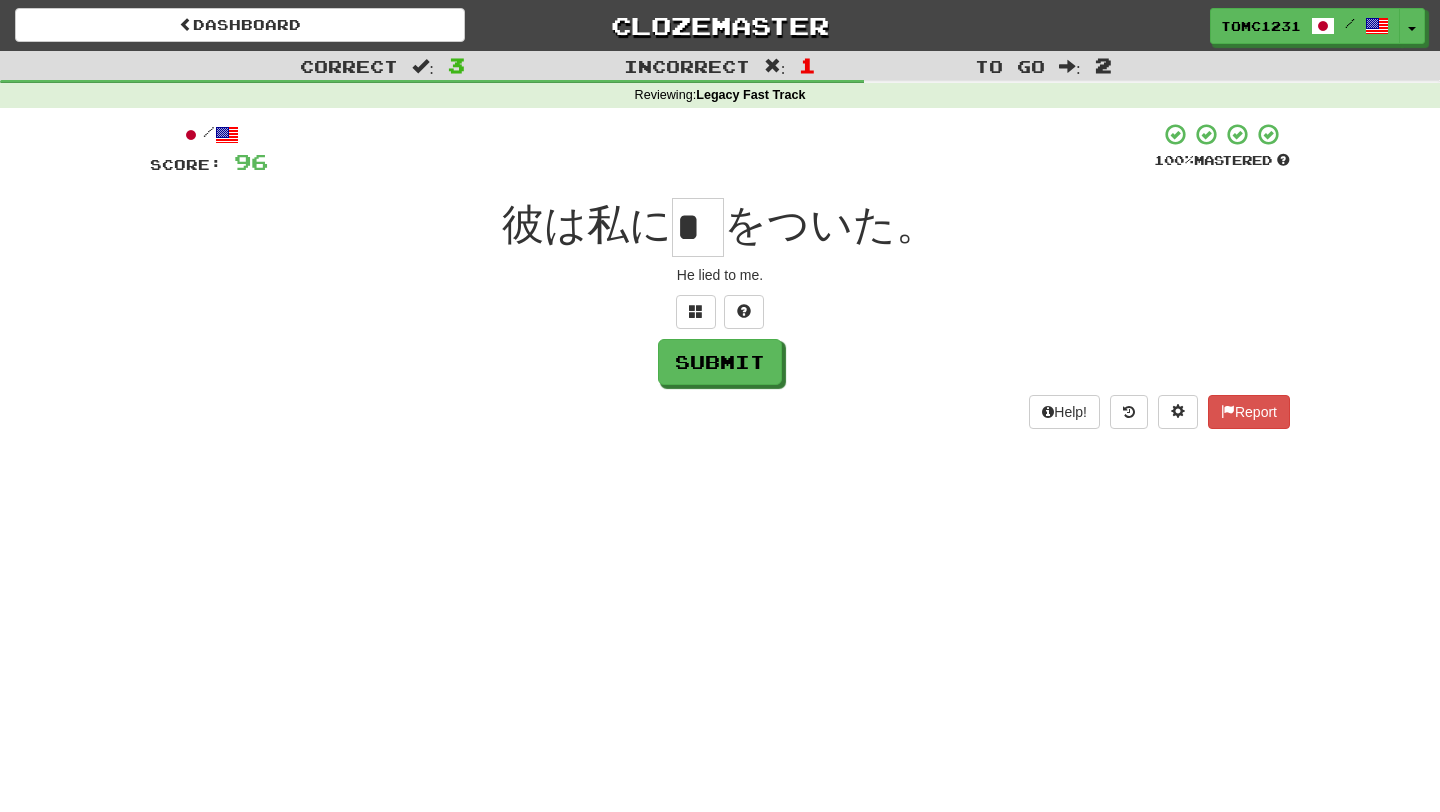 scroll, scrollTop: 0, scrollLeft: 0, axis: both 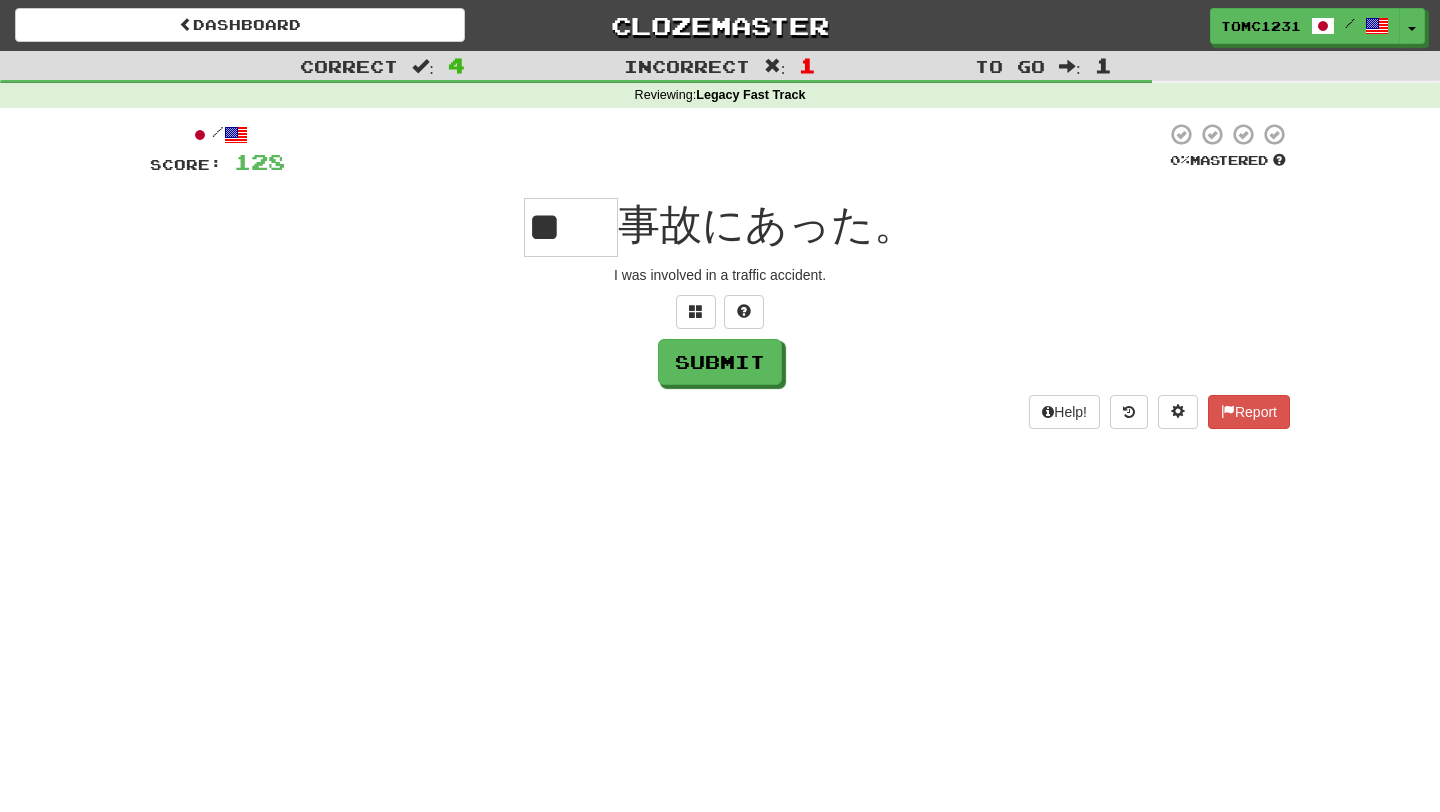 type on "**" 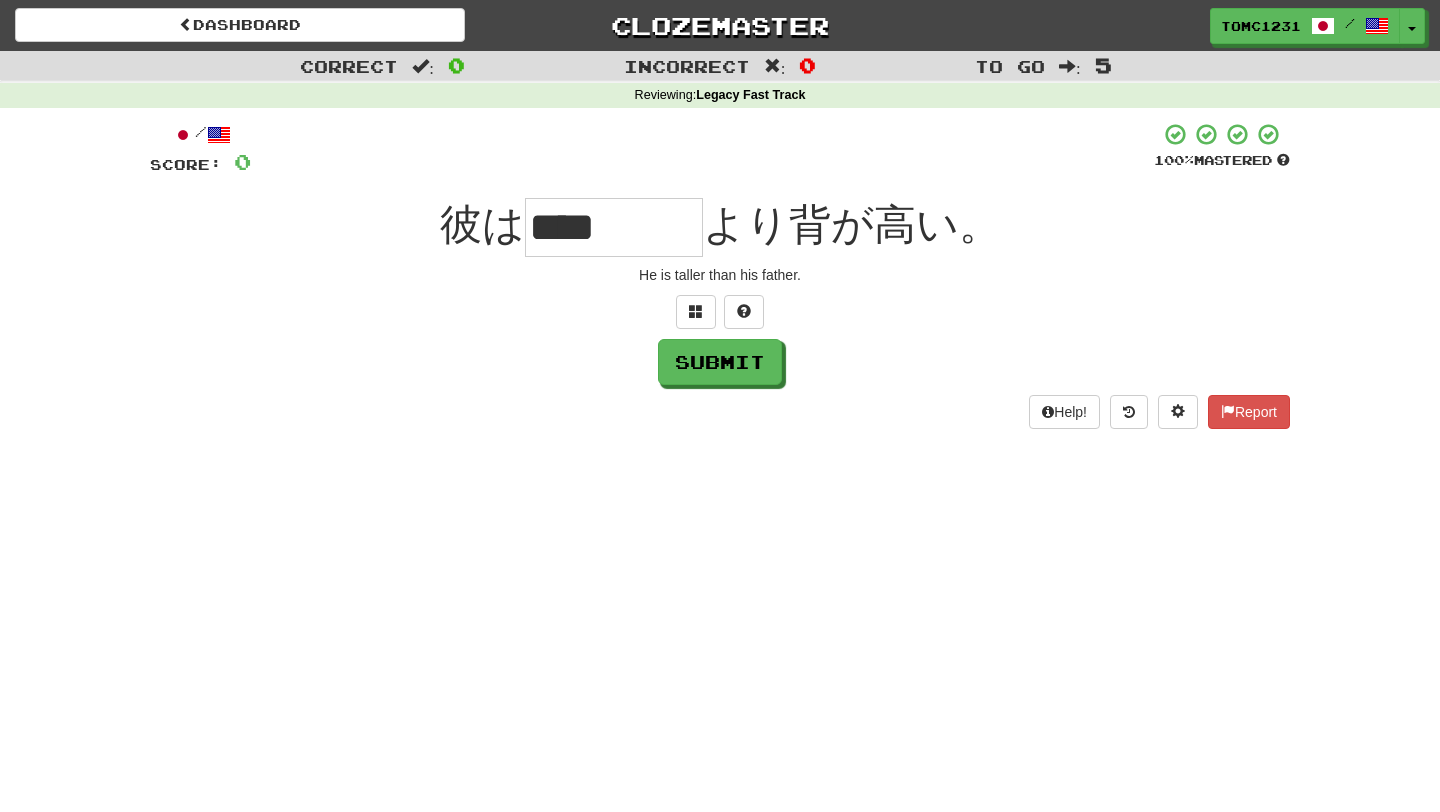 scroll, scrollTop: 0, scrollLeft: 0, axis: both 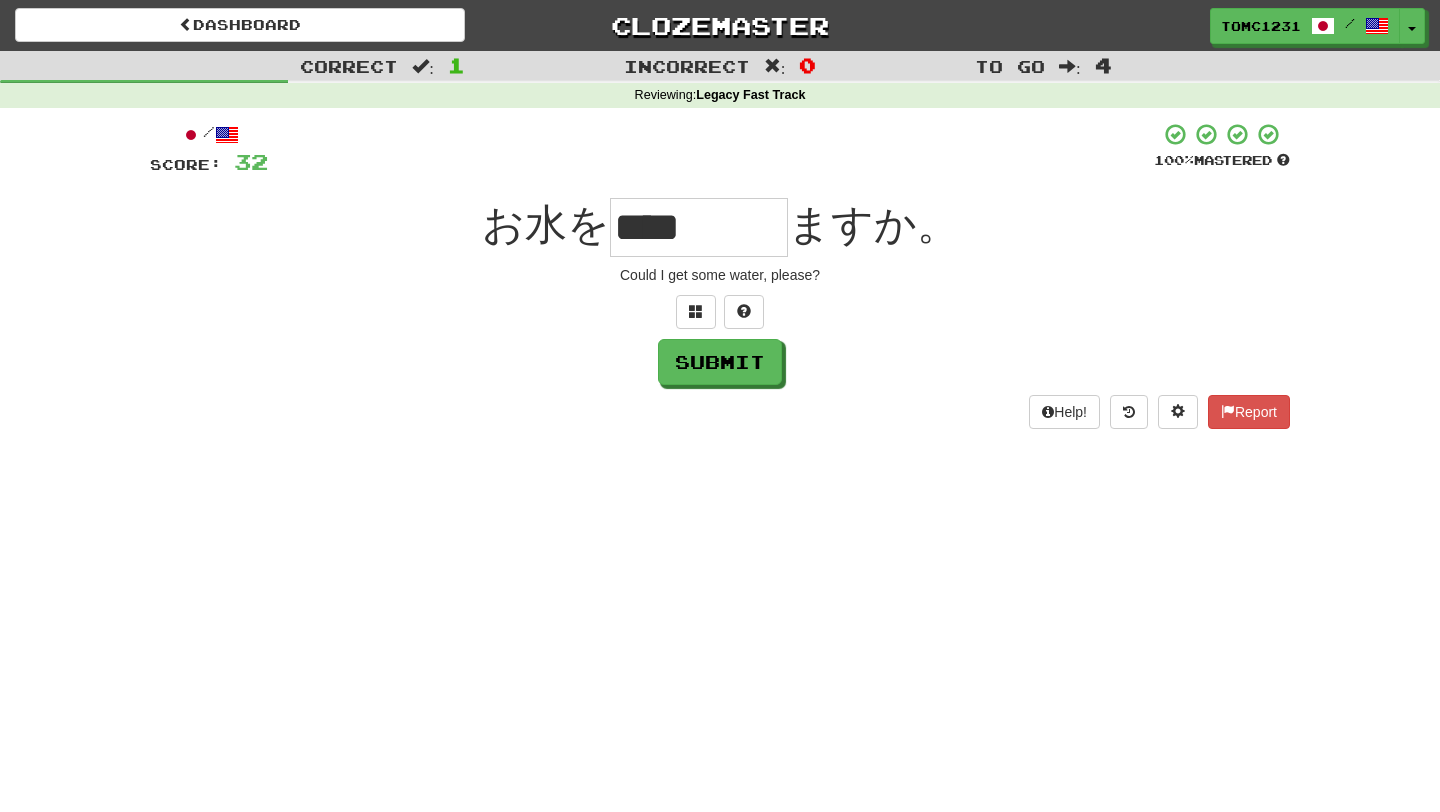 type on "****" 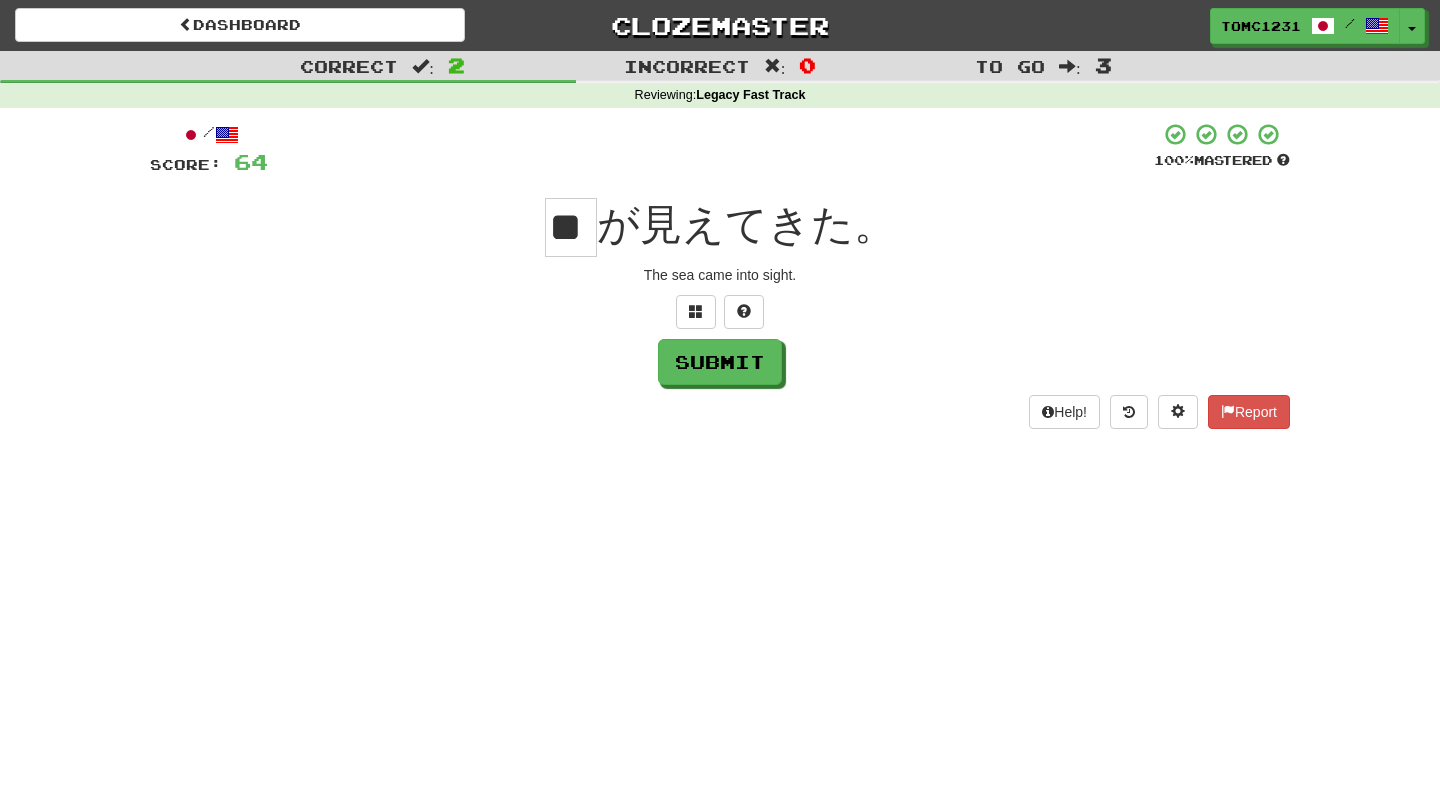 scroll, scrollTop: 0, scrollLeft: 0, axis: both 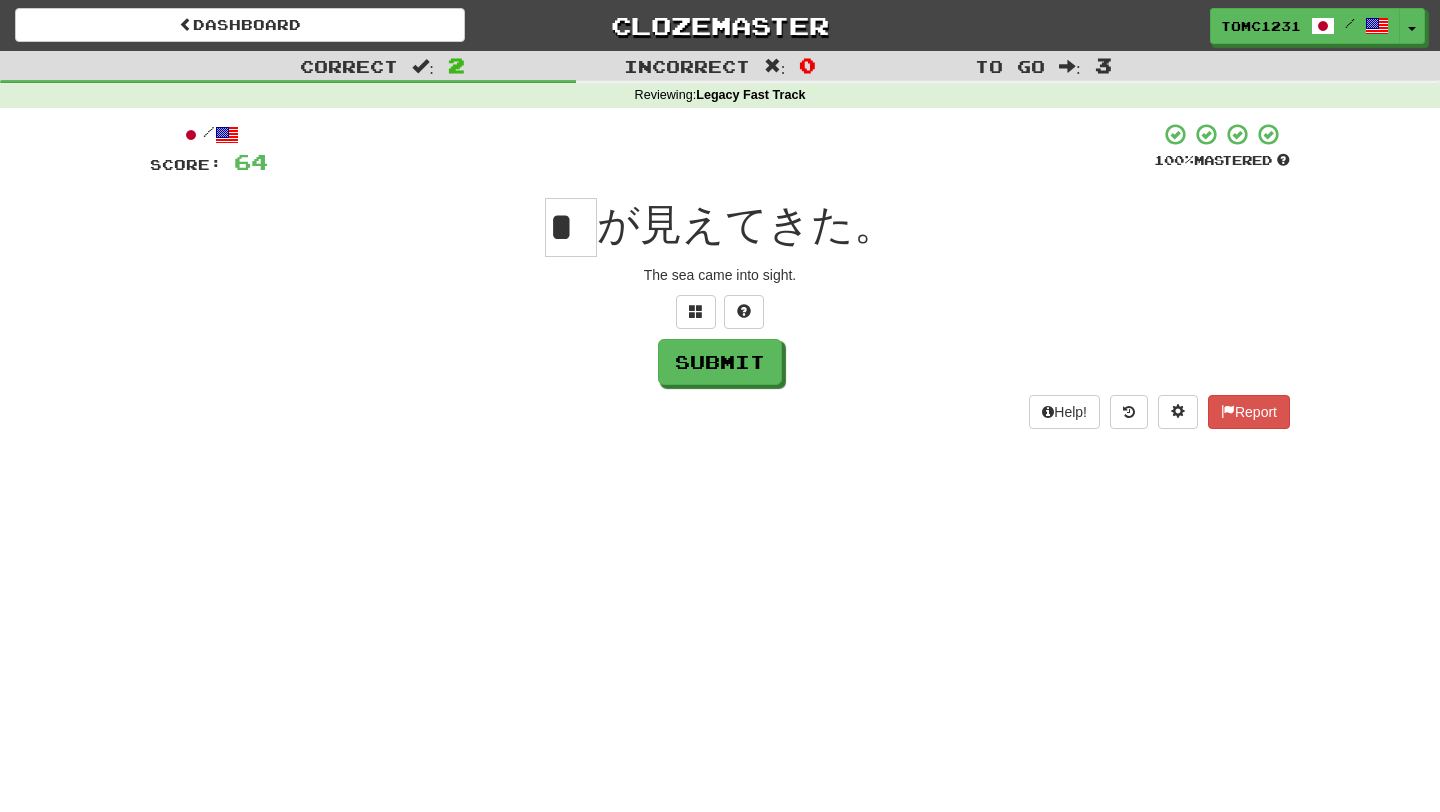 type on "*" 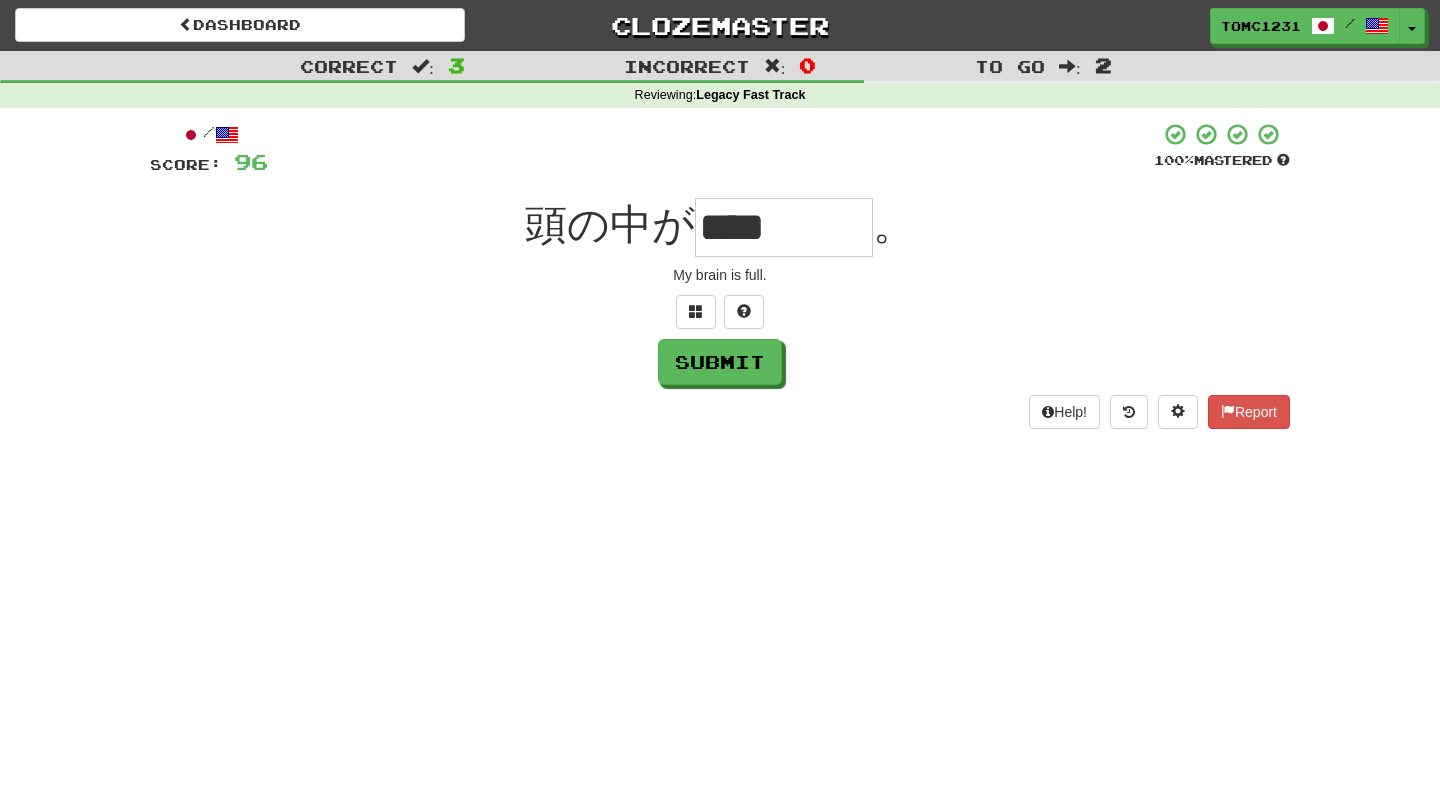 type on "****" 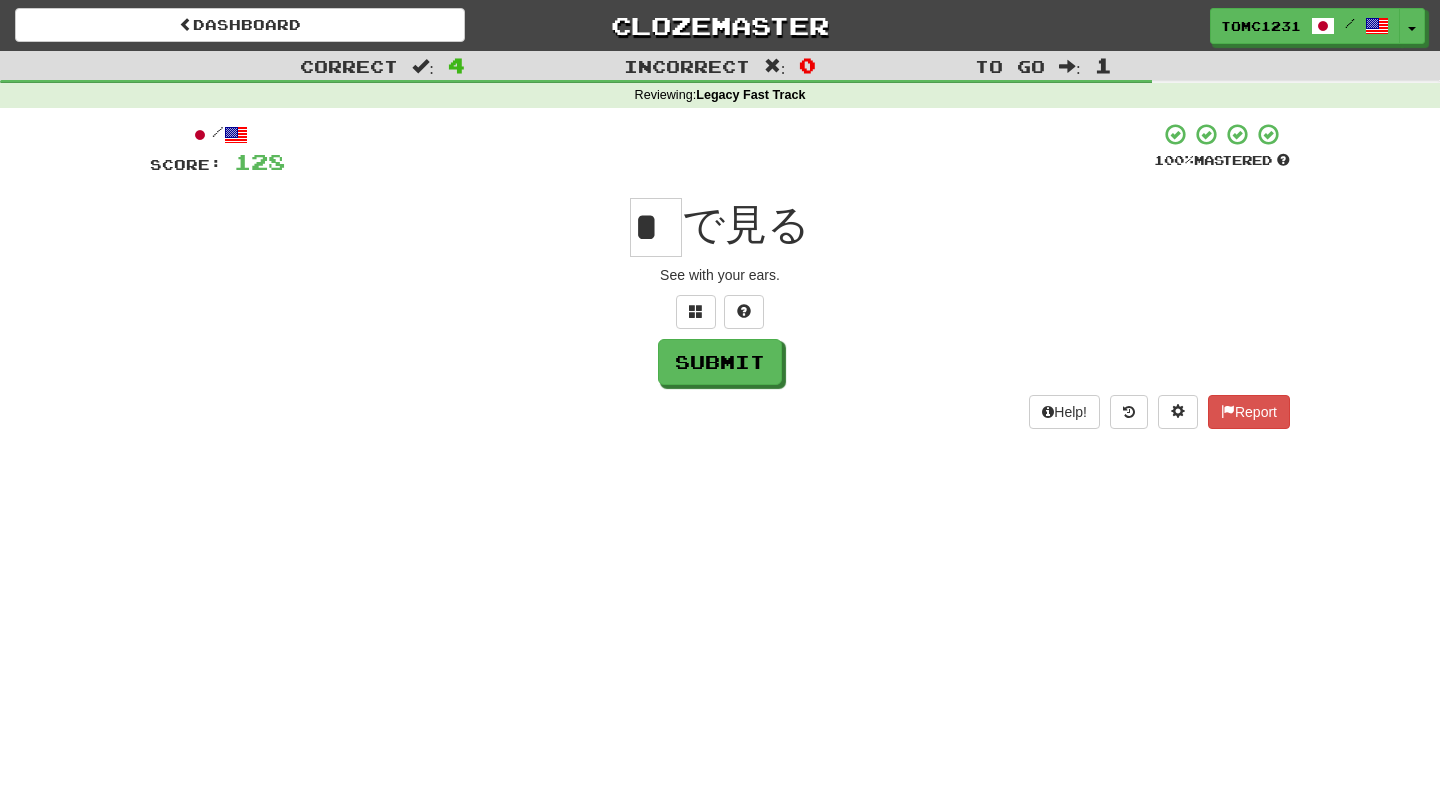 scroll, scrollTop: 0, scrollLeft: 0, axis: both 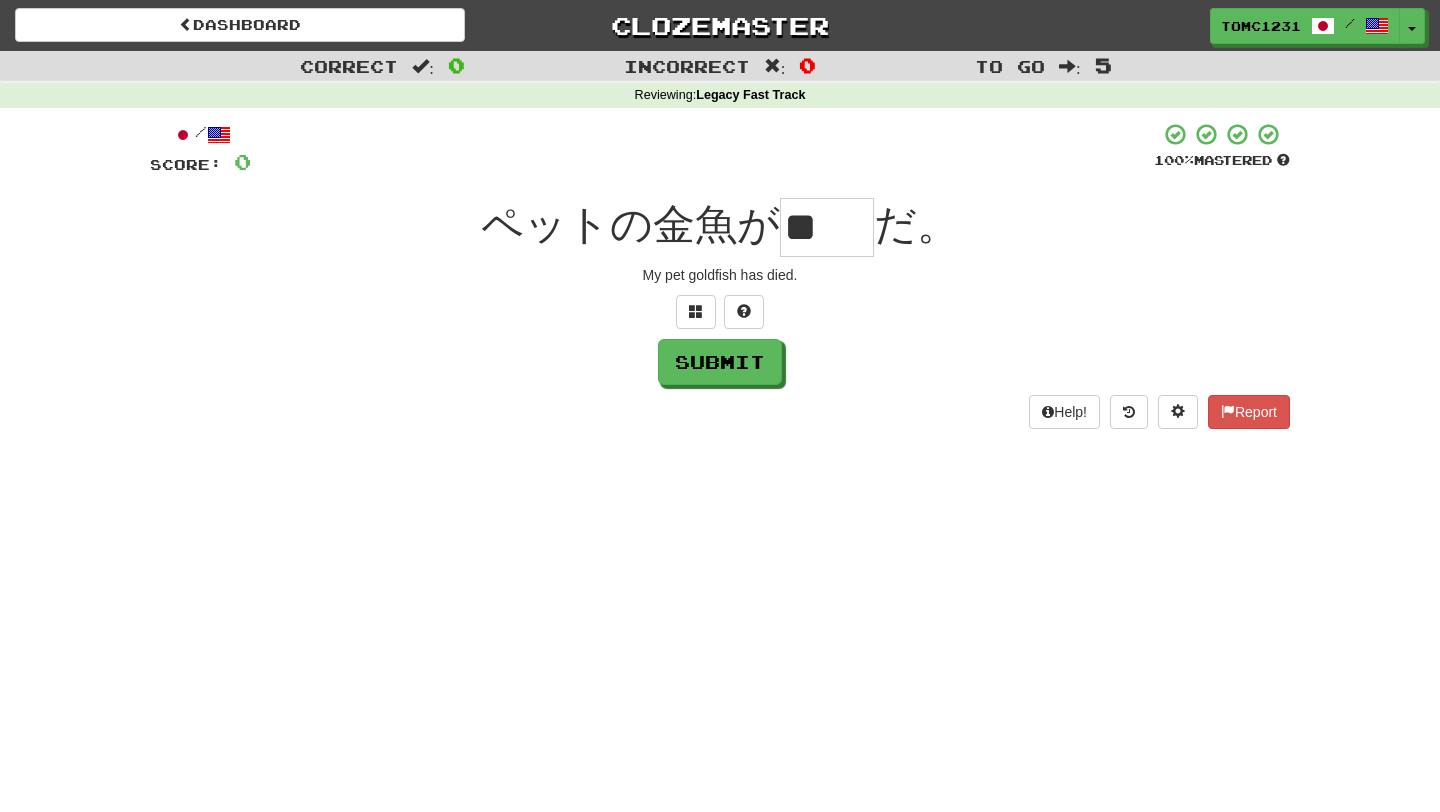 type on "*" 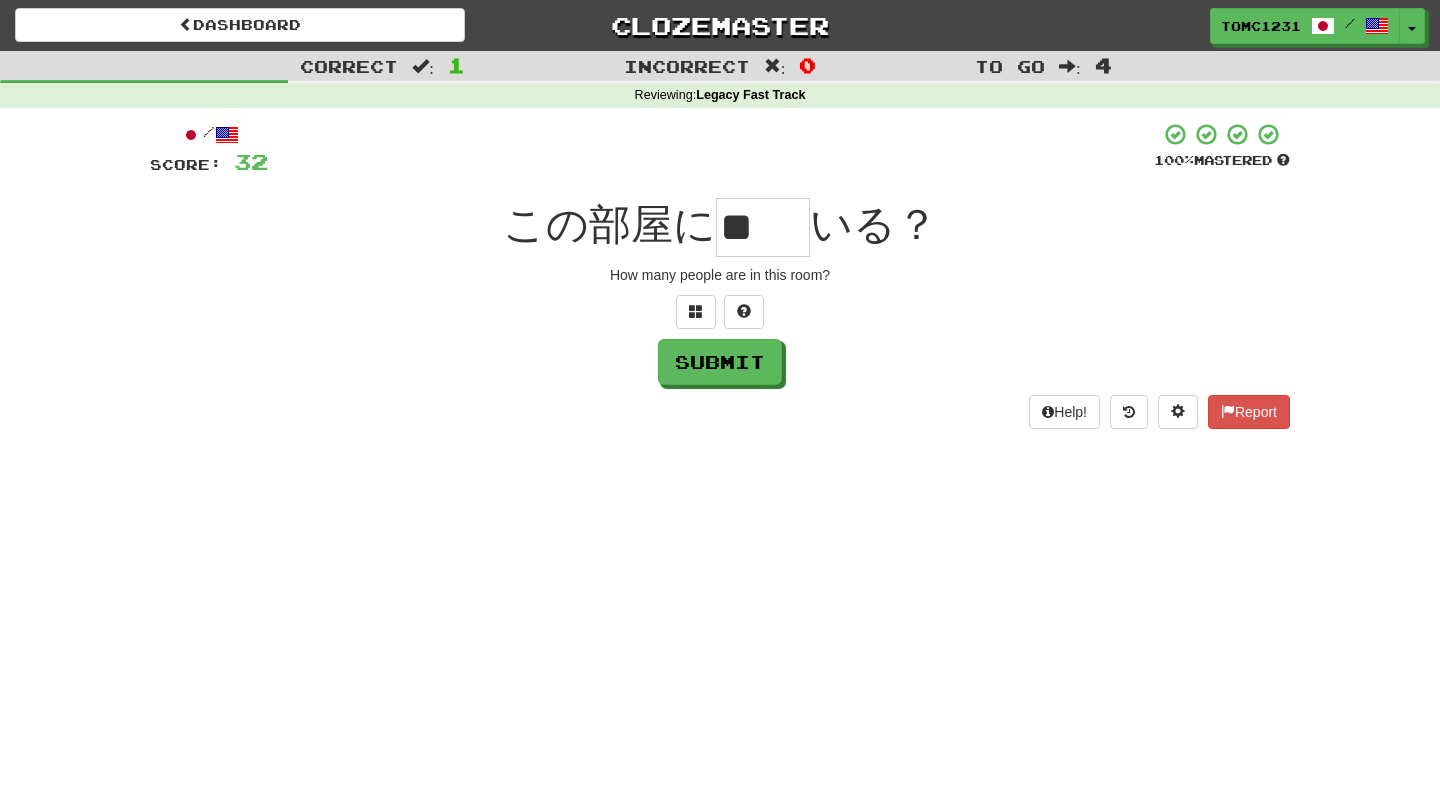 scroll, scrollTop: 0, scrollLeft: 0, axis: both 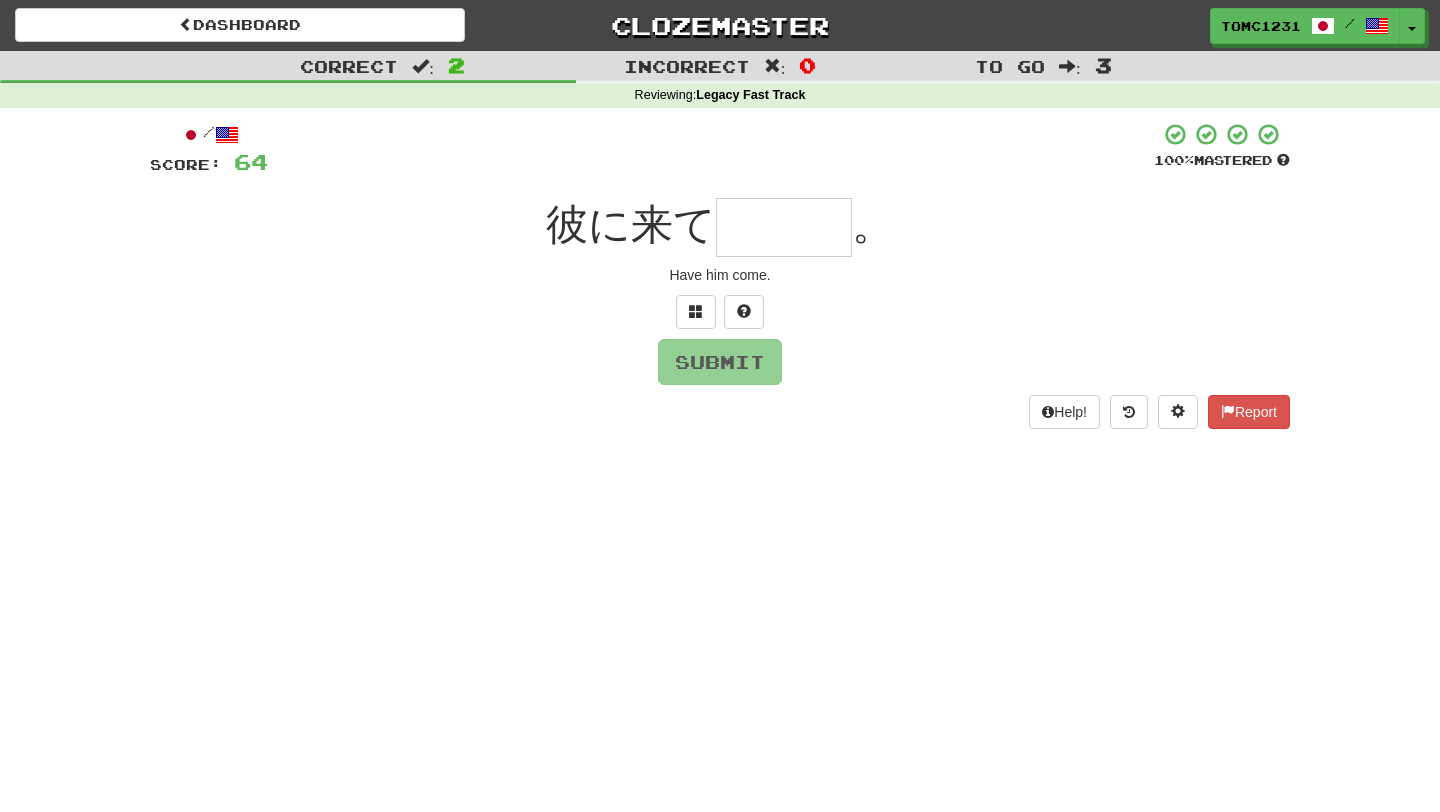 type on "*" 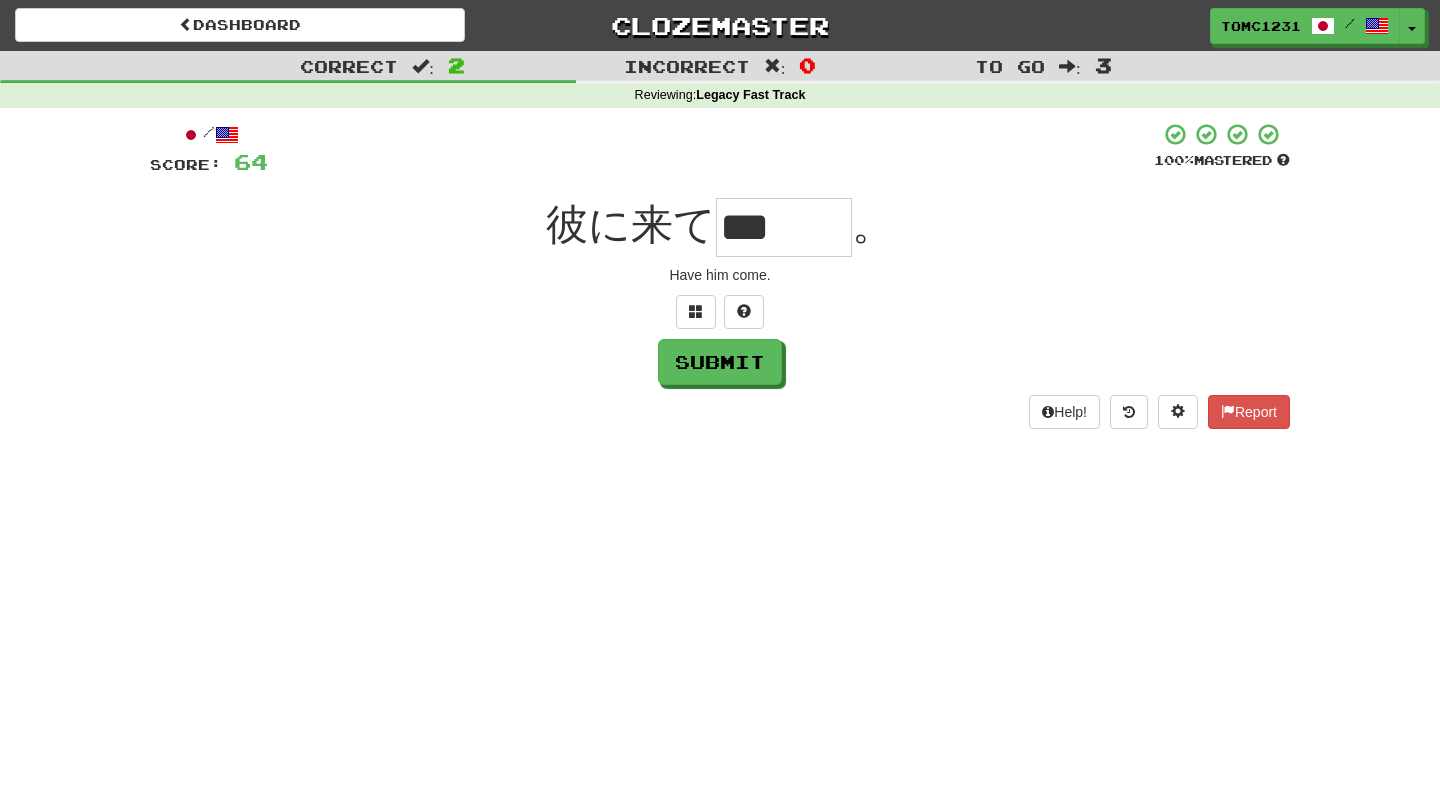type on "***" 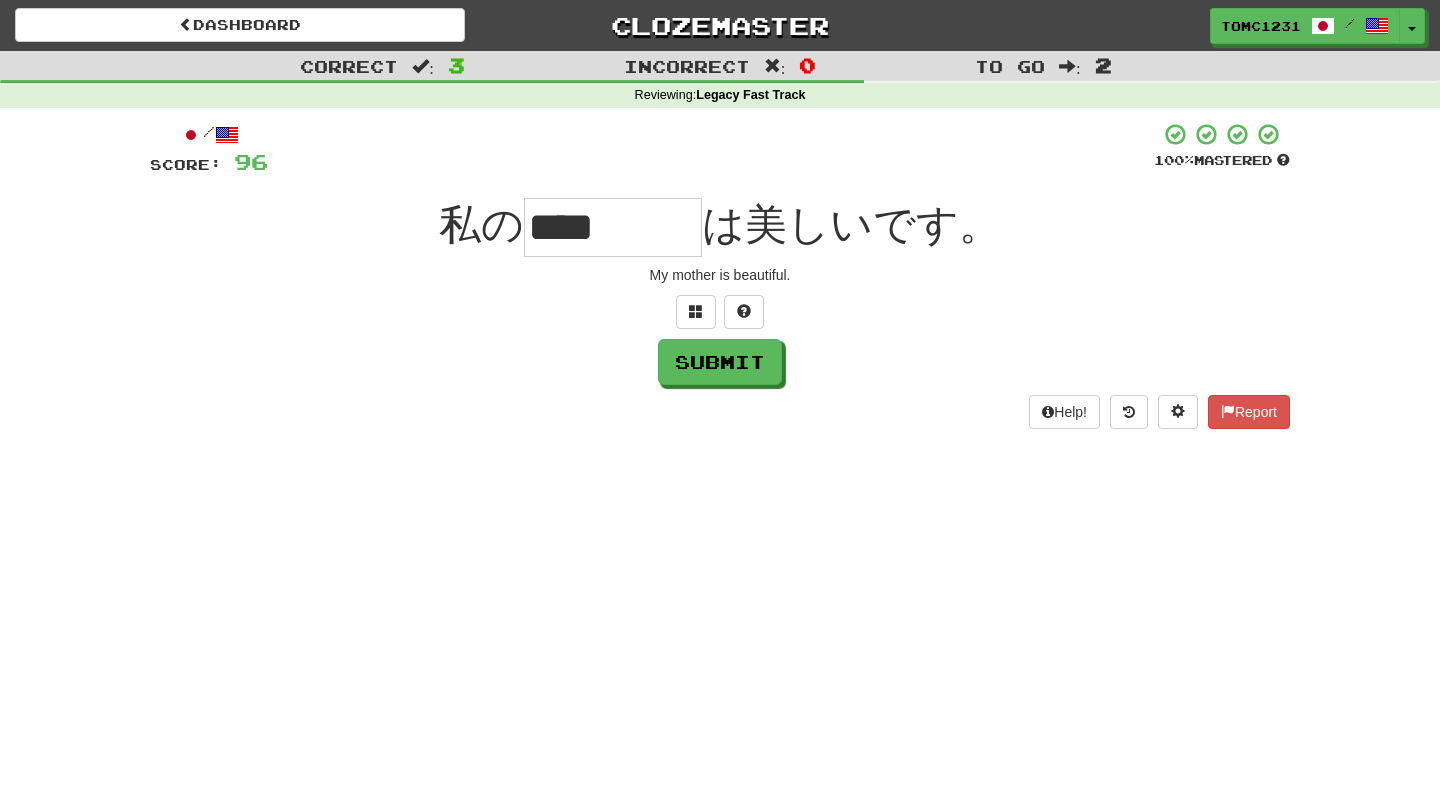 scroll, scrollTop: 0, scrollLeft: 0, axis: both 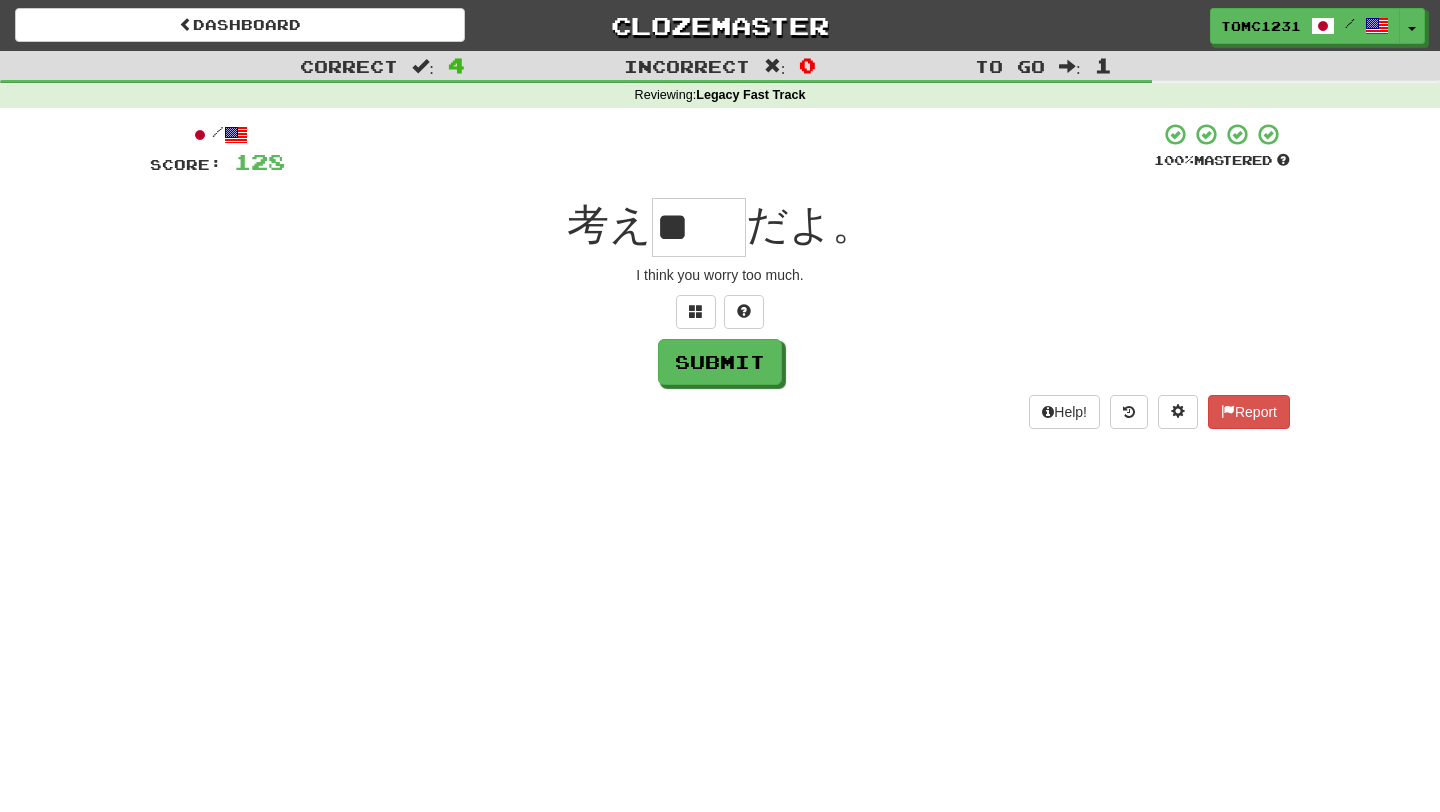 type on "**" 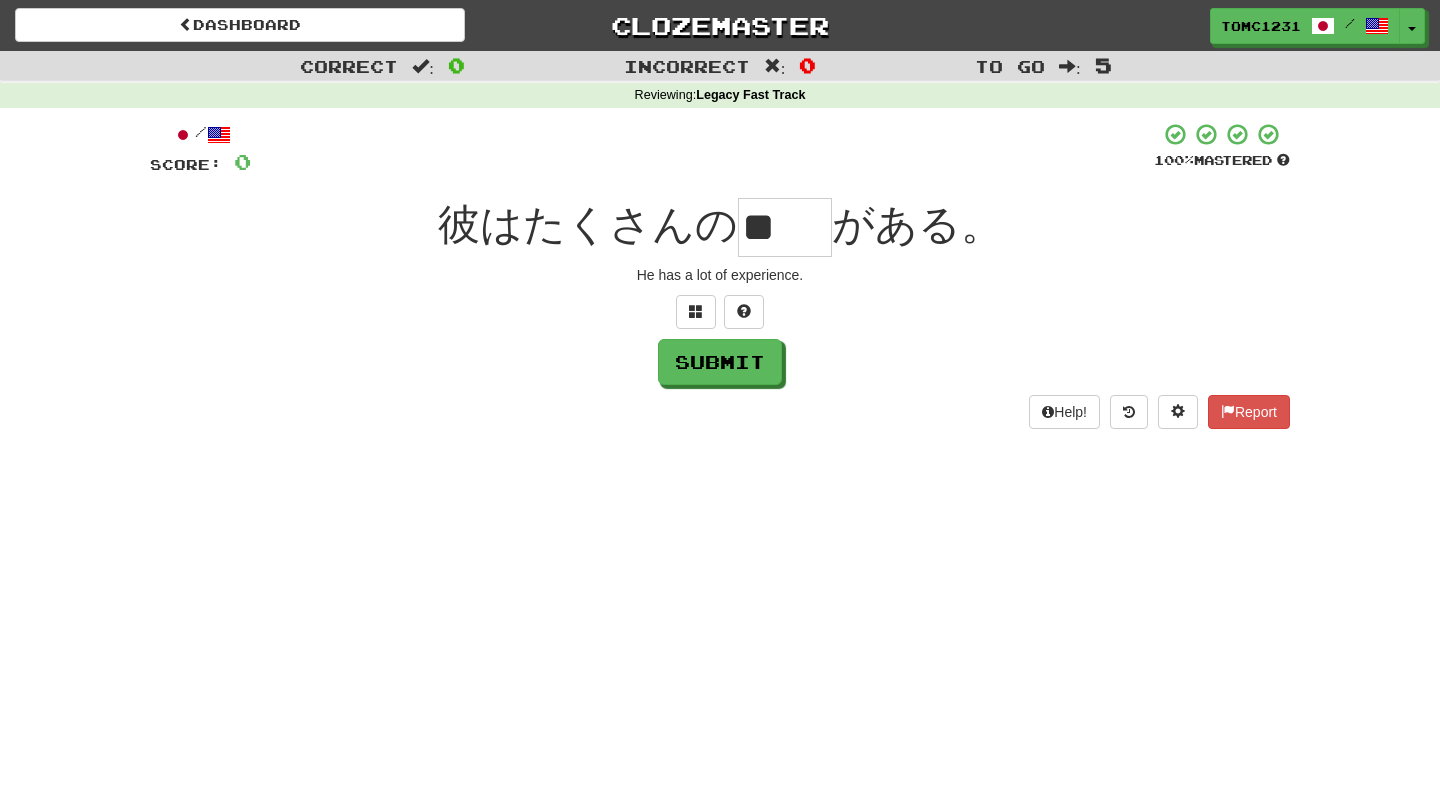 scroll, scrollTop: 0, scrollLeft: 0, axis: both 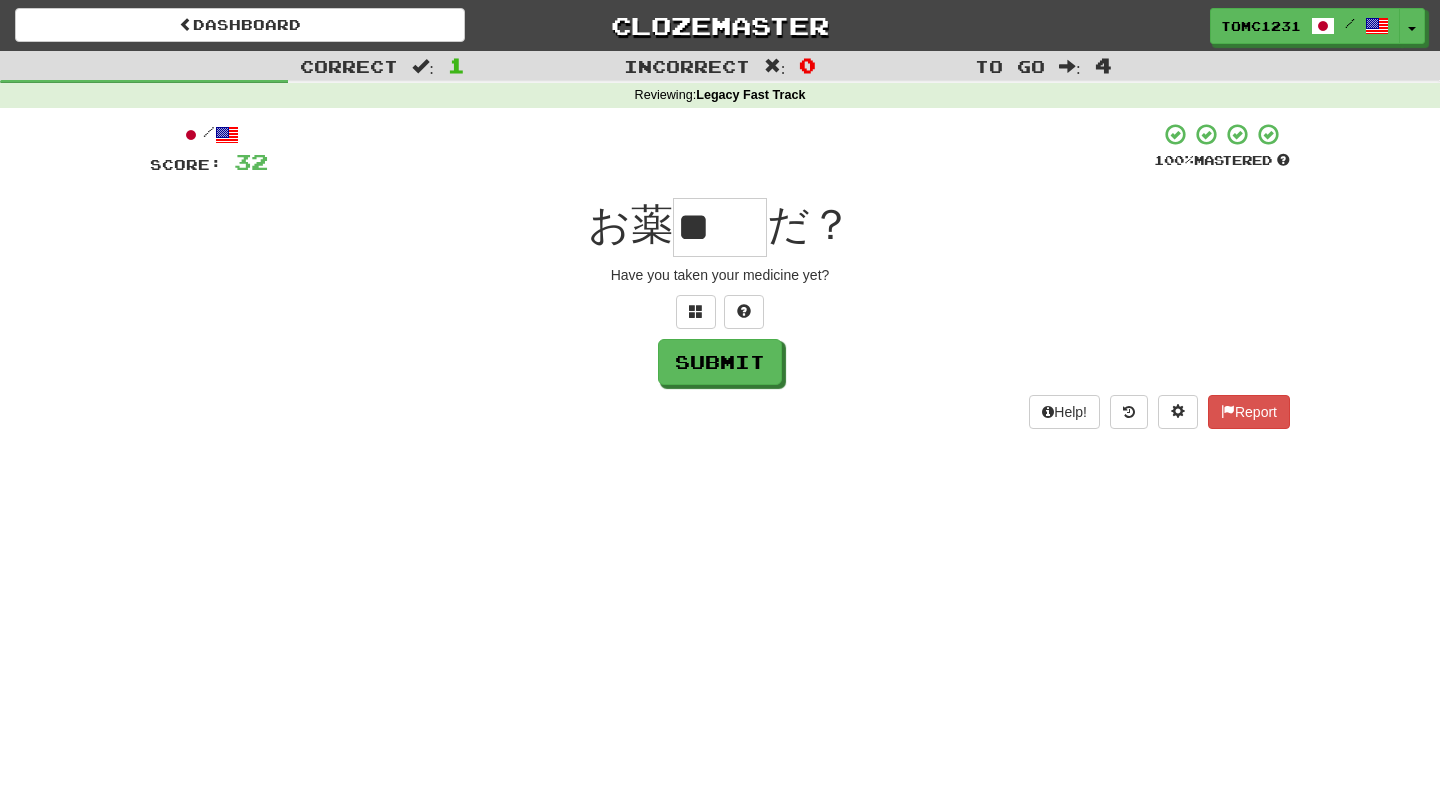 type on "**" 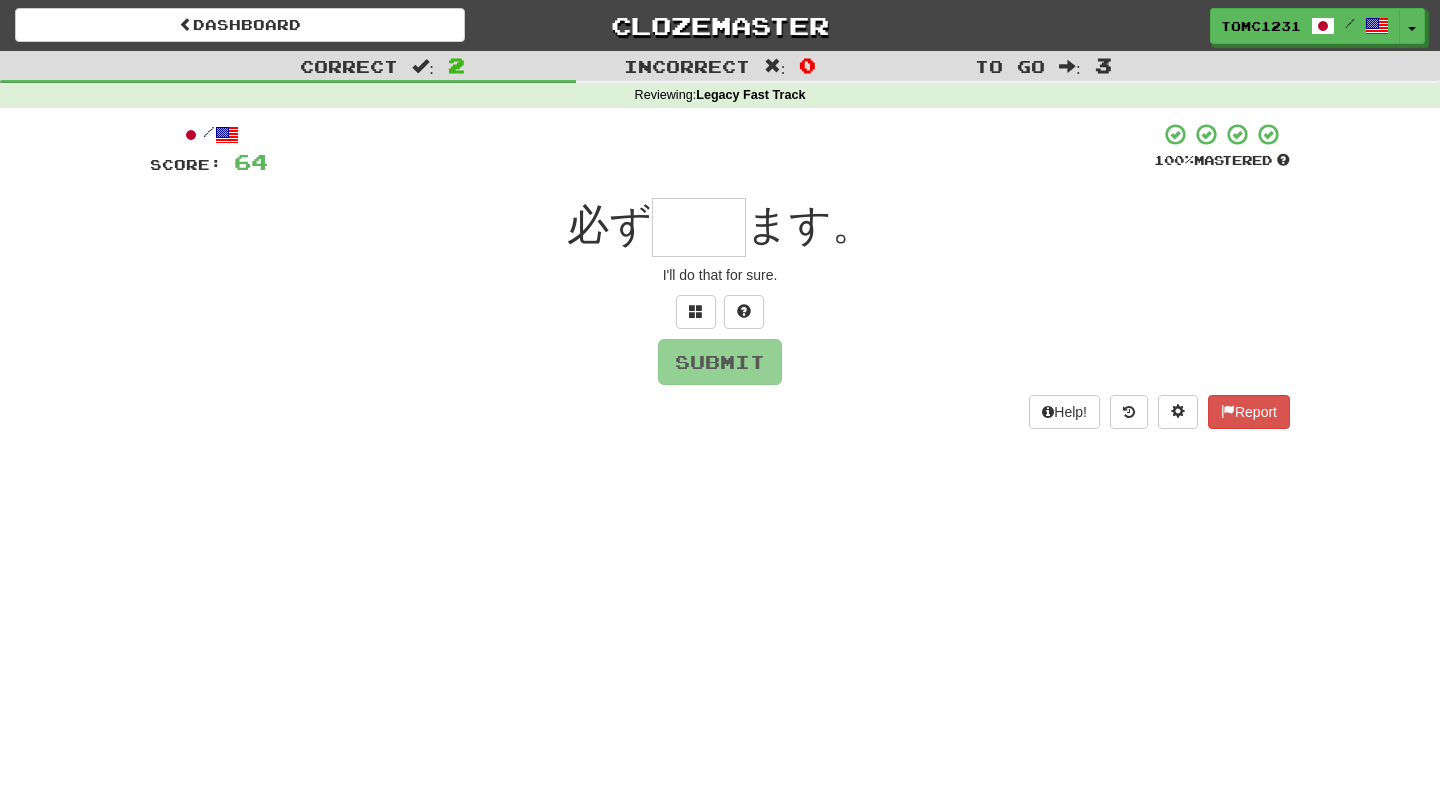 type on "*" 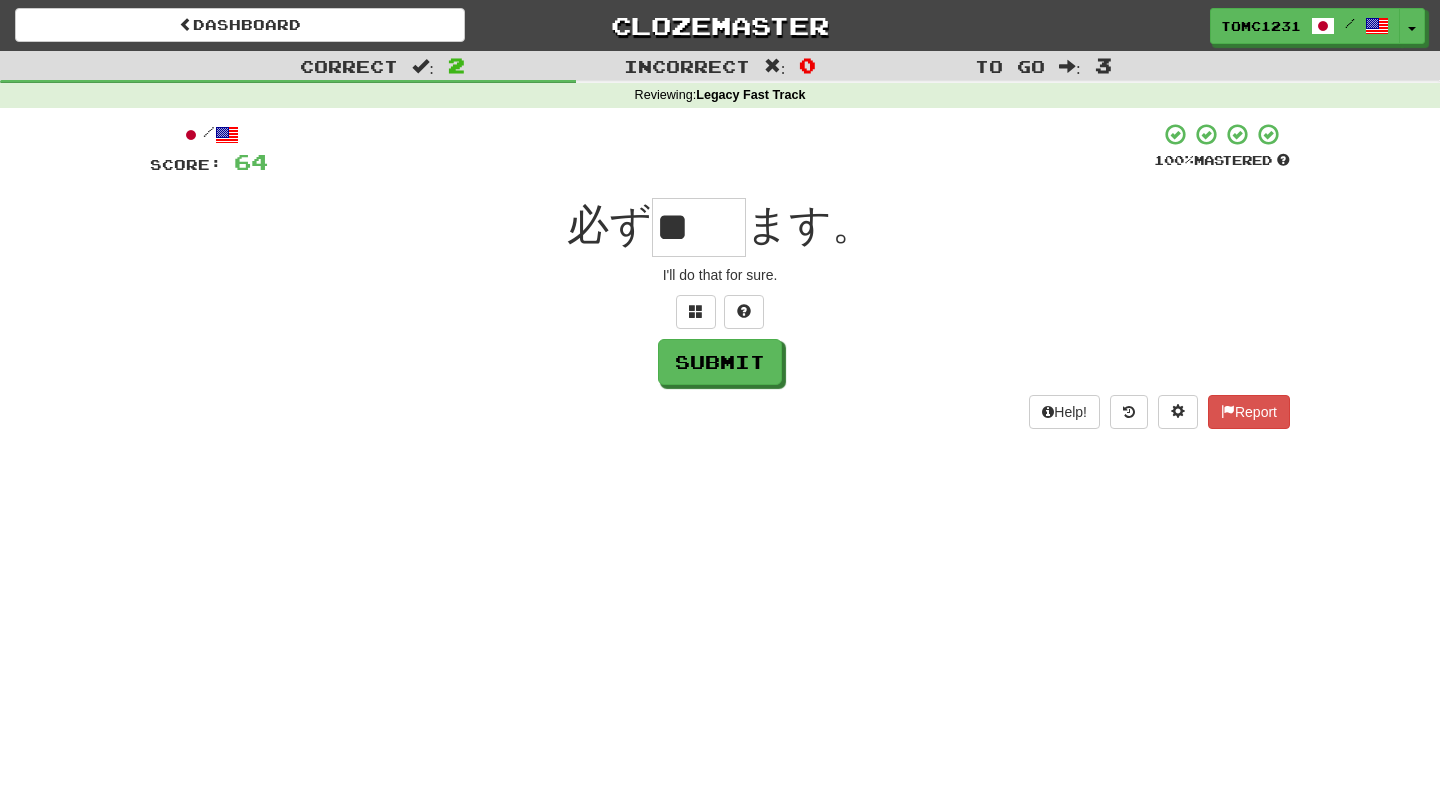type on "**" 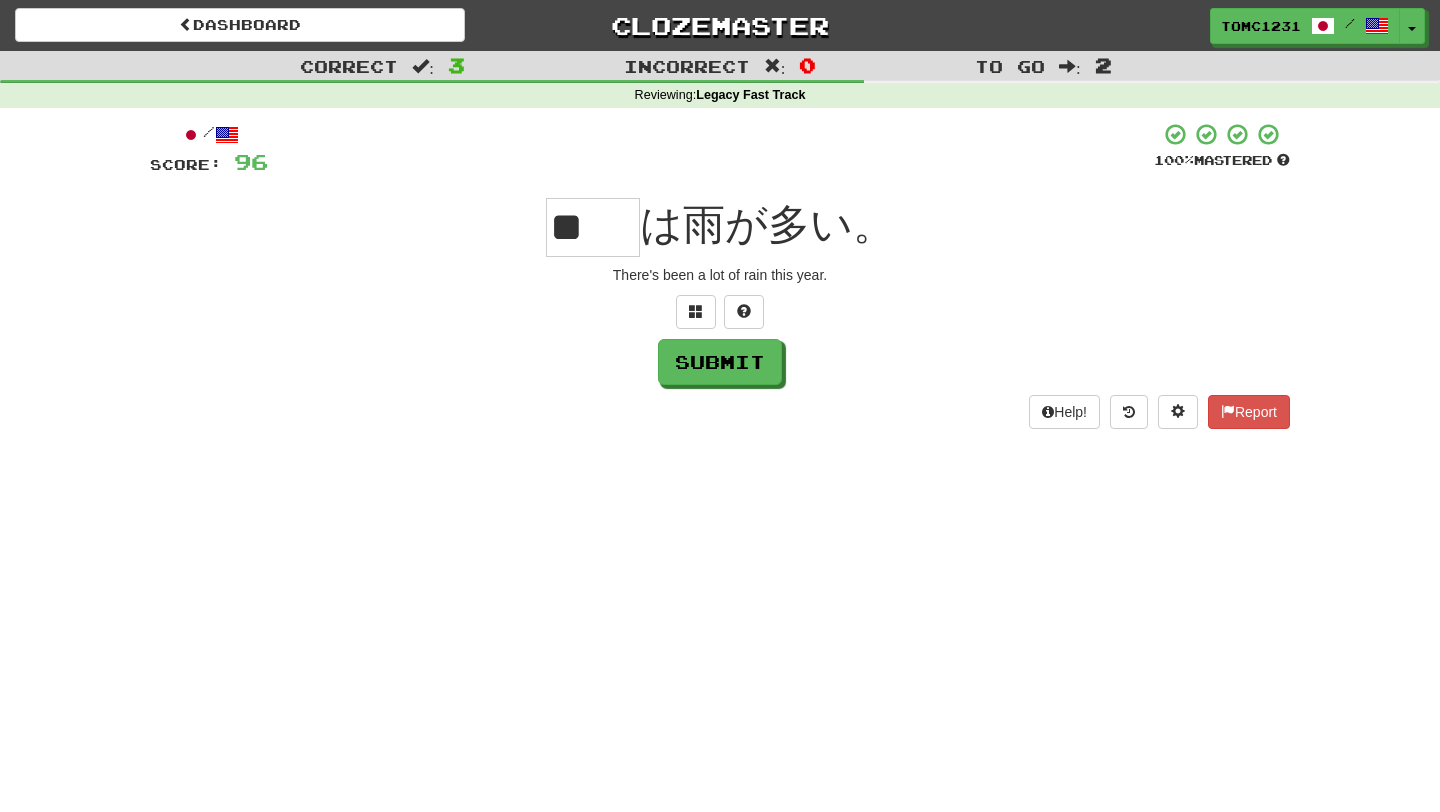 scroll, scrollTop: 0, scrollLeft: 0, axis: both 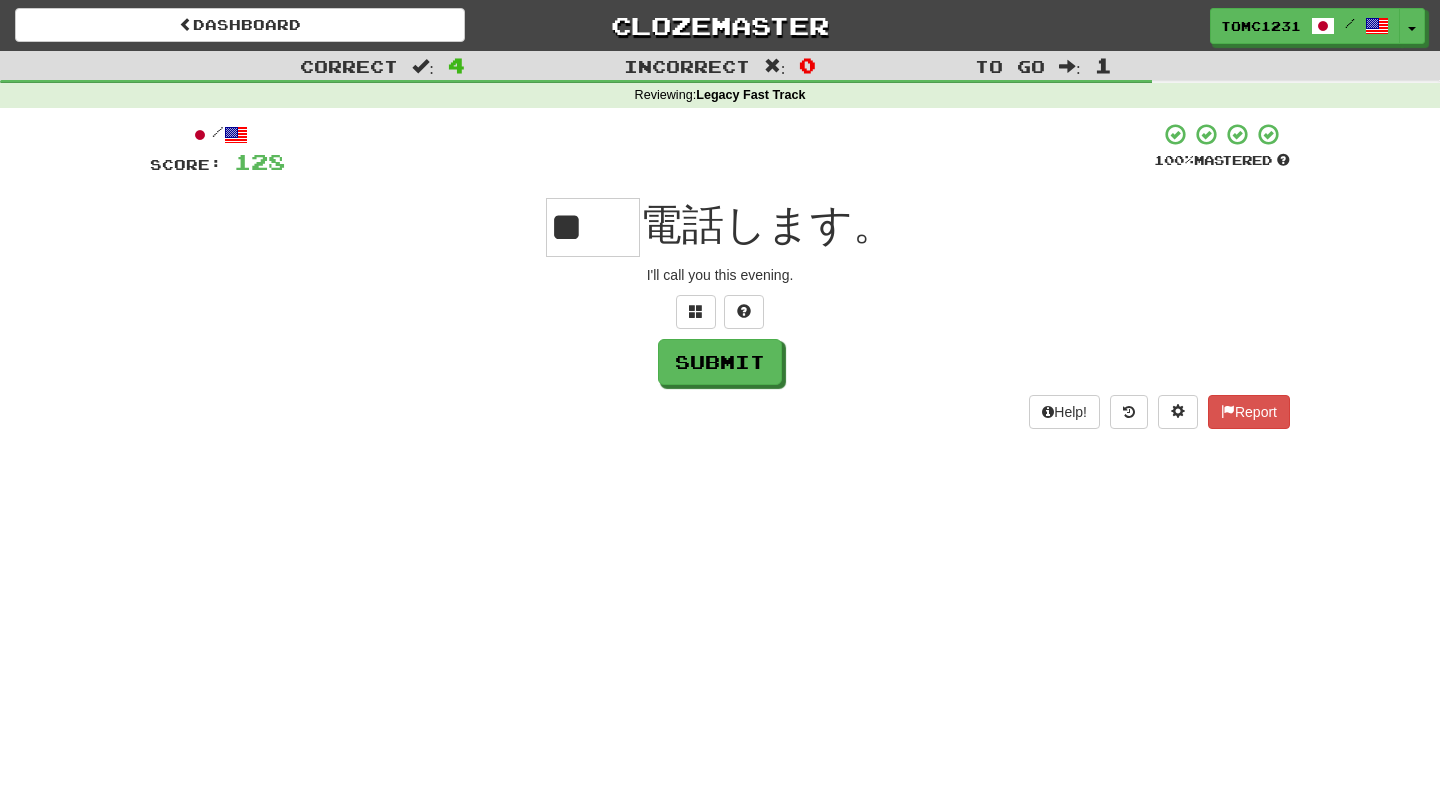 type on "**" 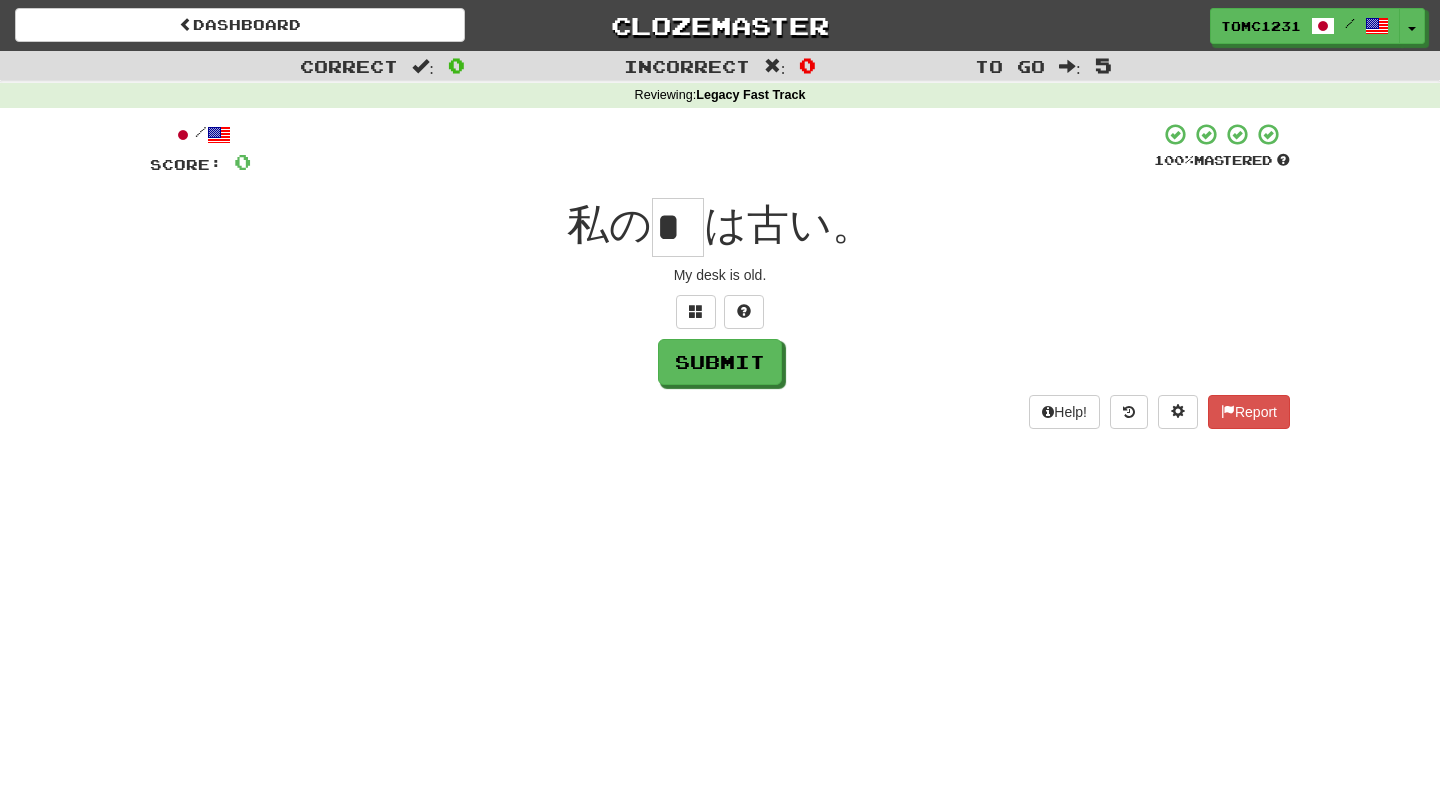 scroll, scrollTop: 0, scrollLeft: 0, axis: both 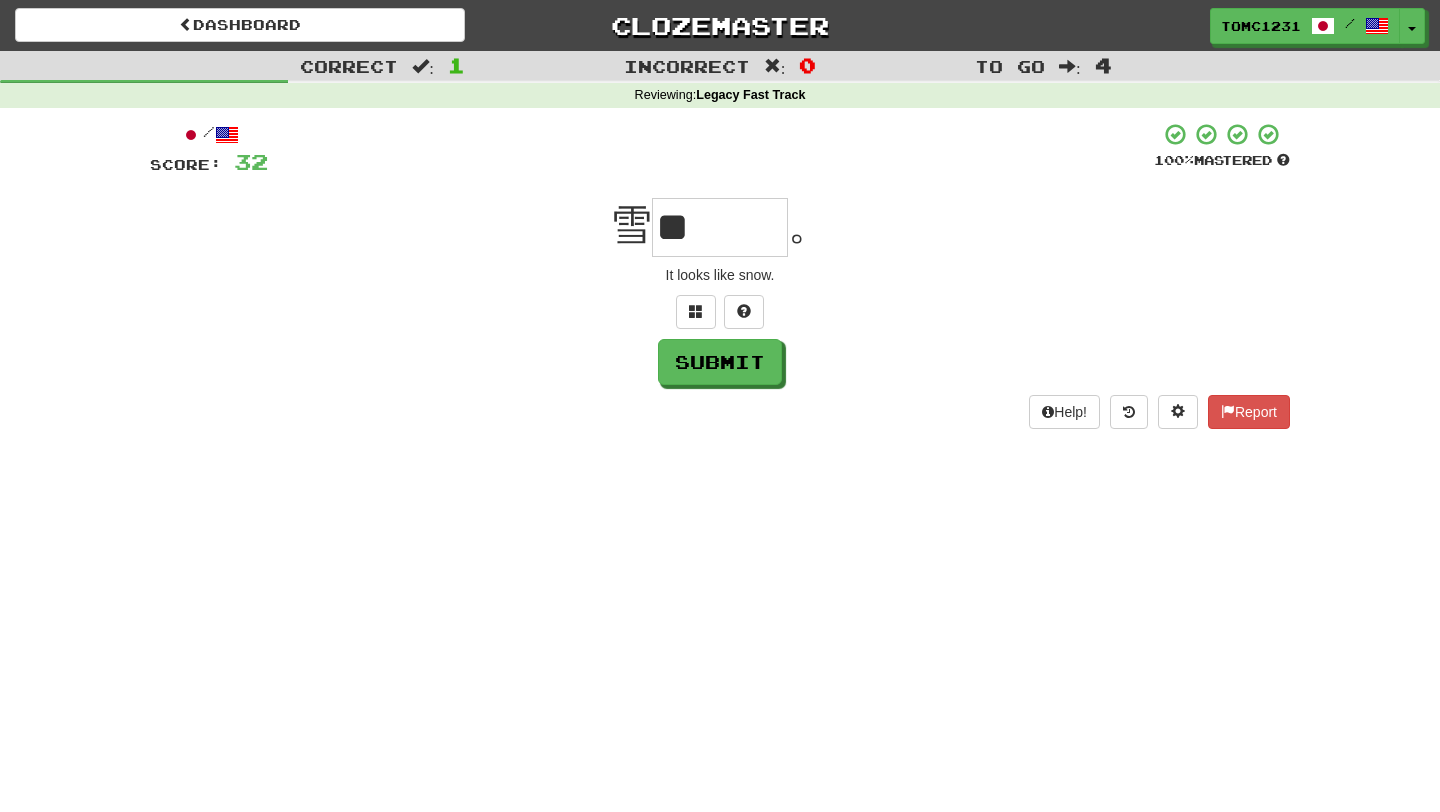 type on "*" 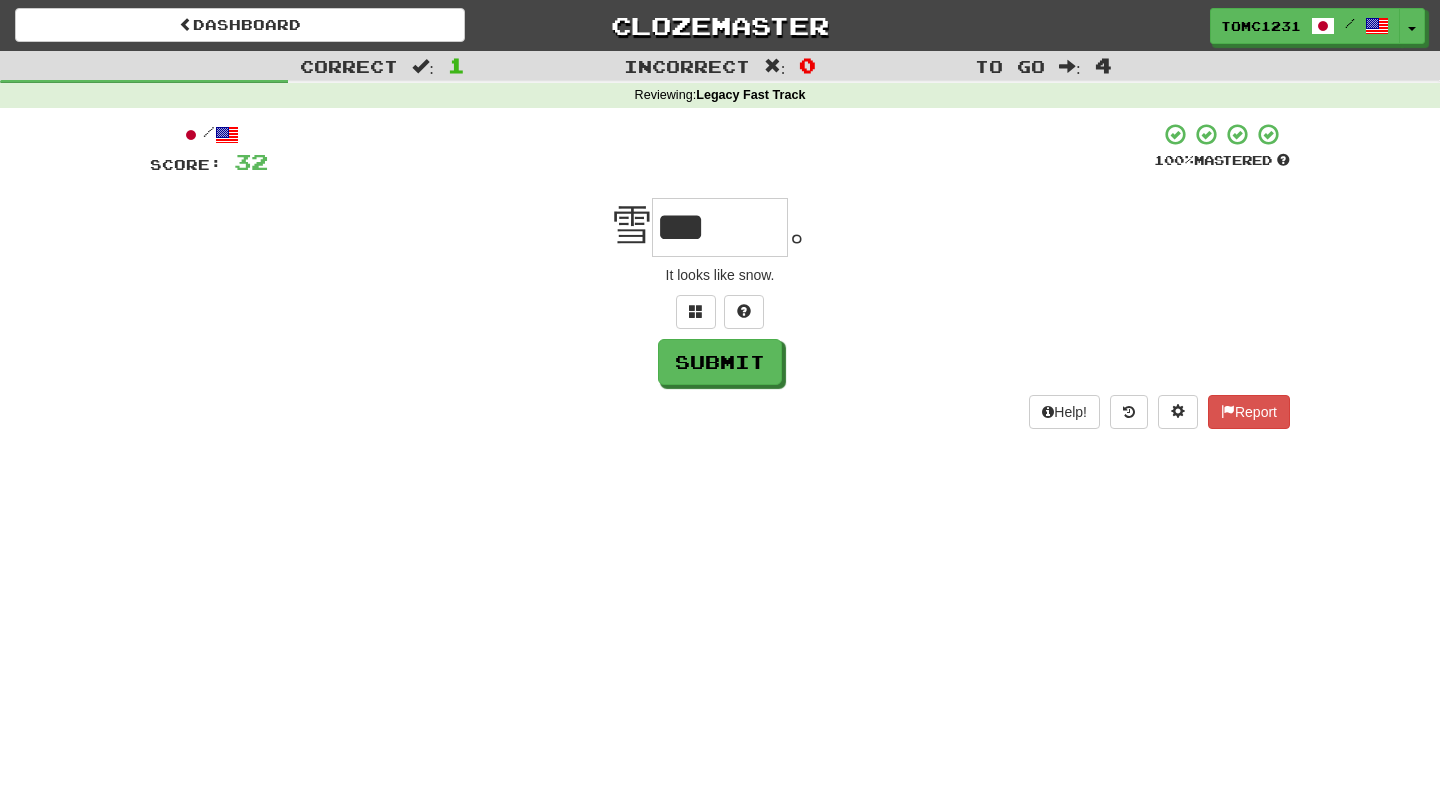 type on "***" 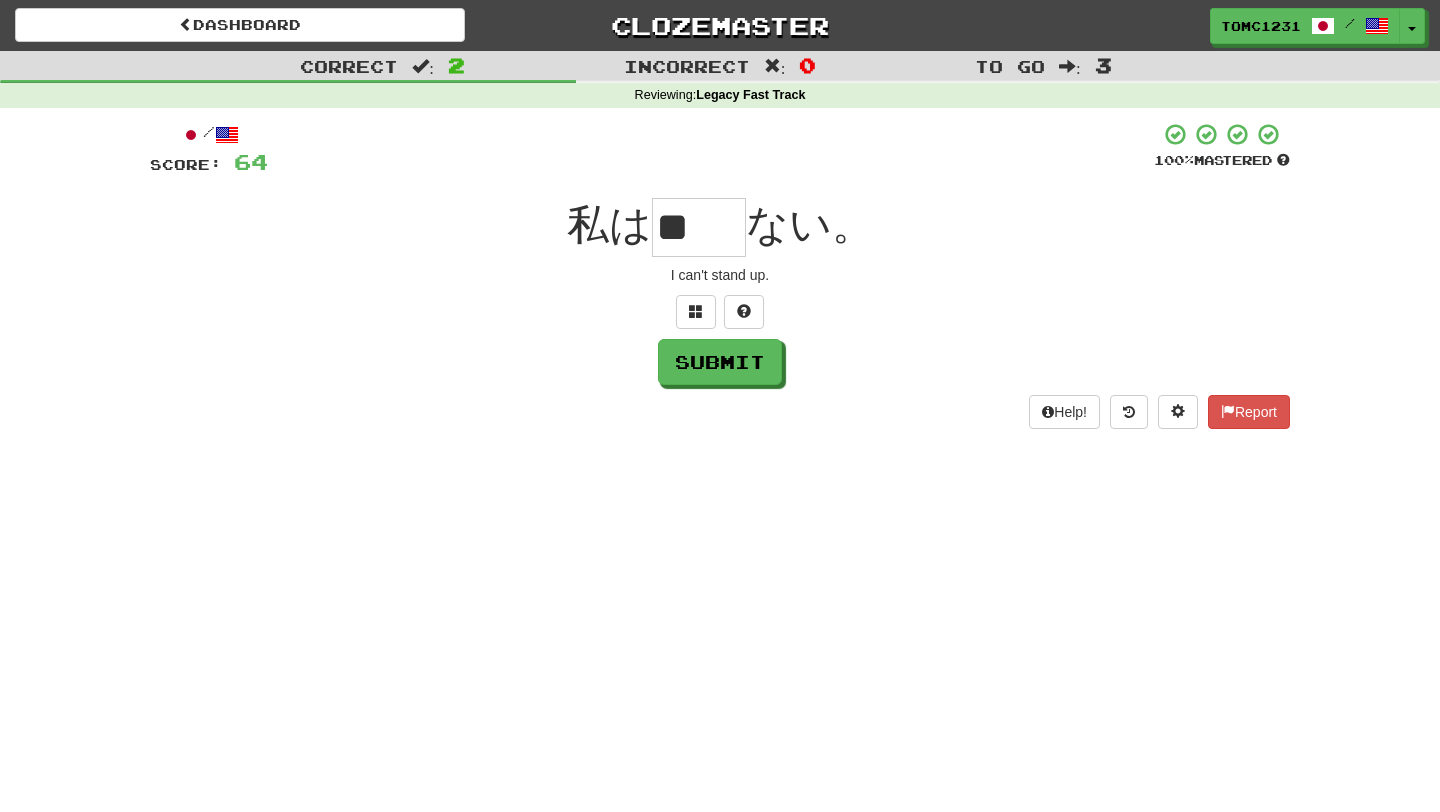 type on "**" 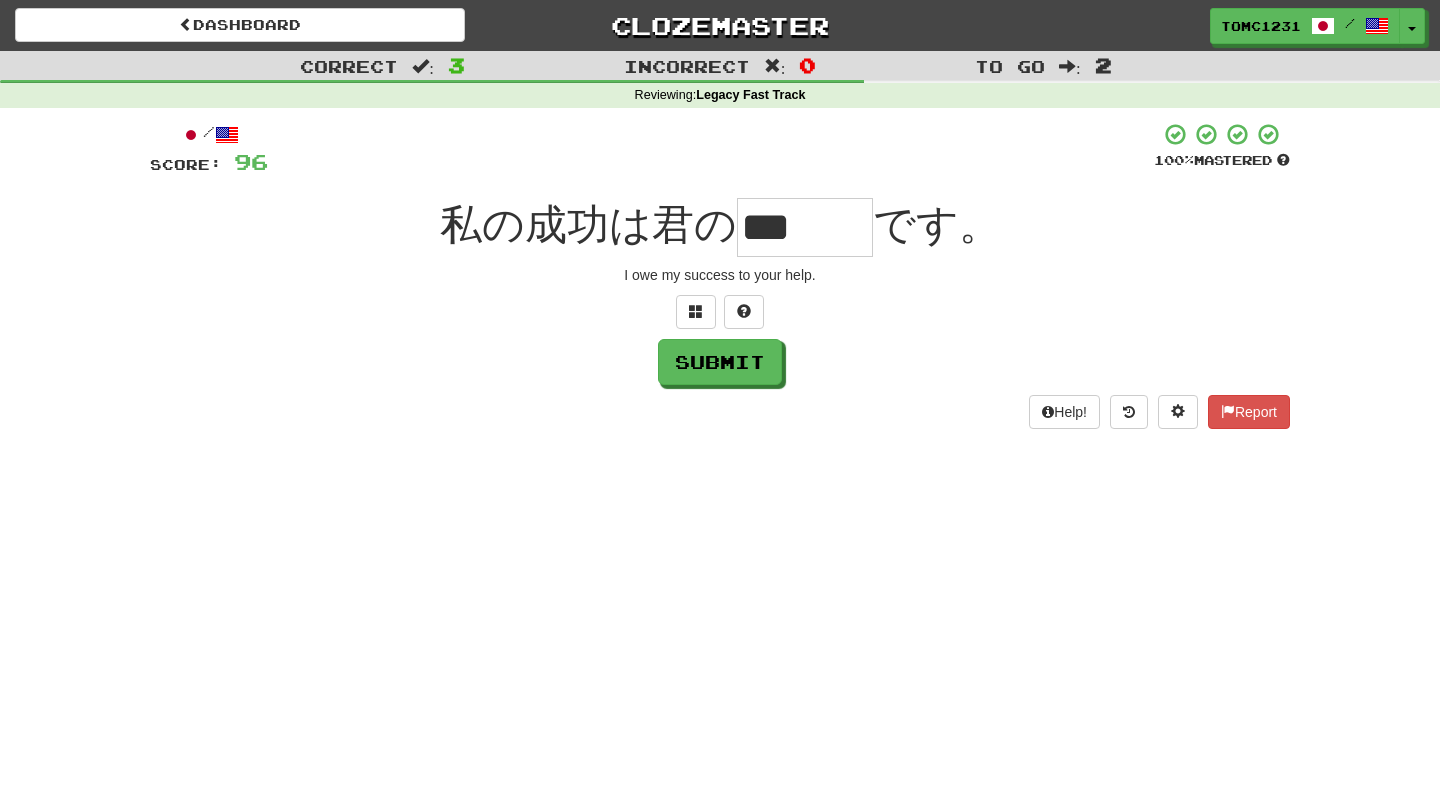 type on "***" 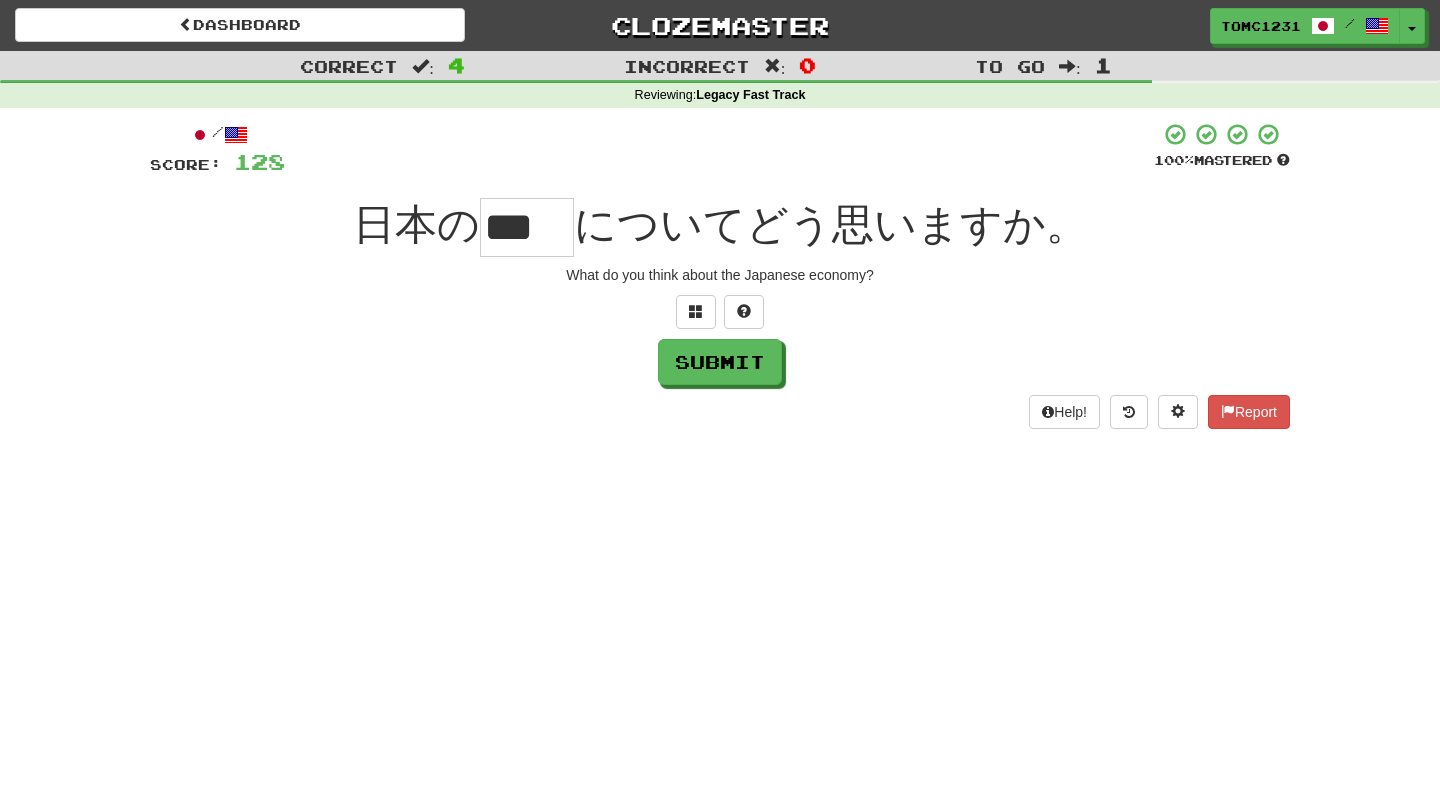 scroll, scrollTop: 0, scrollLeft: 0, axis: both 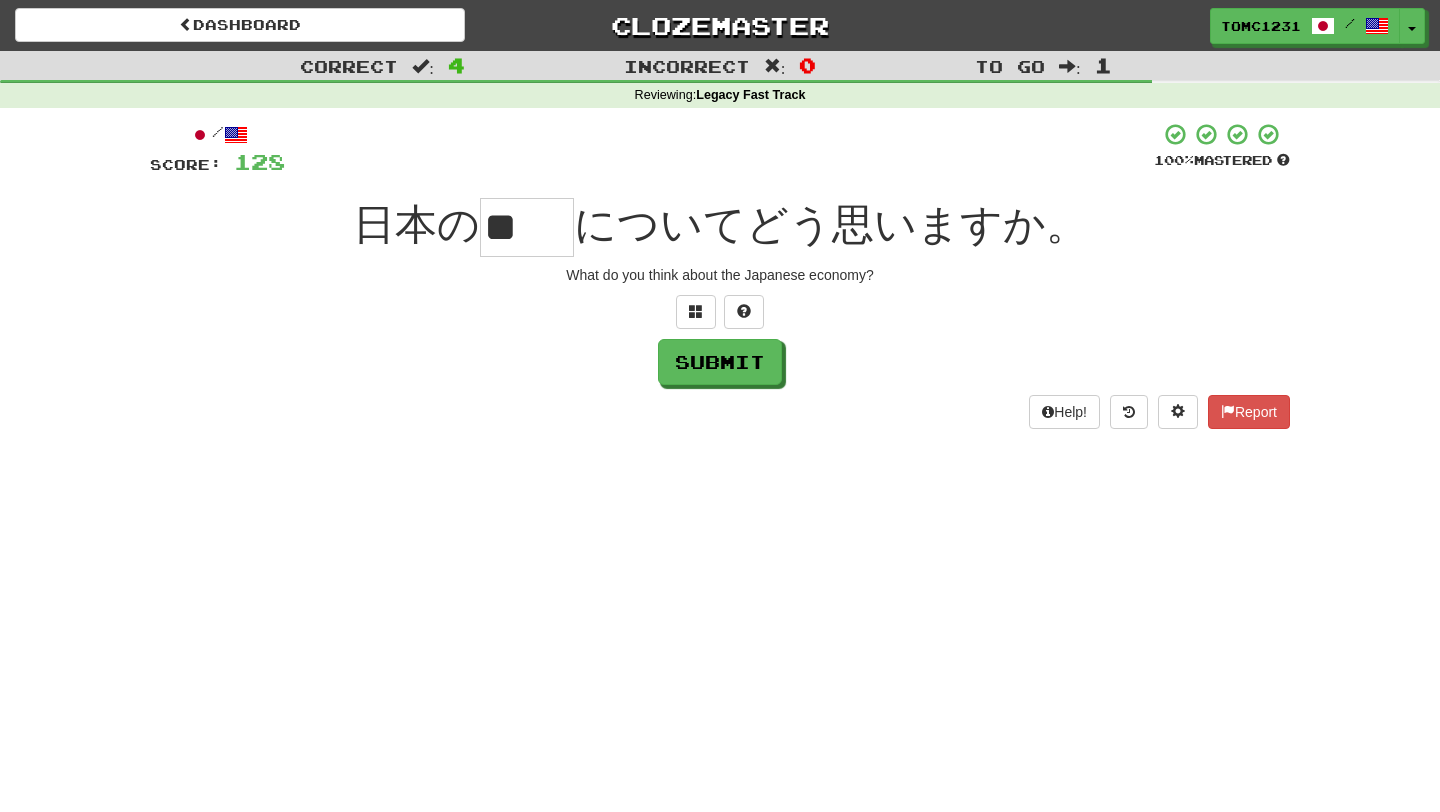 type on "**" 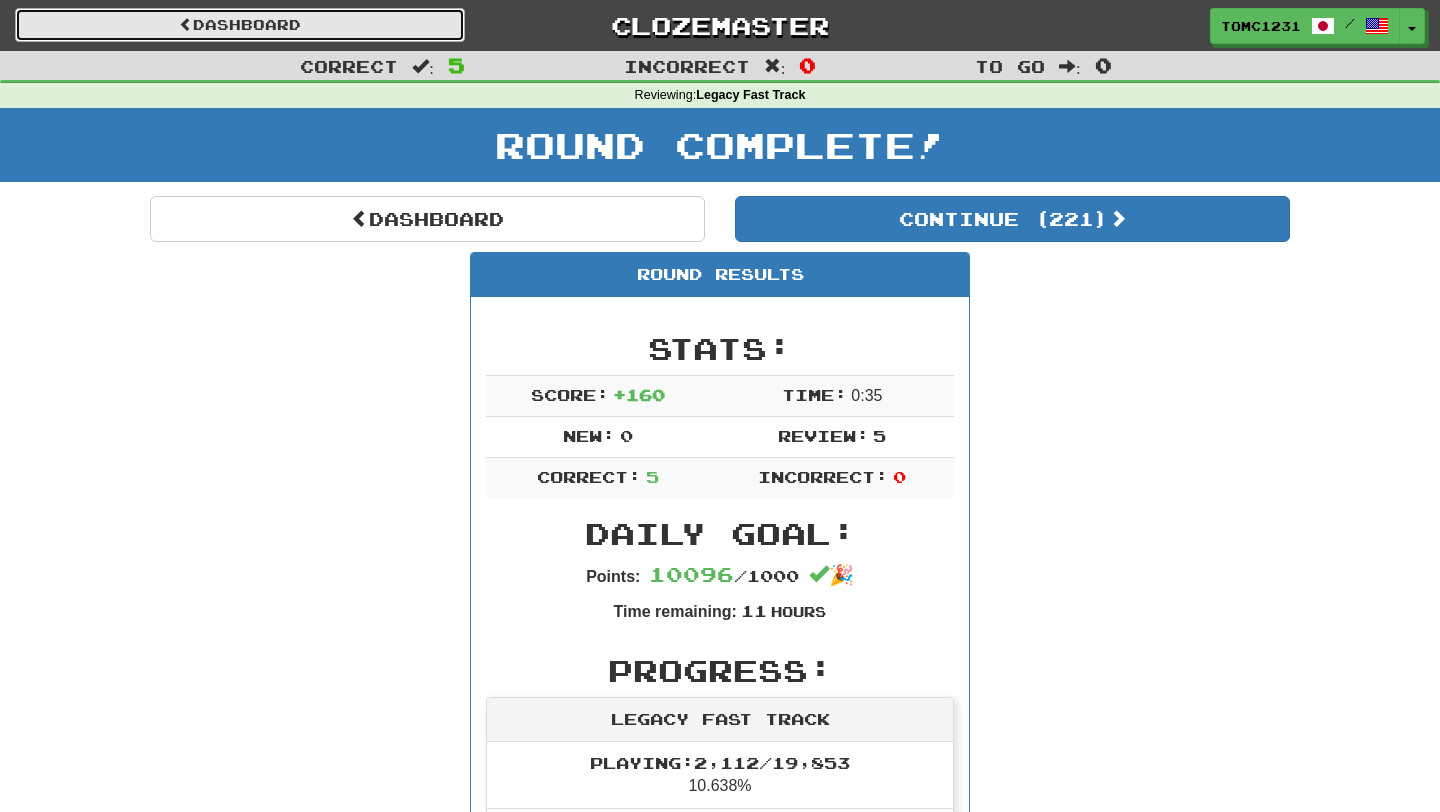 click on "Dashboard" at bounding box center (240, 25) 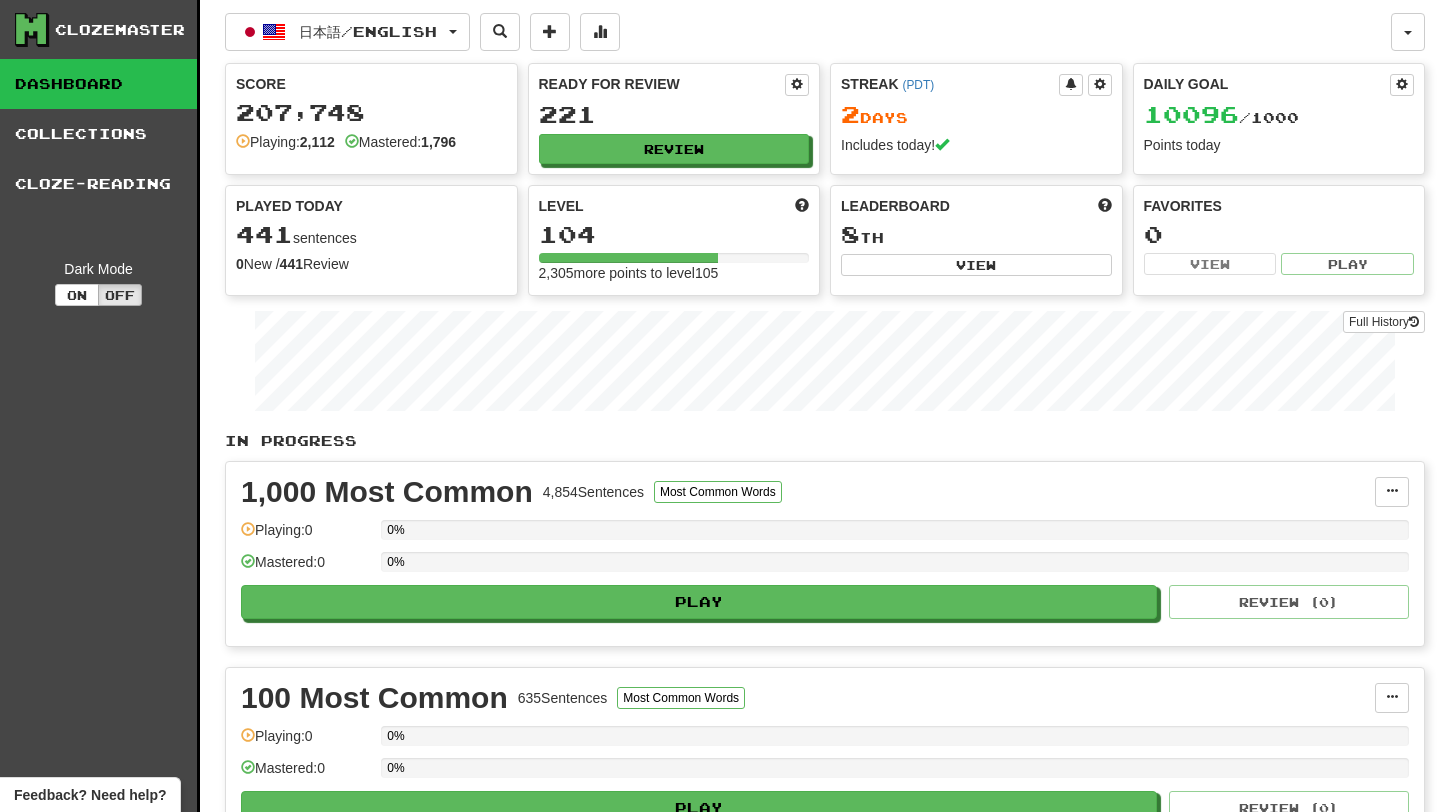 scroll, scrollTop: 0, scrollLeft: 0, axis: both 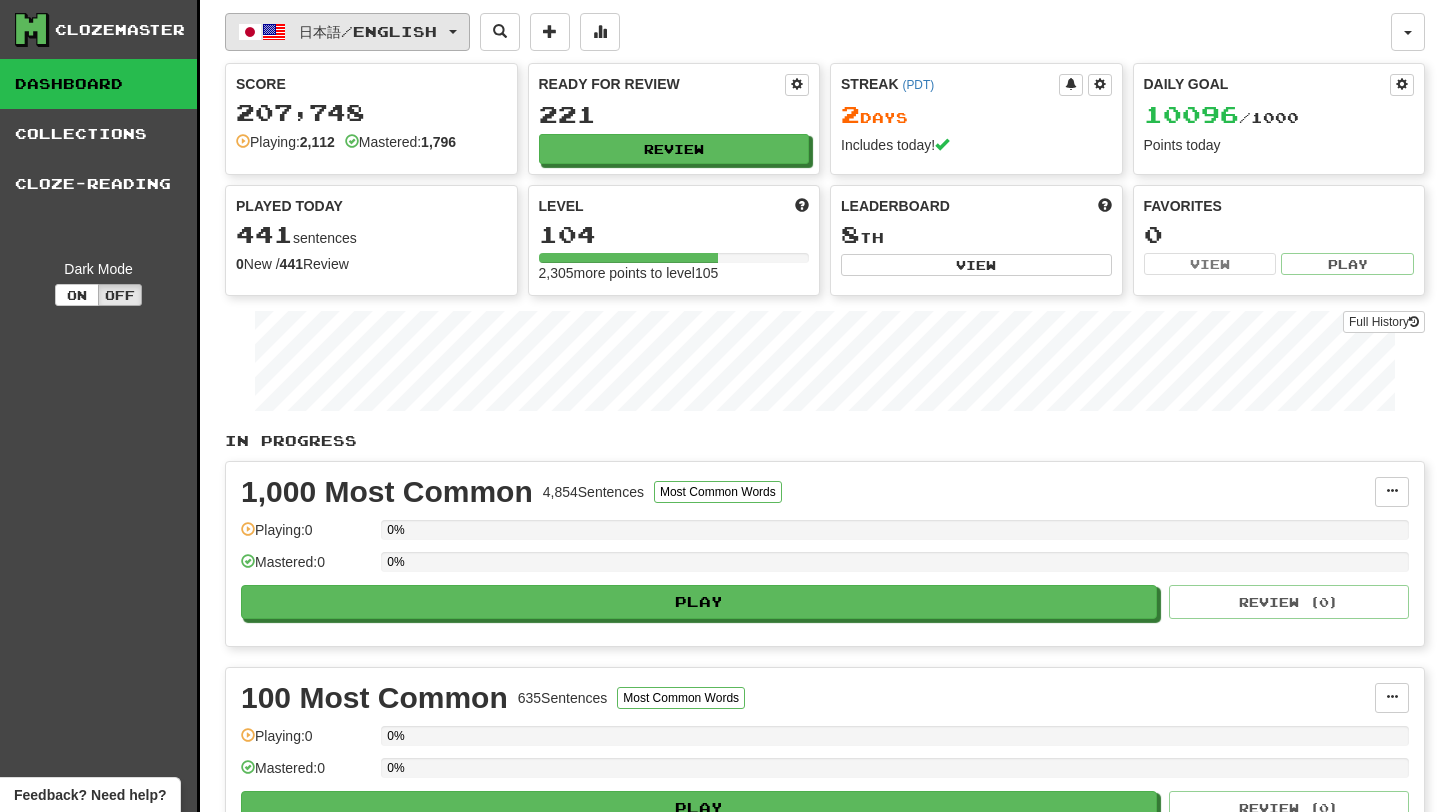 click on "日本語  /  English" at bounding box center (347, 32) 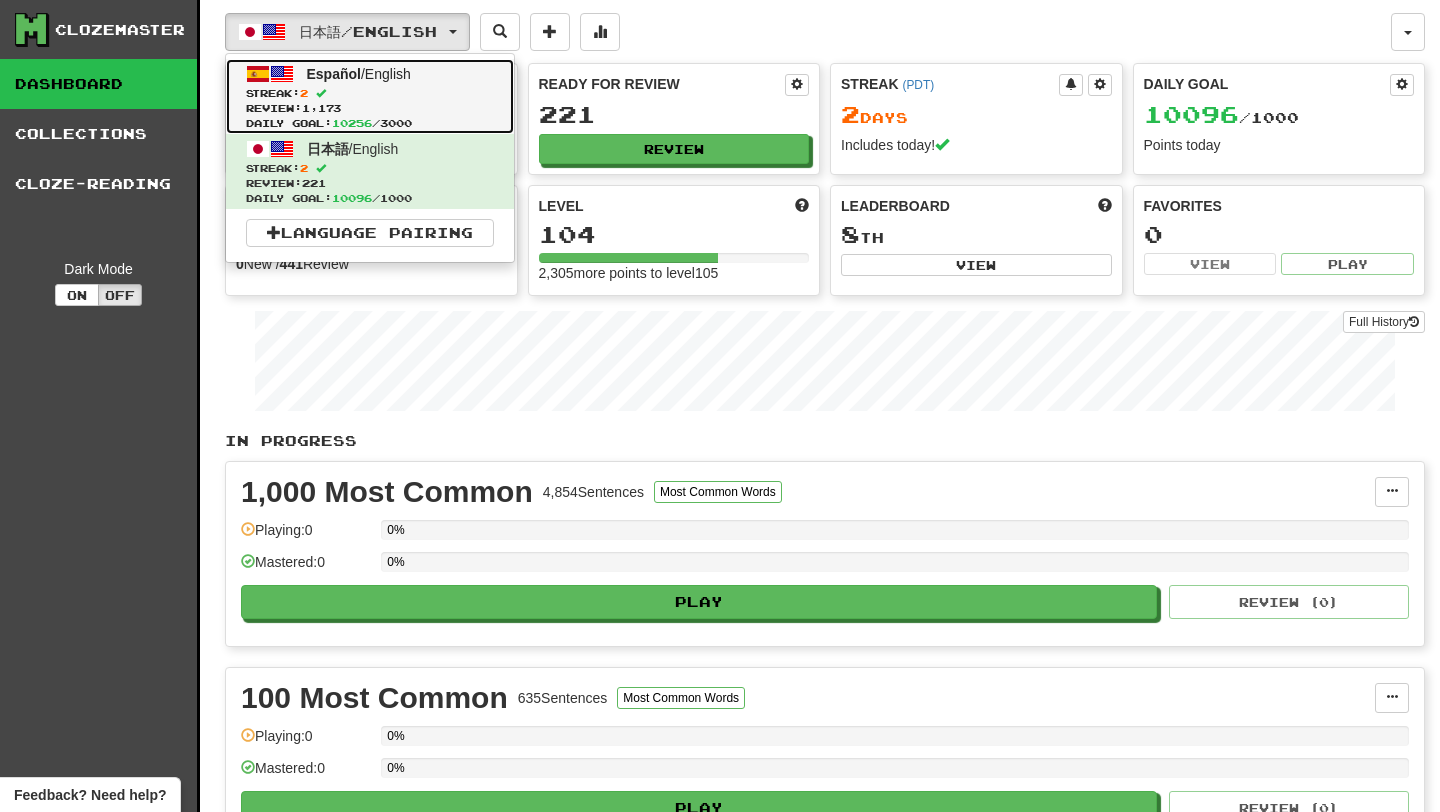 click on "Review:  1,173" at bounding box center [370, 108] 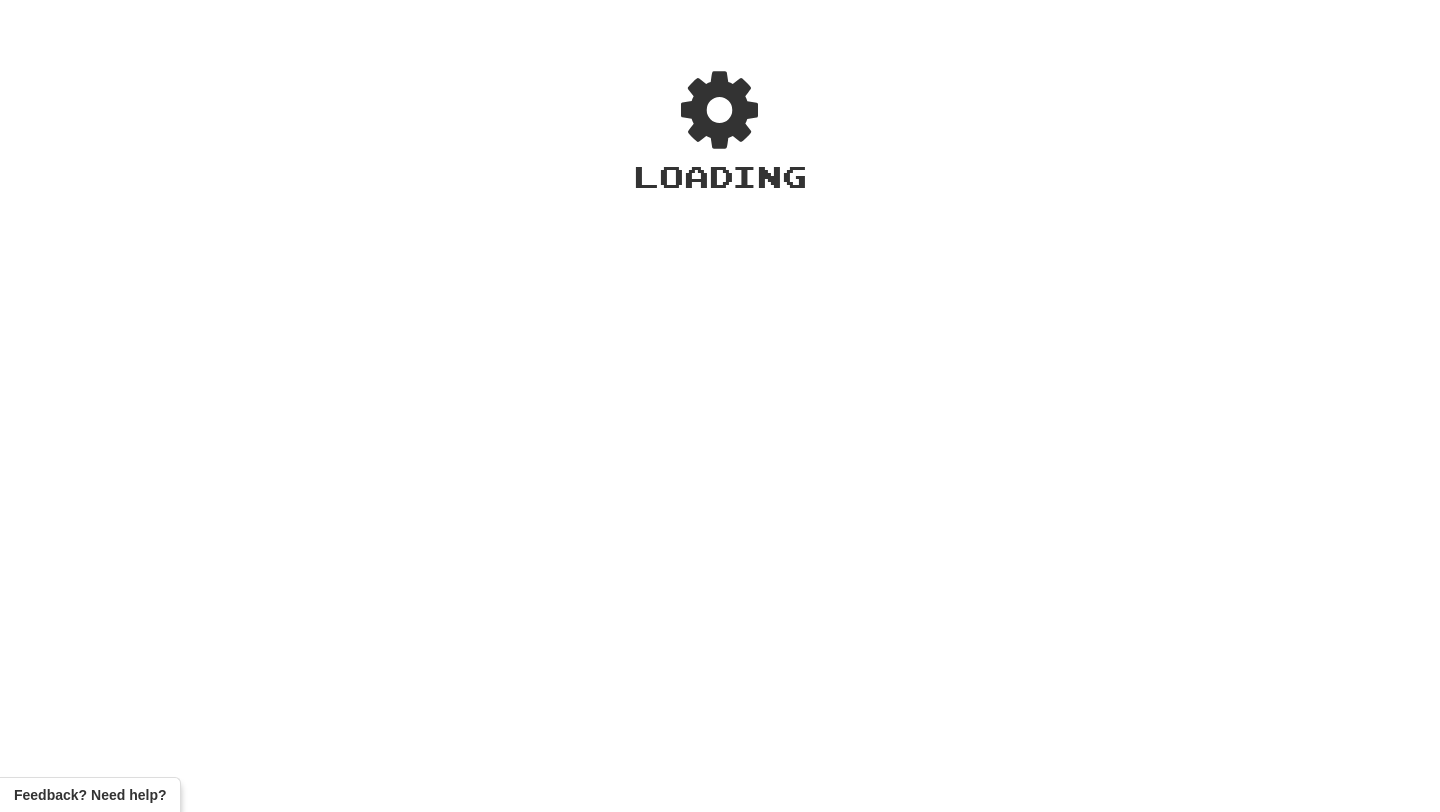 scroll, scrollTop: 0, scrollLeft: 0, axis: both 